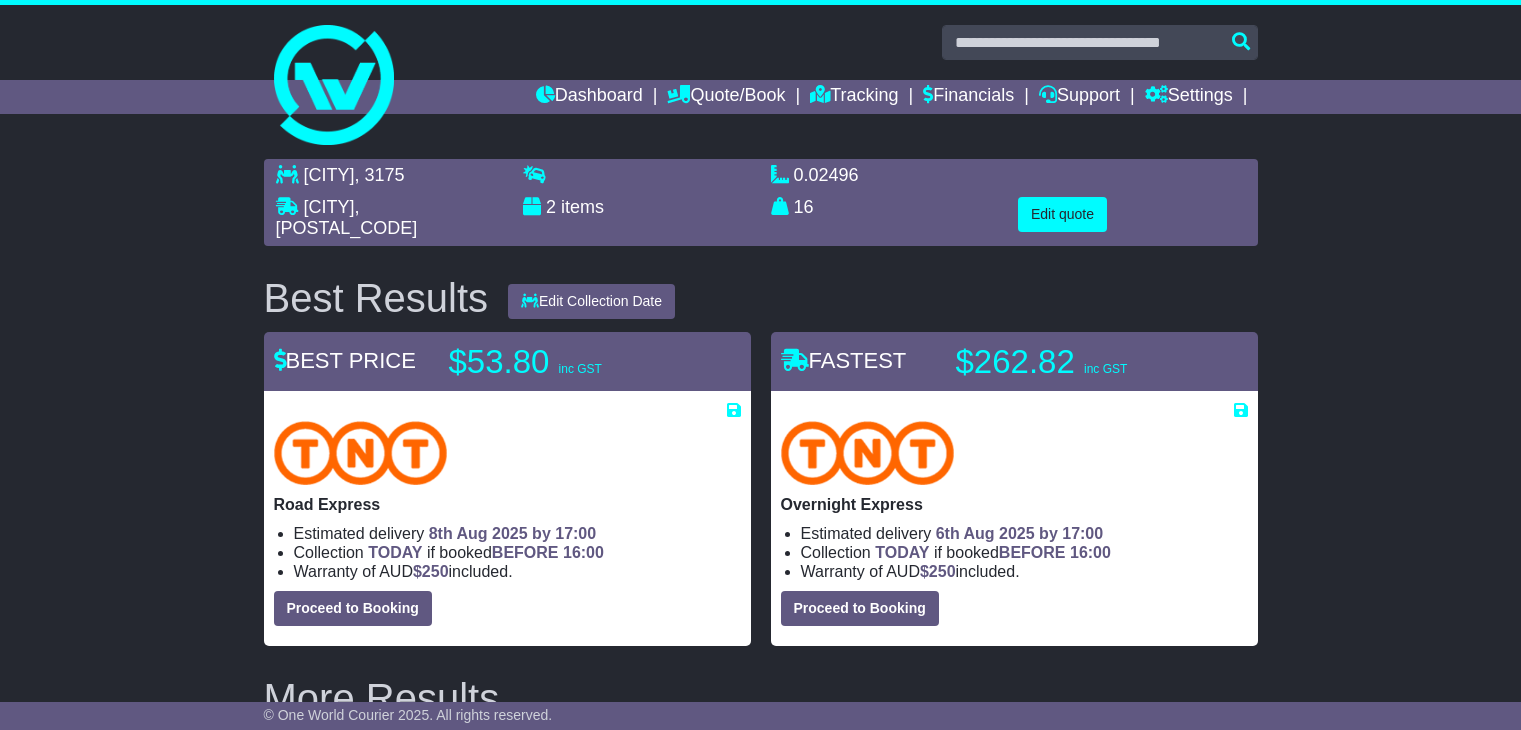 scroll, scrollTop: 0, scrollLeft: 0, axis: both 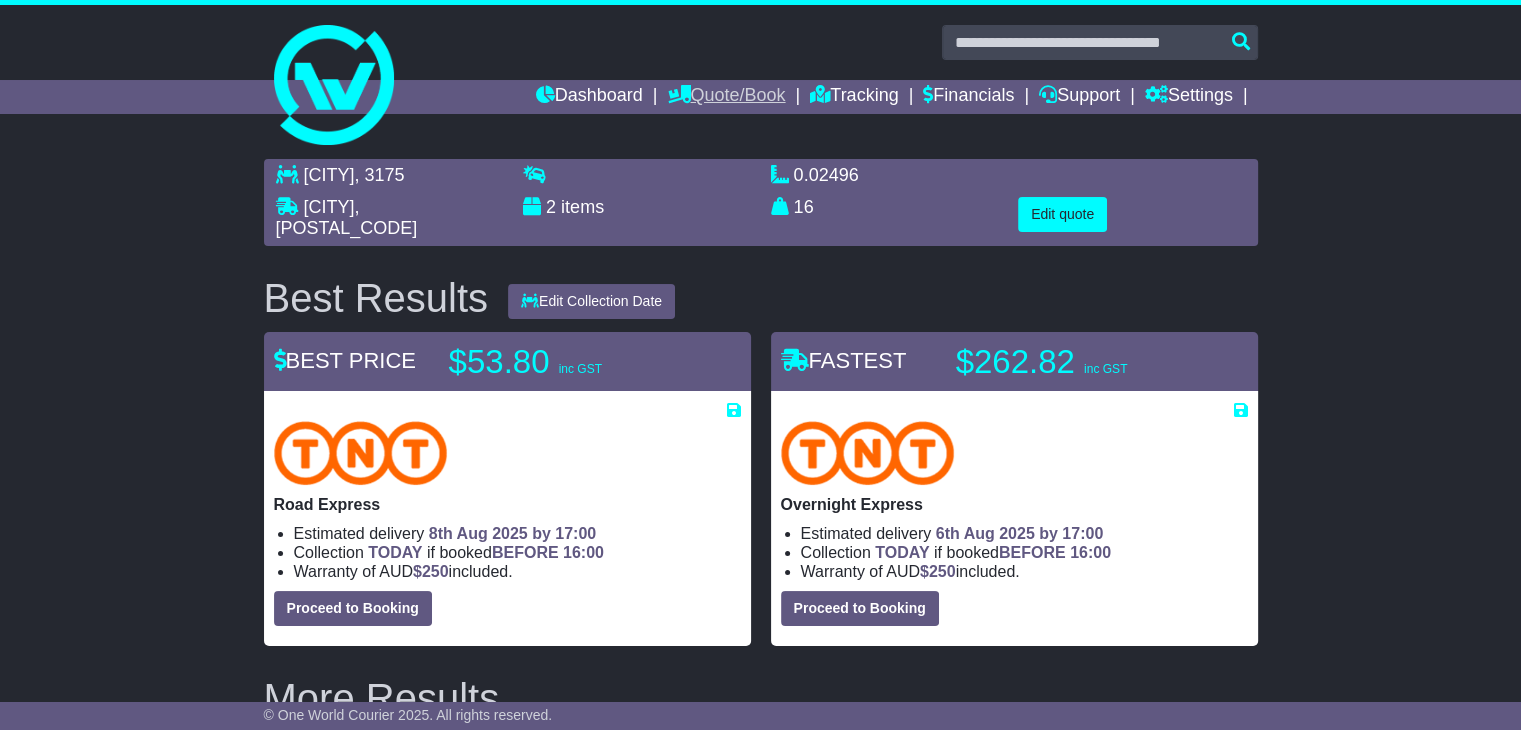 click on "Quote/Book" at bounding box center [726, 97] 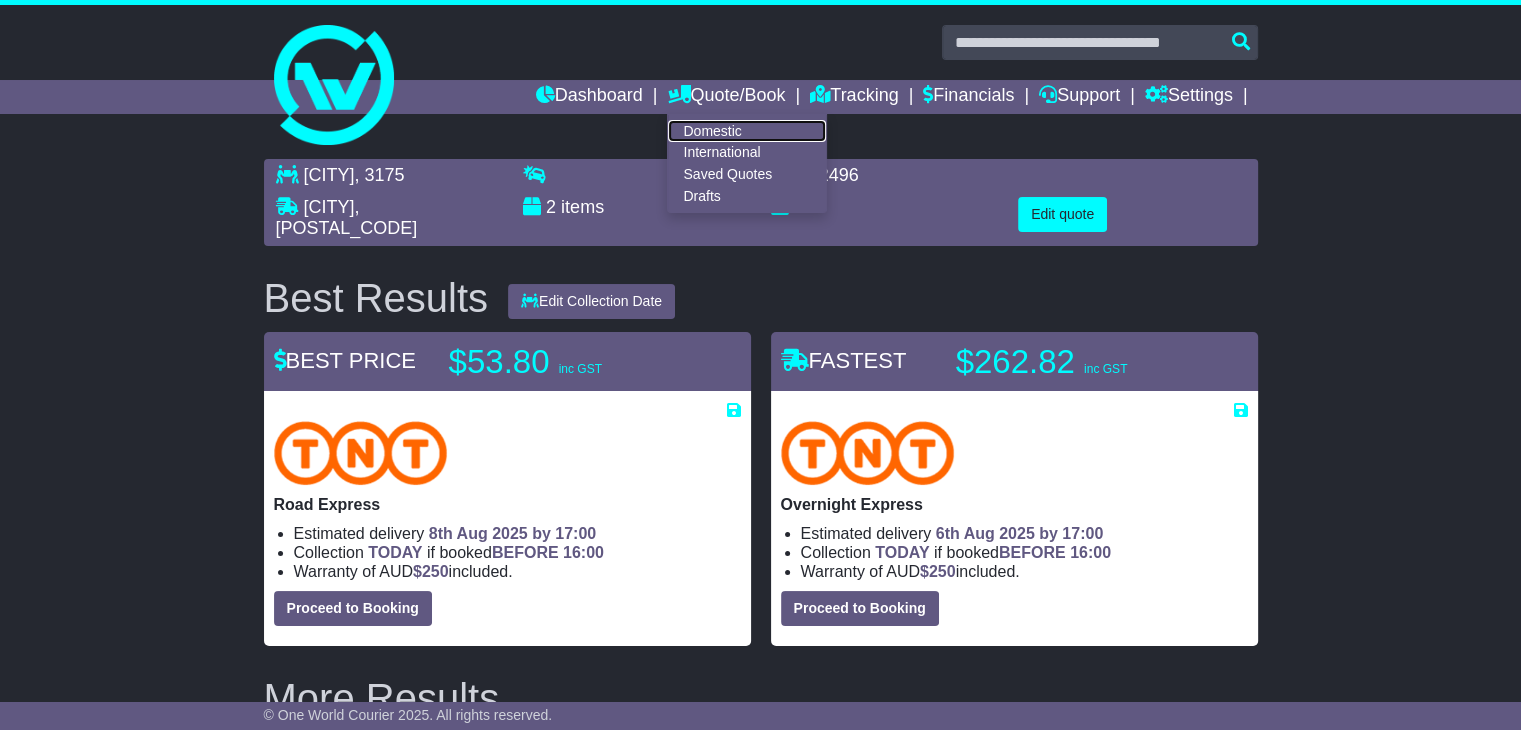 click on "Domestic" at bounding box center [747, 131] 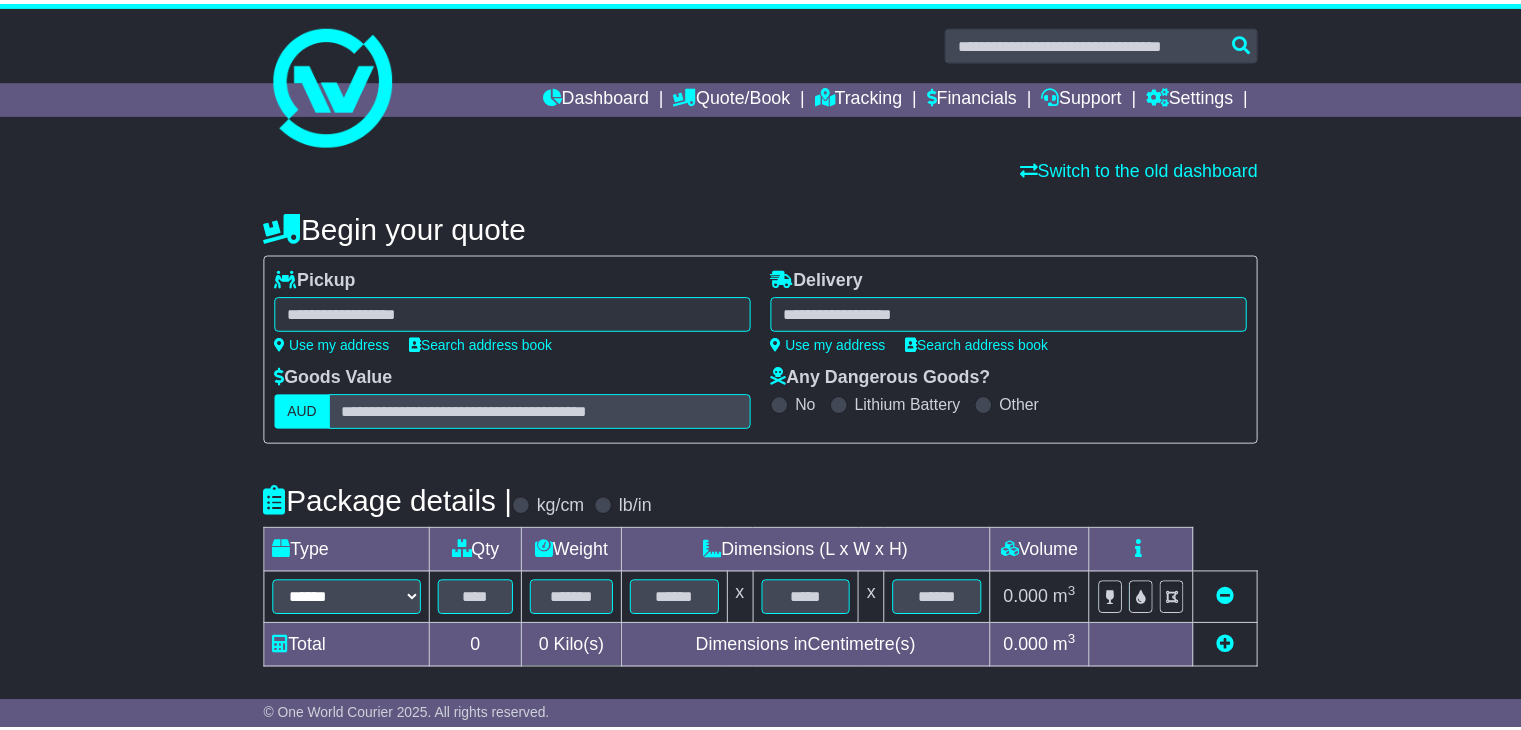 scroll, scrollTop: 0, scrollLeft: 0, axis: both 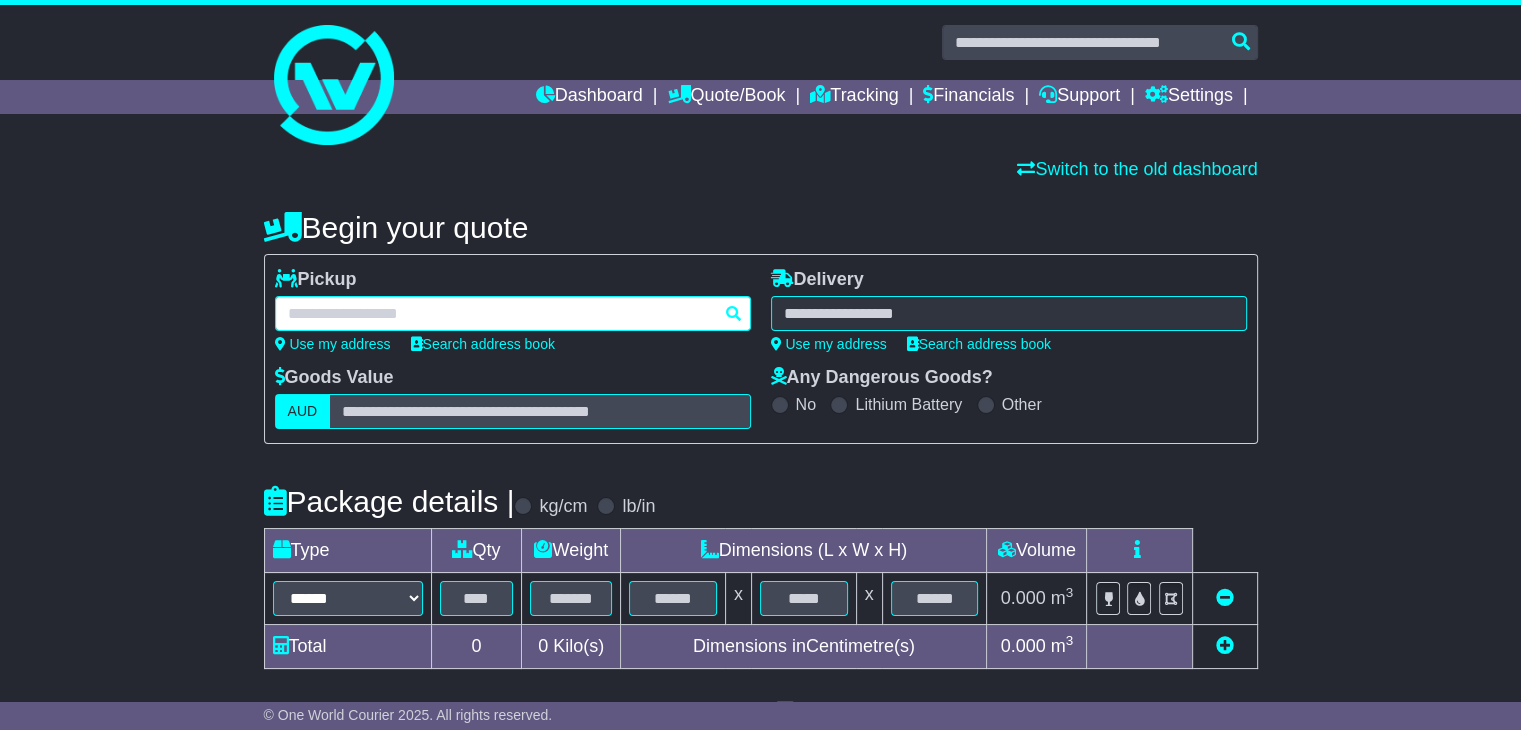 click at bounding box center (513, 313) 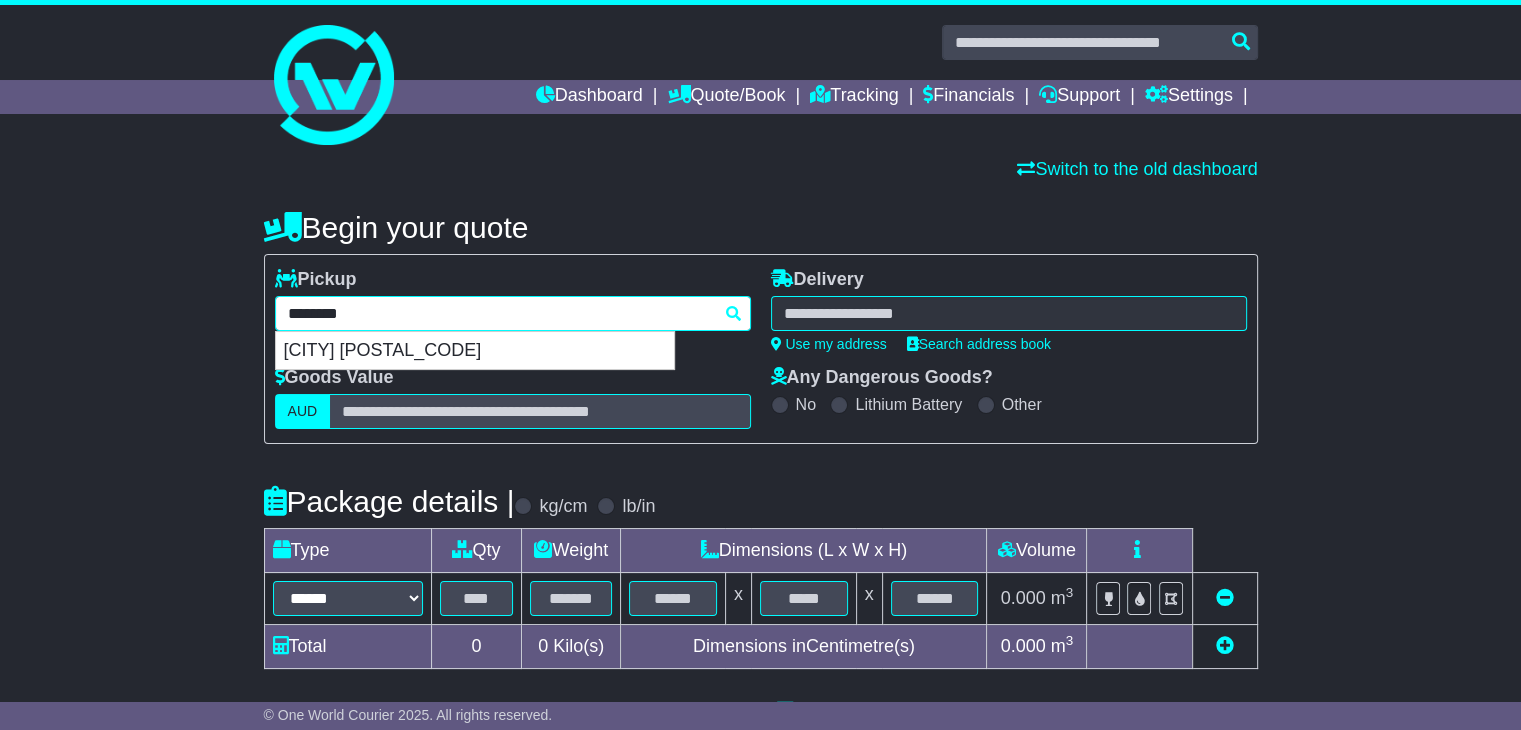 click on "******** GLENELLA GLENELLA 4740" at bounding box center (513, 313) 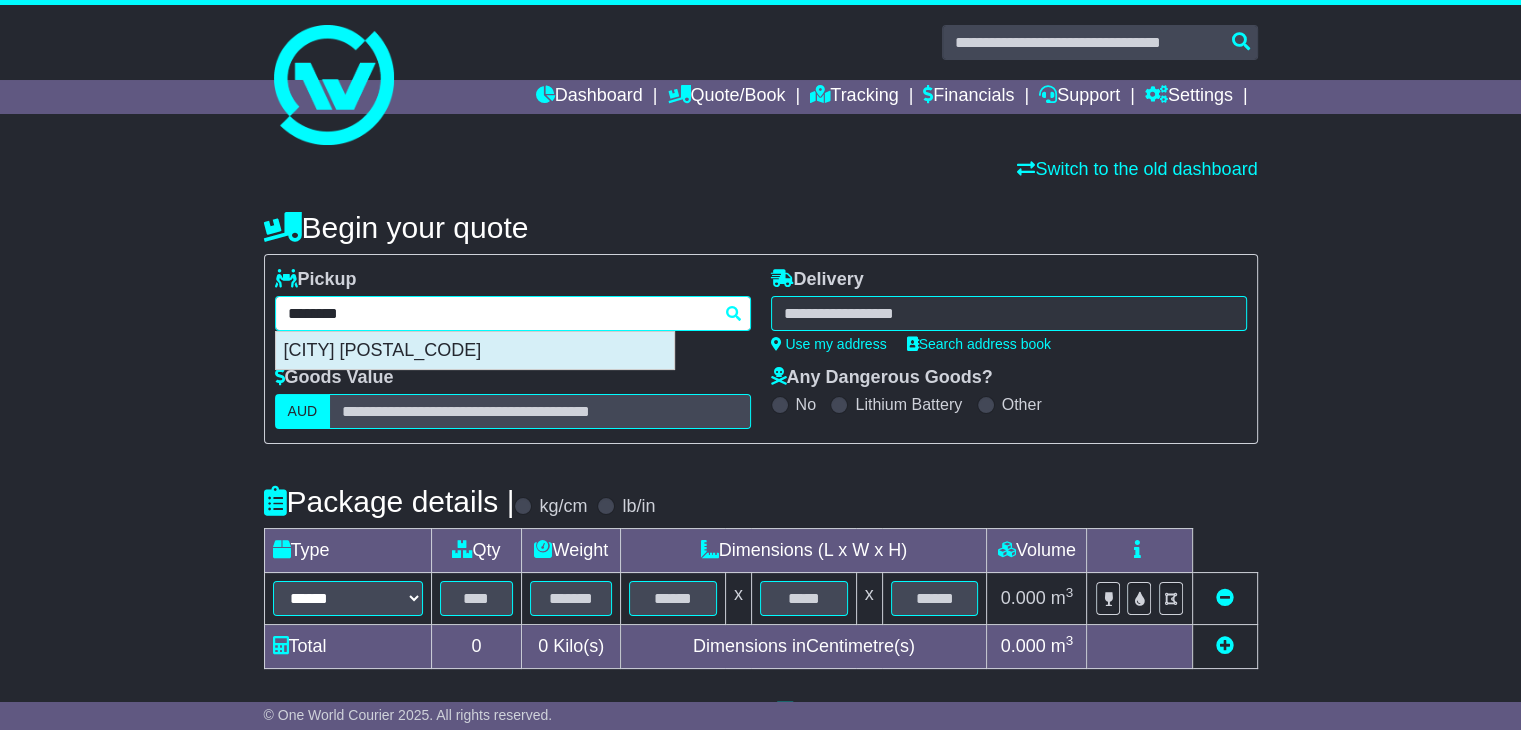 click on "GLENELLA 4740" at bounding box center [475, 351] 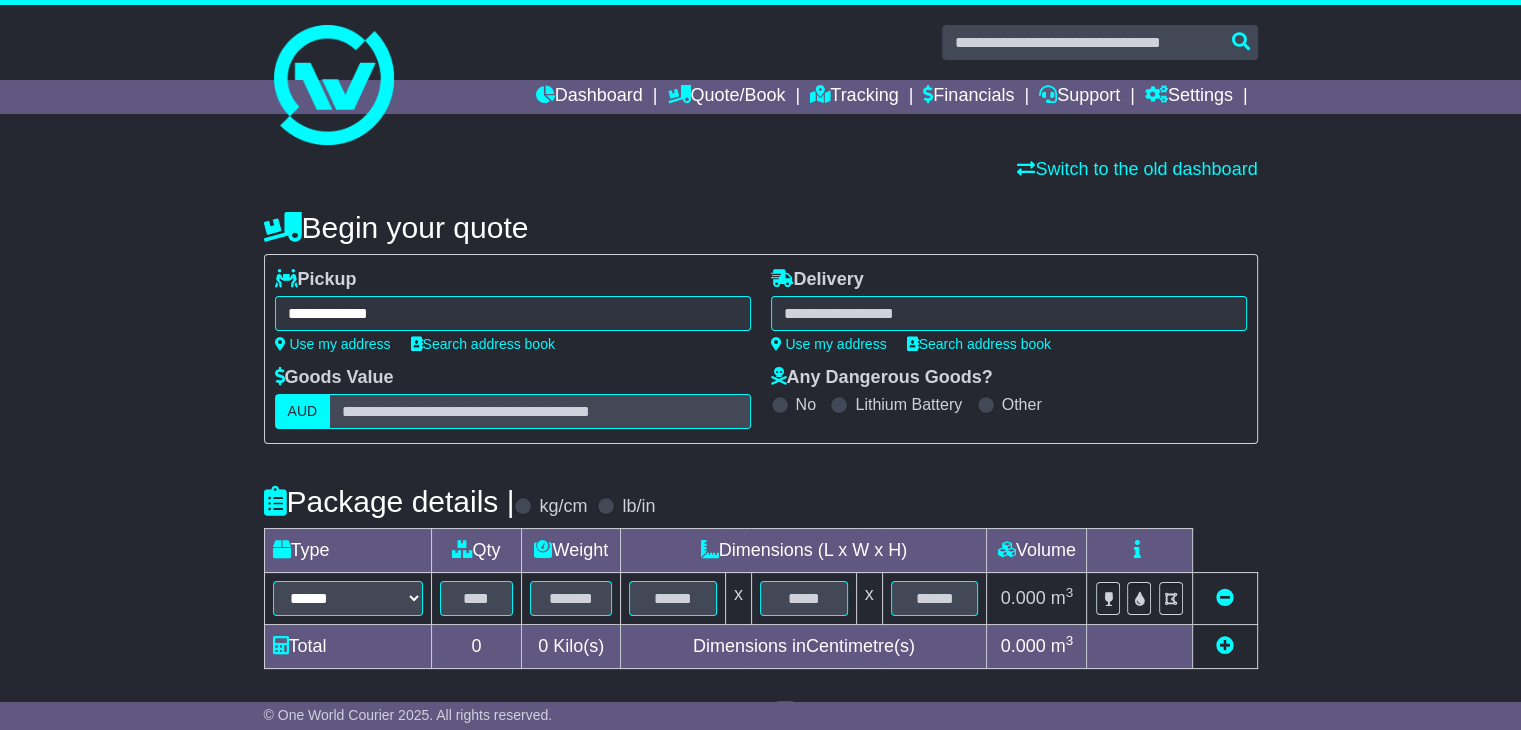 type on "**********" 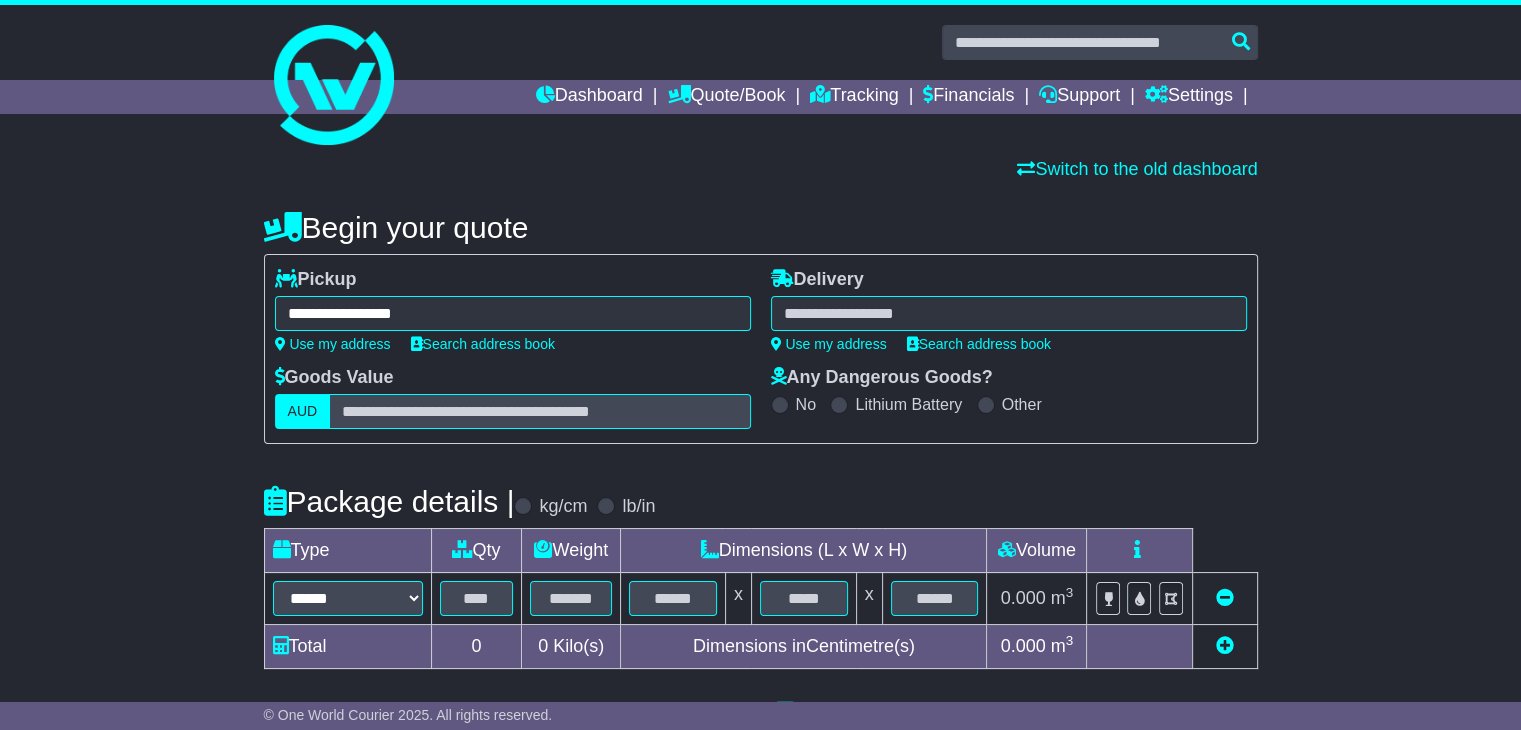 click at bounding box center (1009, 313) 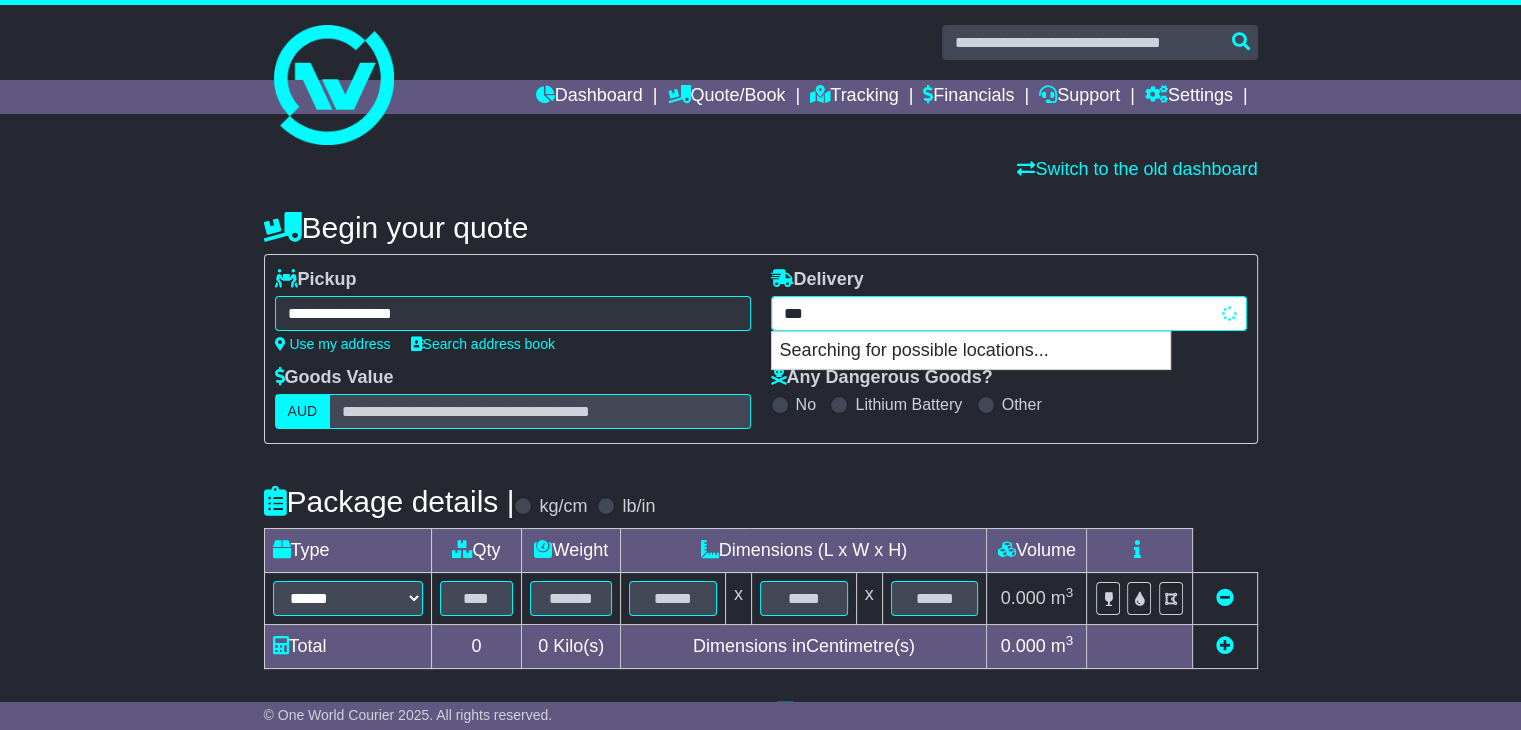 type on "****" 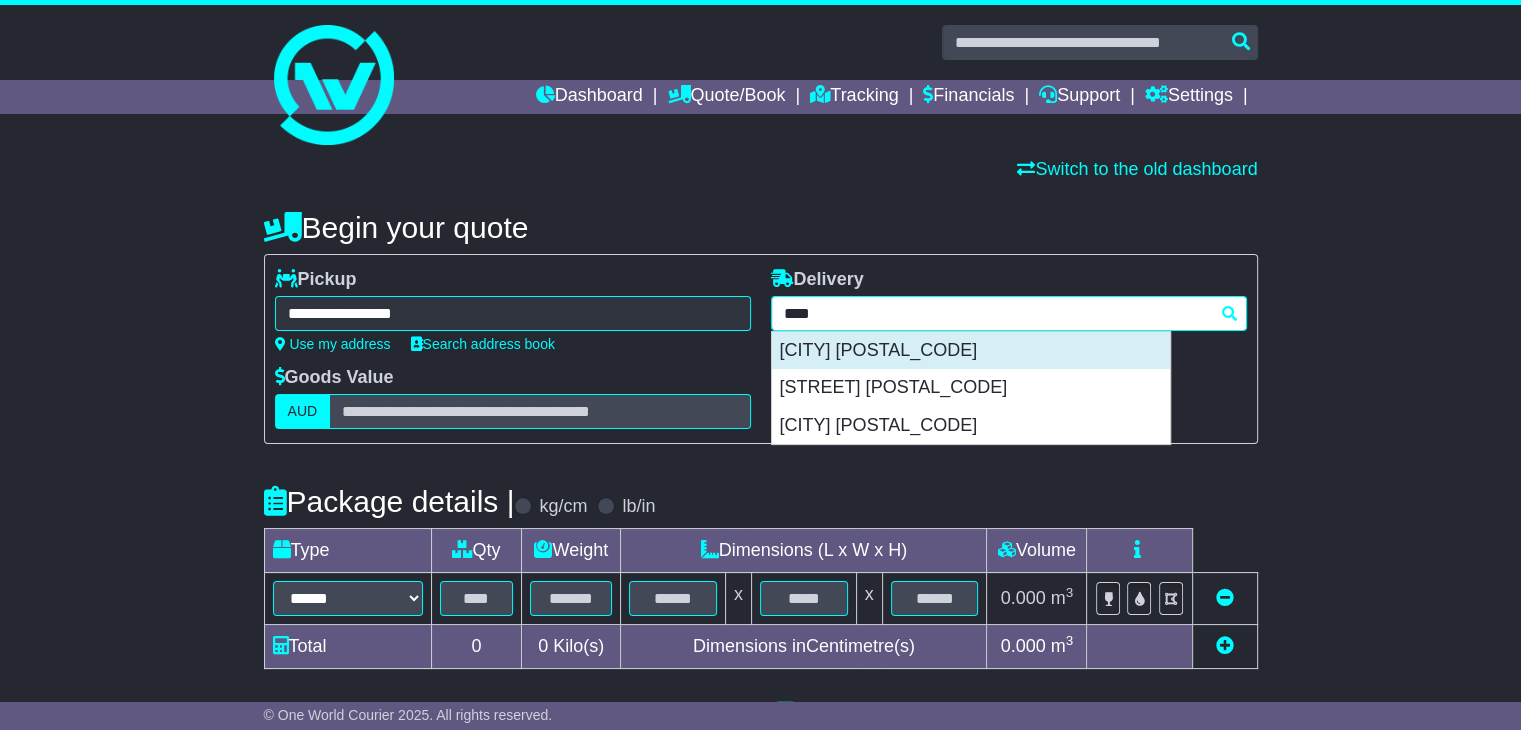 click on "KURRI KURRI 2327" at bounding box center [971, 351] 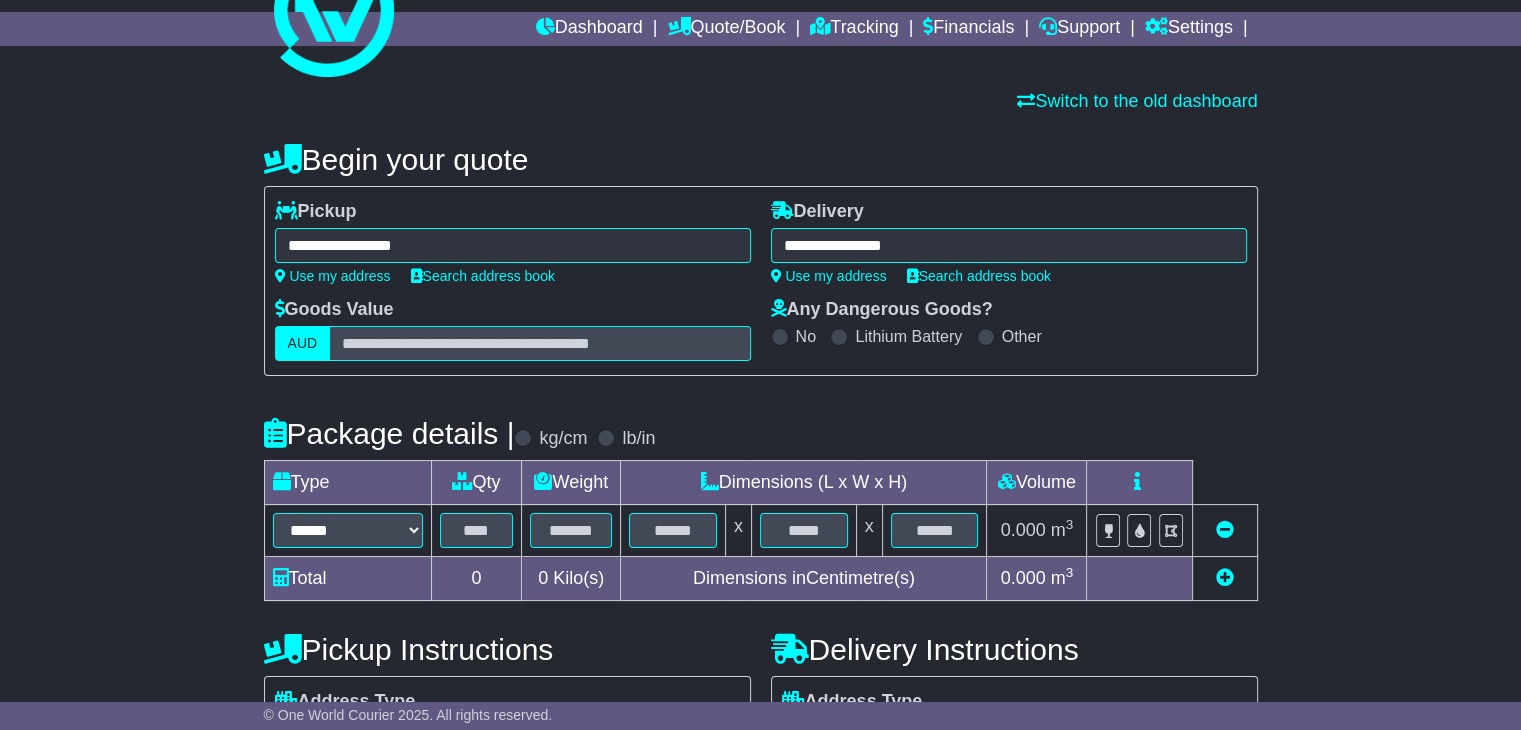 type on "**********" 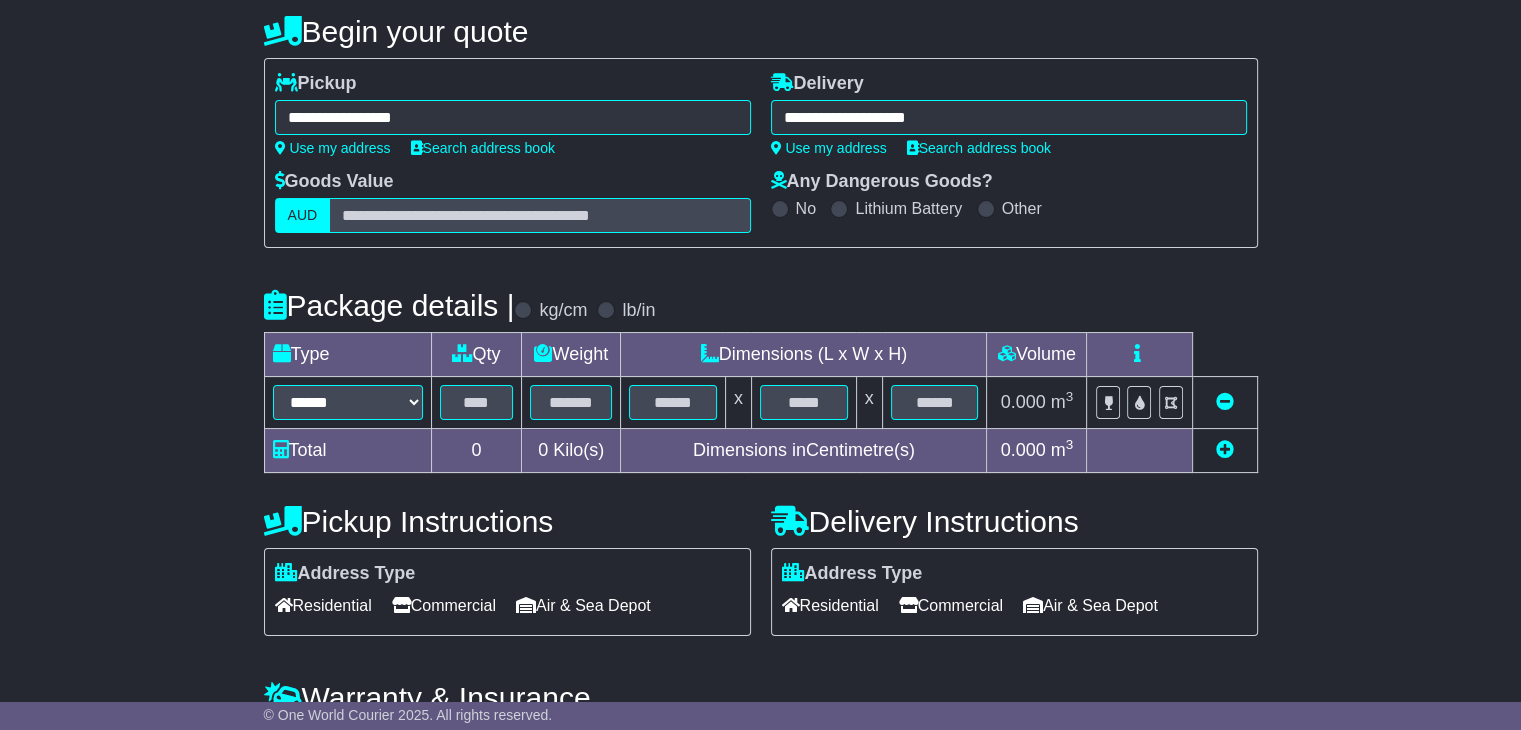 scroll, scrollTop: 200, scrollLeft: 0, axis: vertical 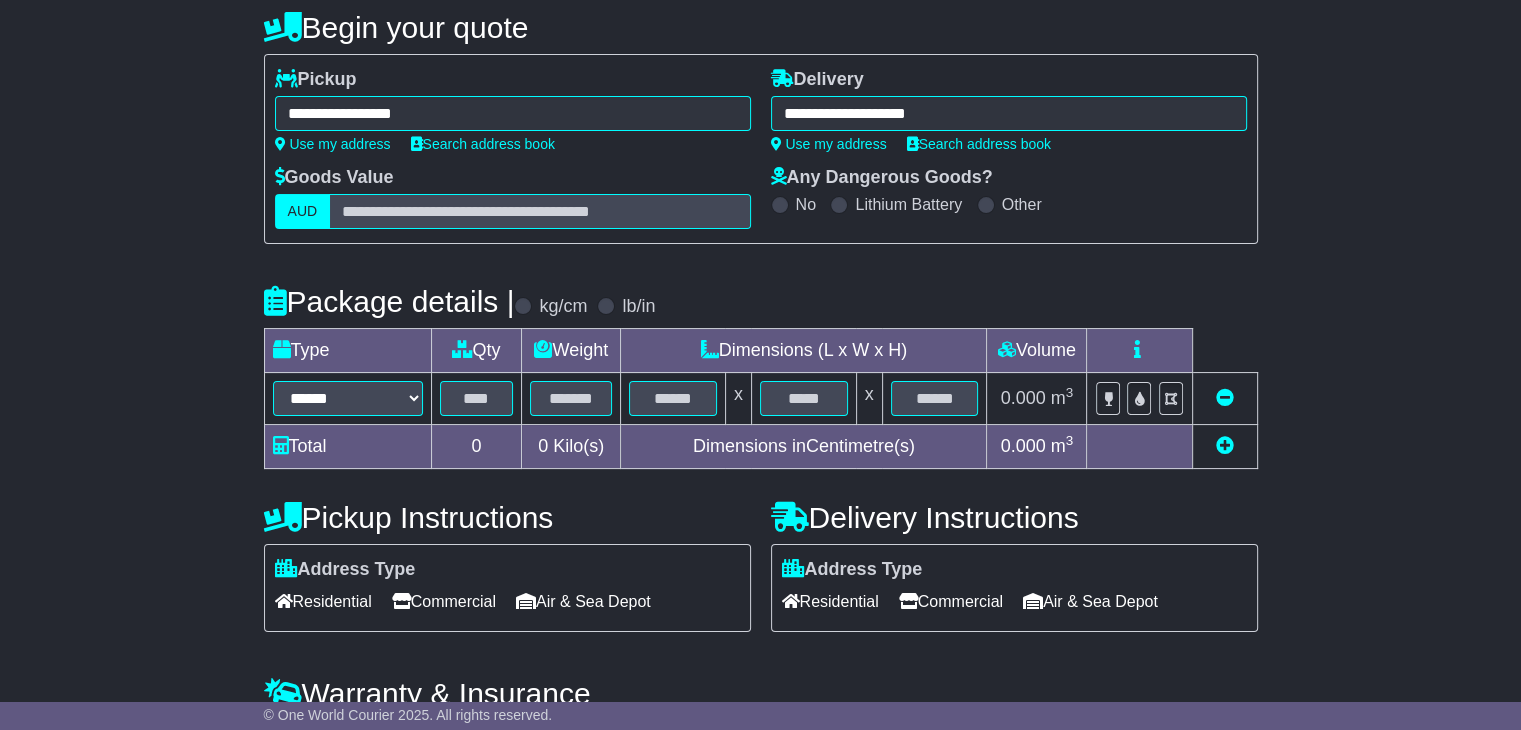 click on "****** ****** *** ******** ***** **** **** ****** *** *******" at bounding box center [347, 399] 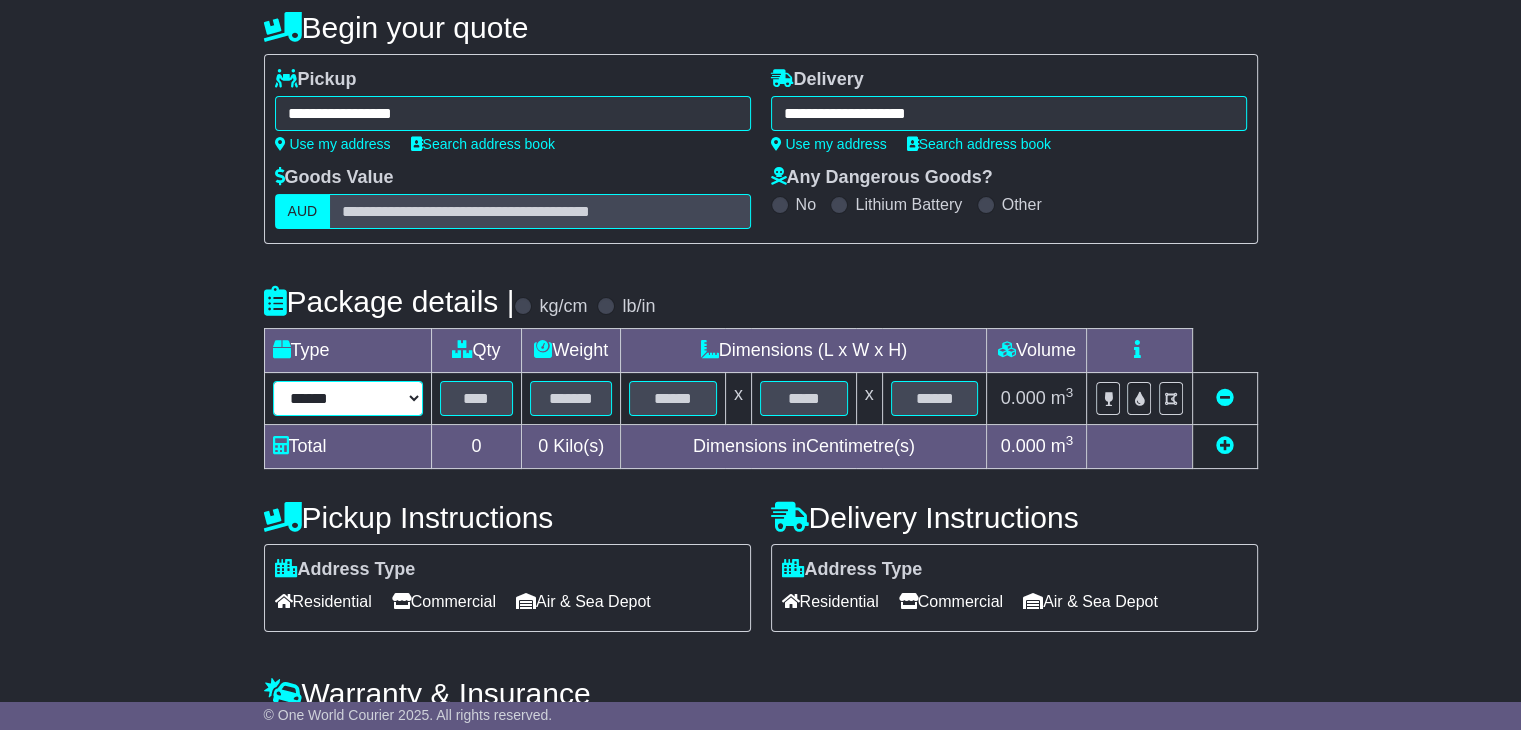 click on "****** ****** *** ******** ***** **** **** ****** *** *******" at bounding box center (348, 398) 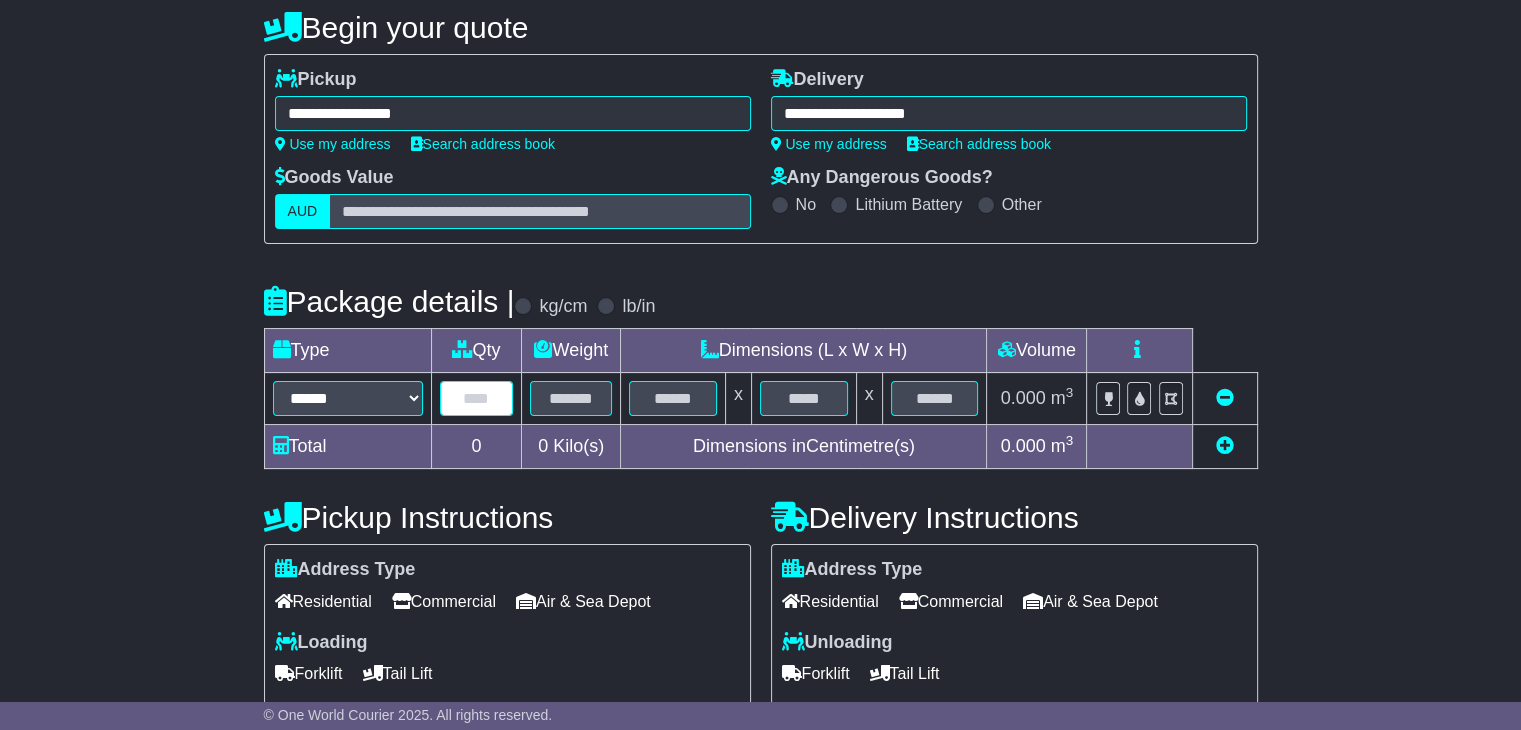 click at bounding box center [477, 398] 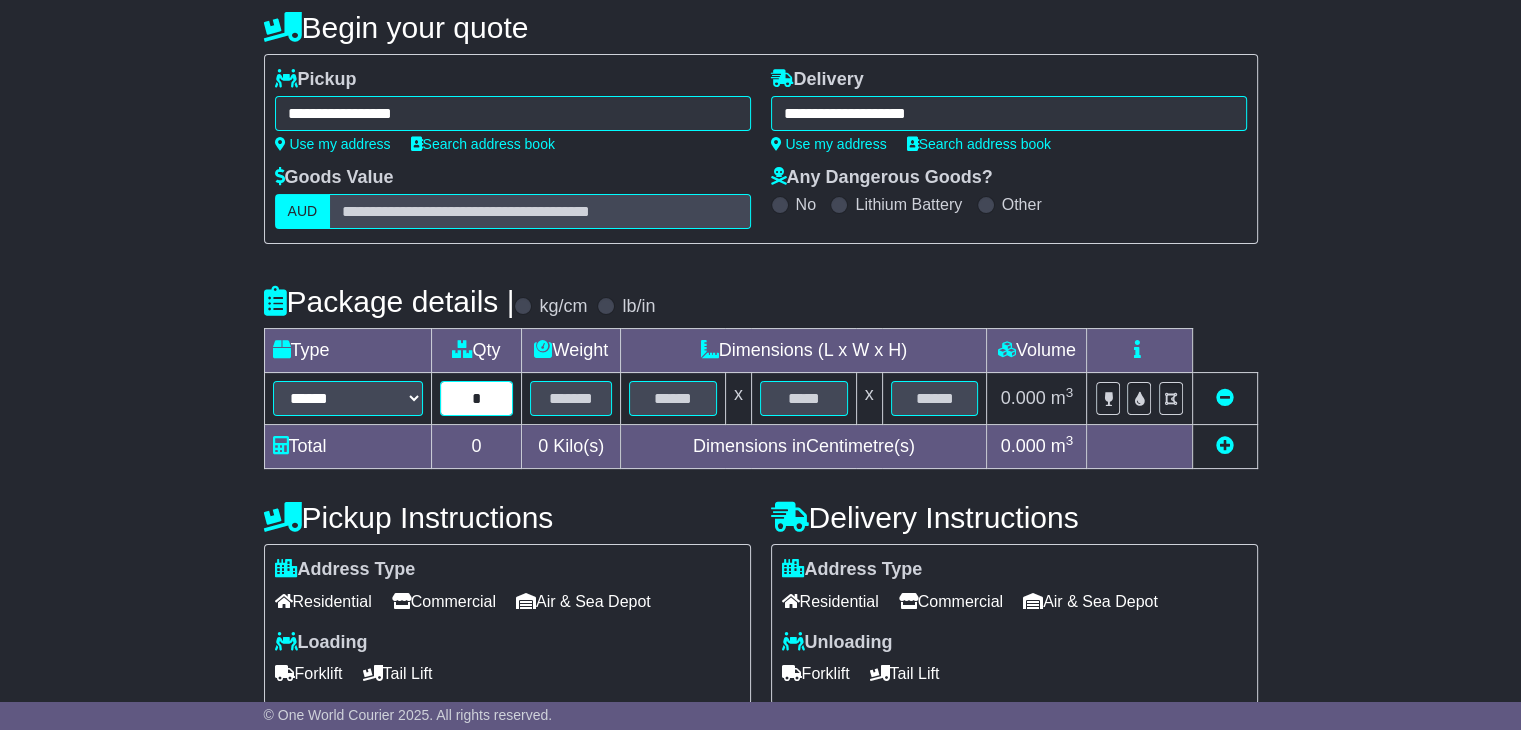 type on "*" 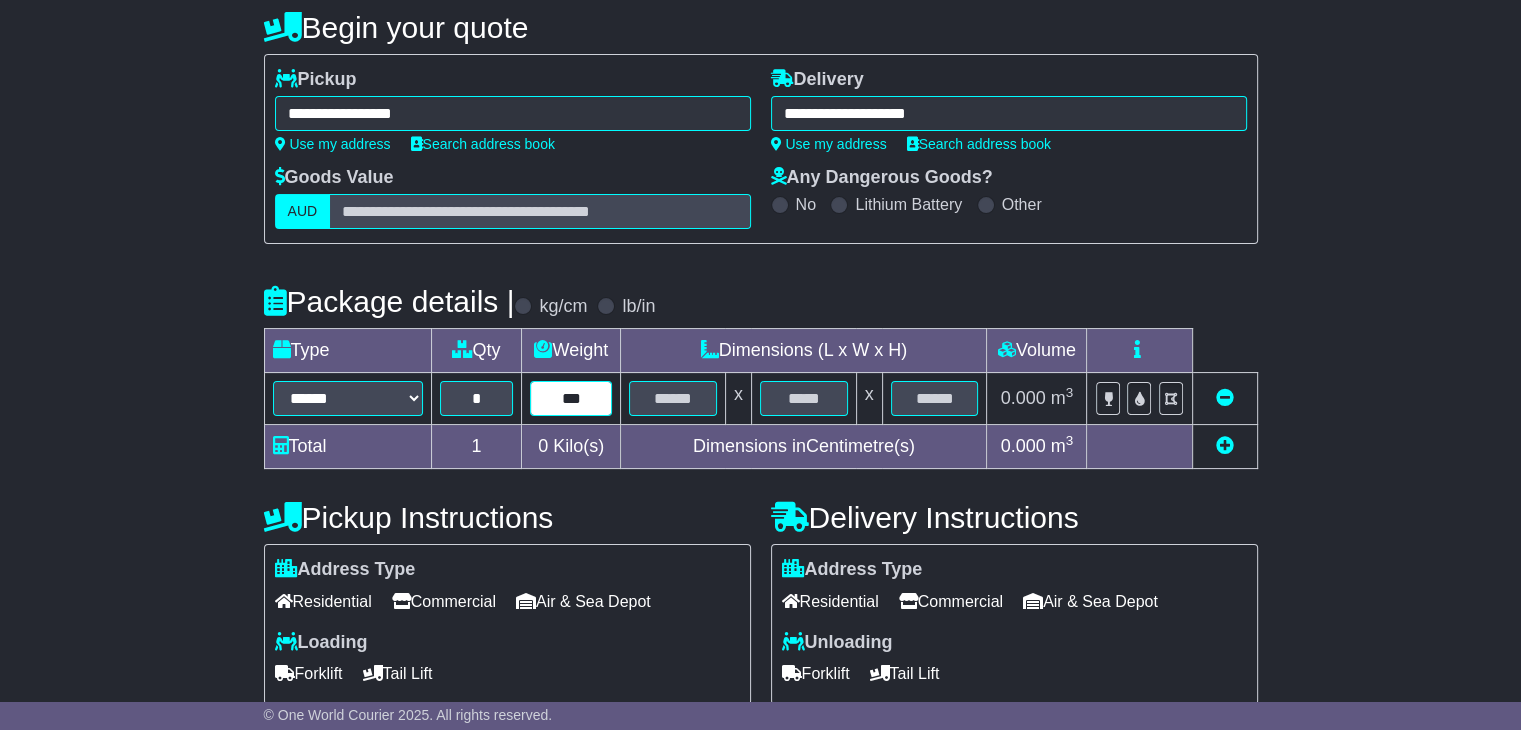 type on "***" 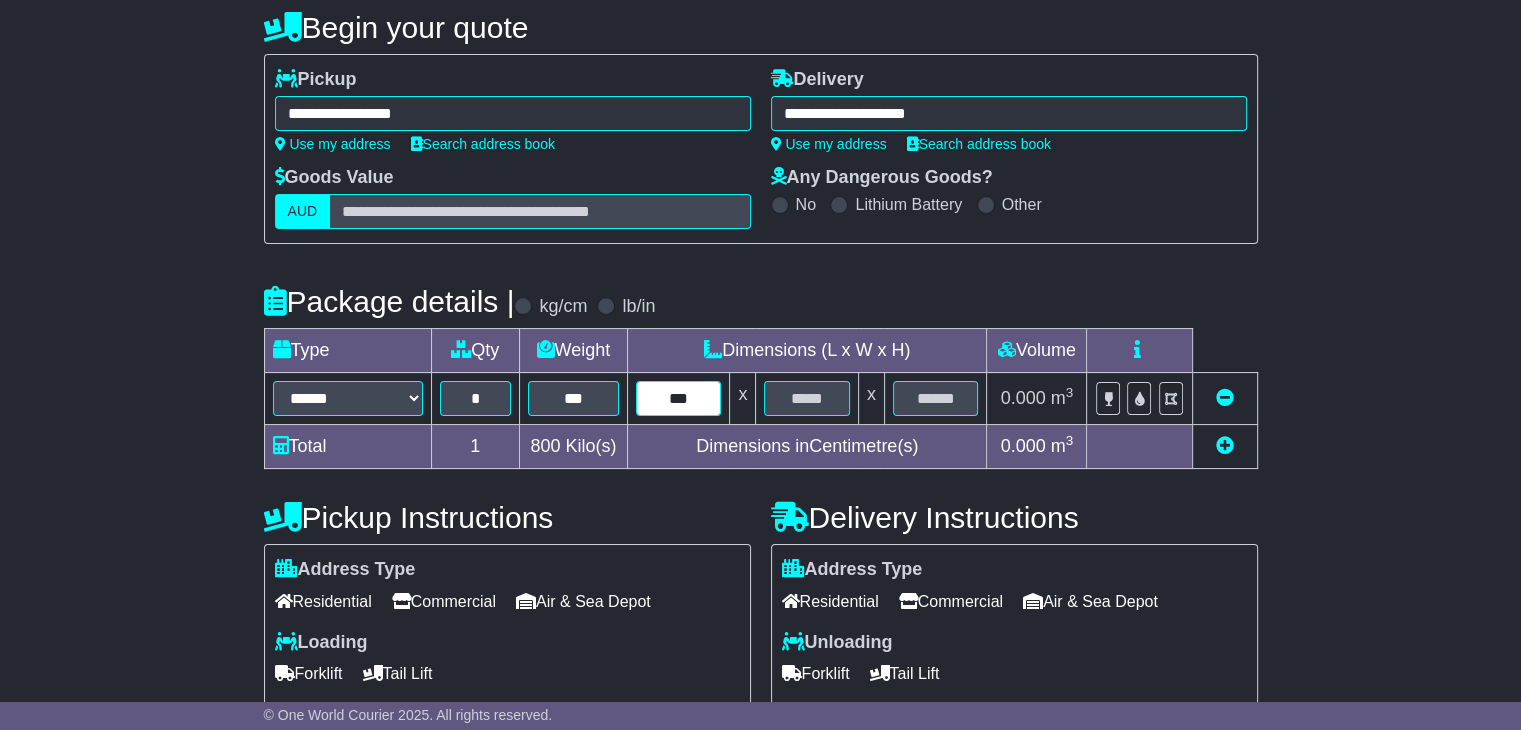 type on "***" 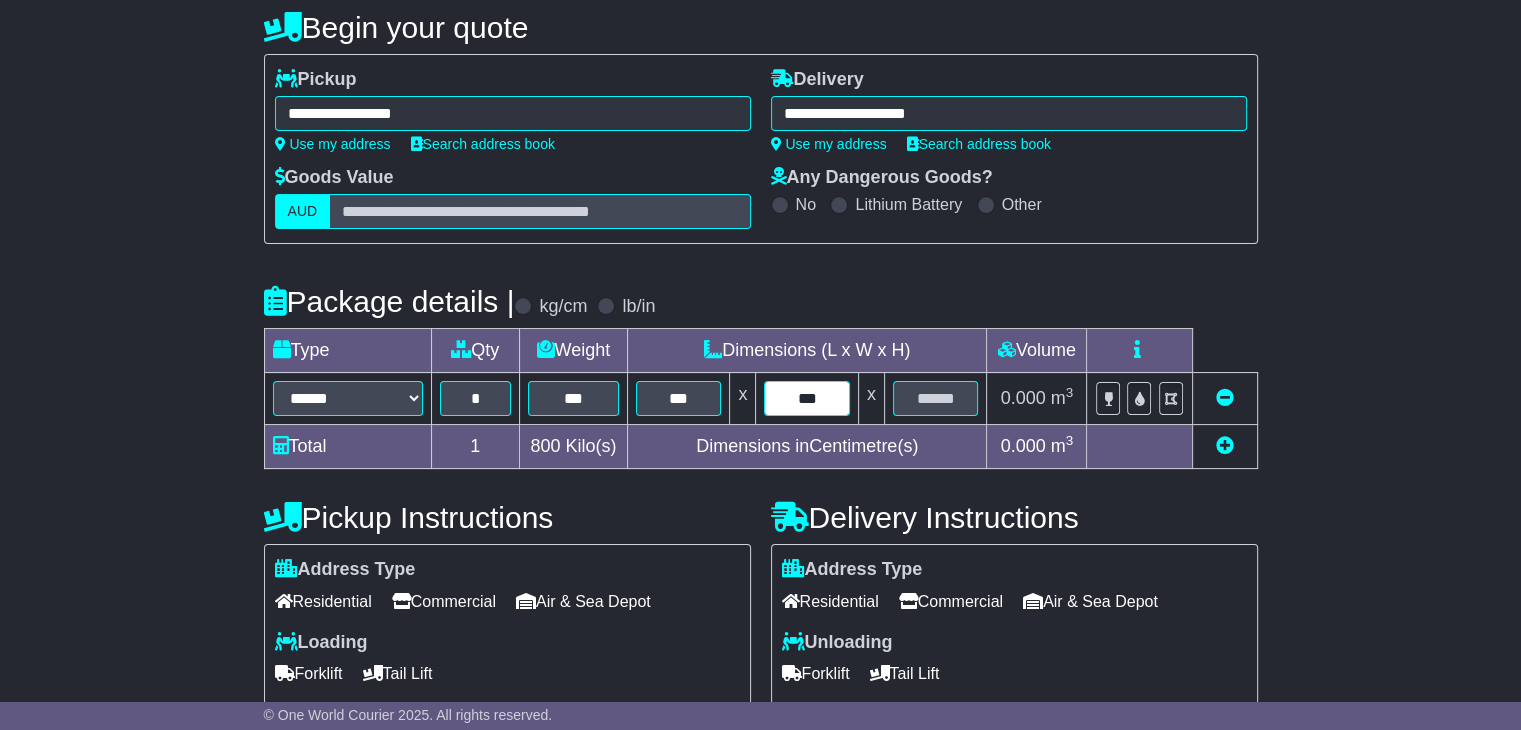 type on "***" 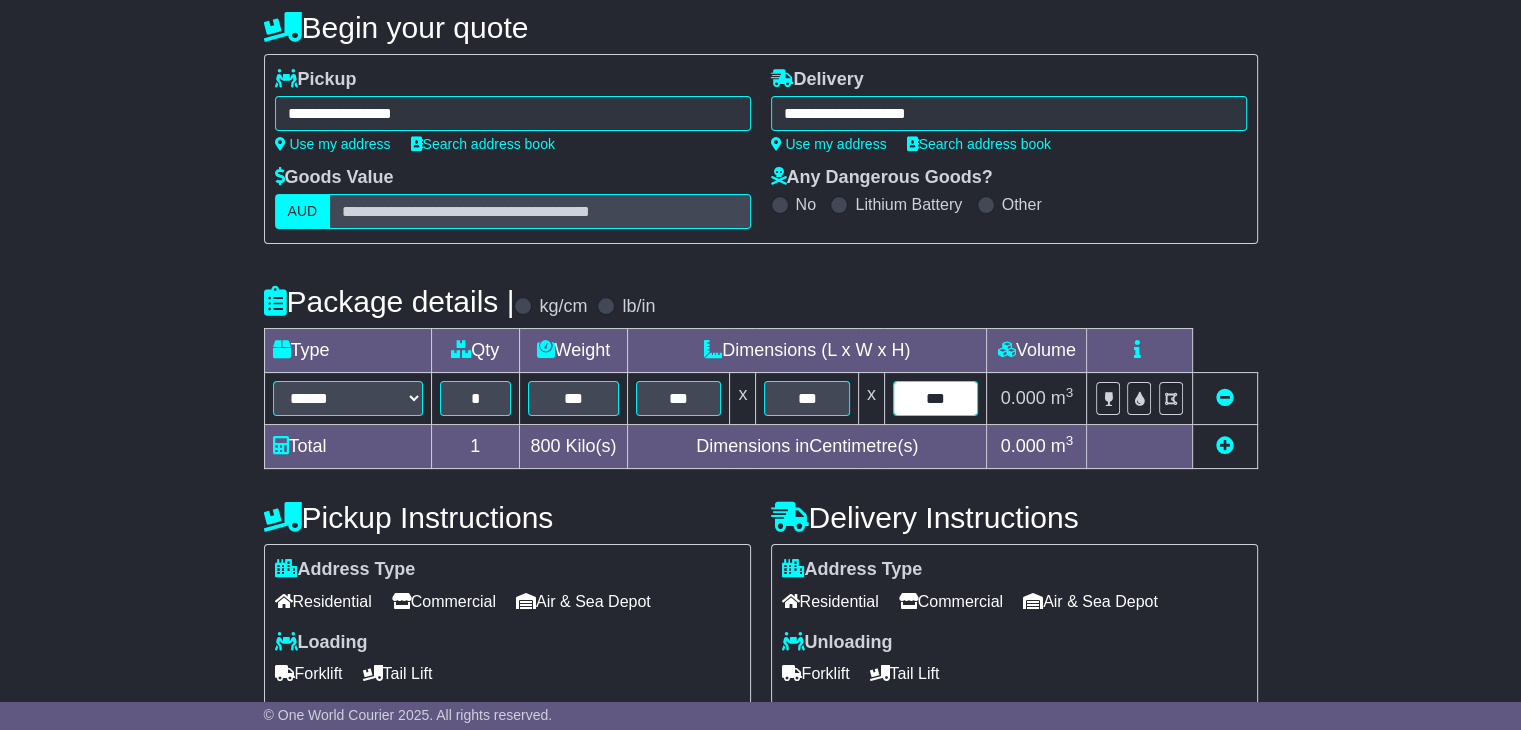 type on "***" 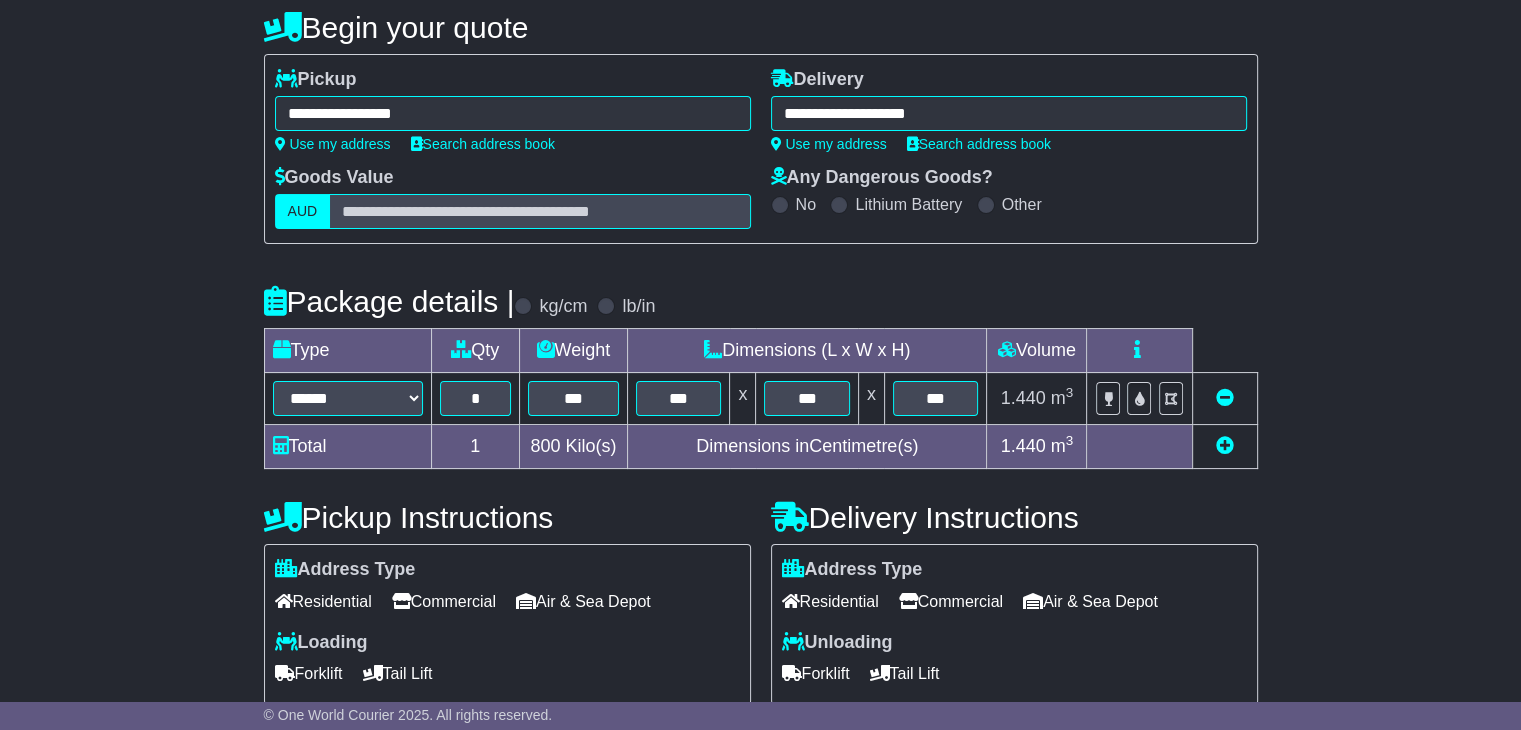 scroll, scrollTop: 500, scrollLeft: 0, axis: vertical 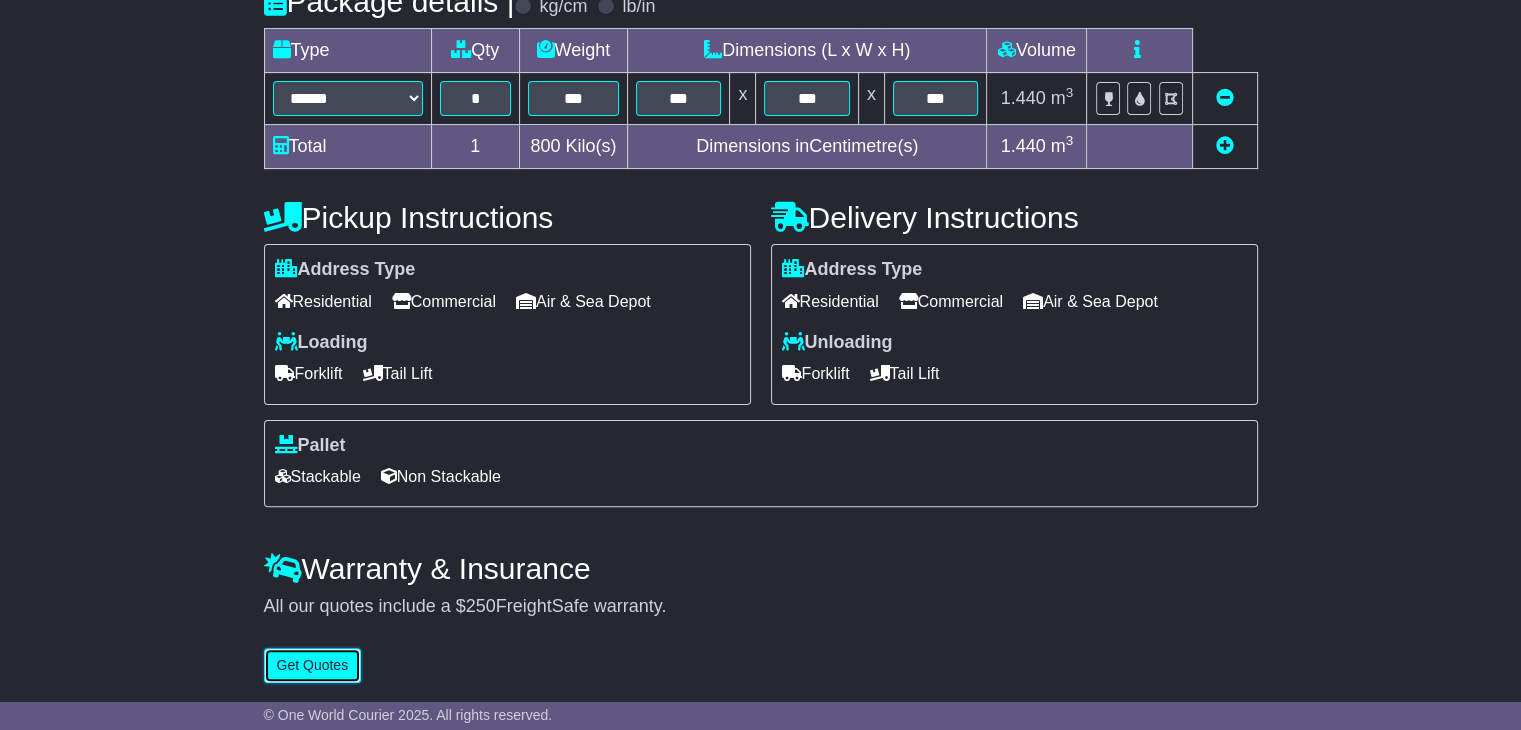 type 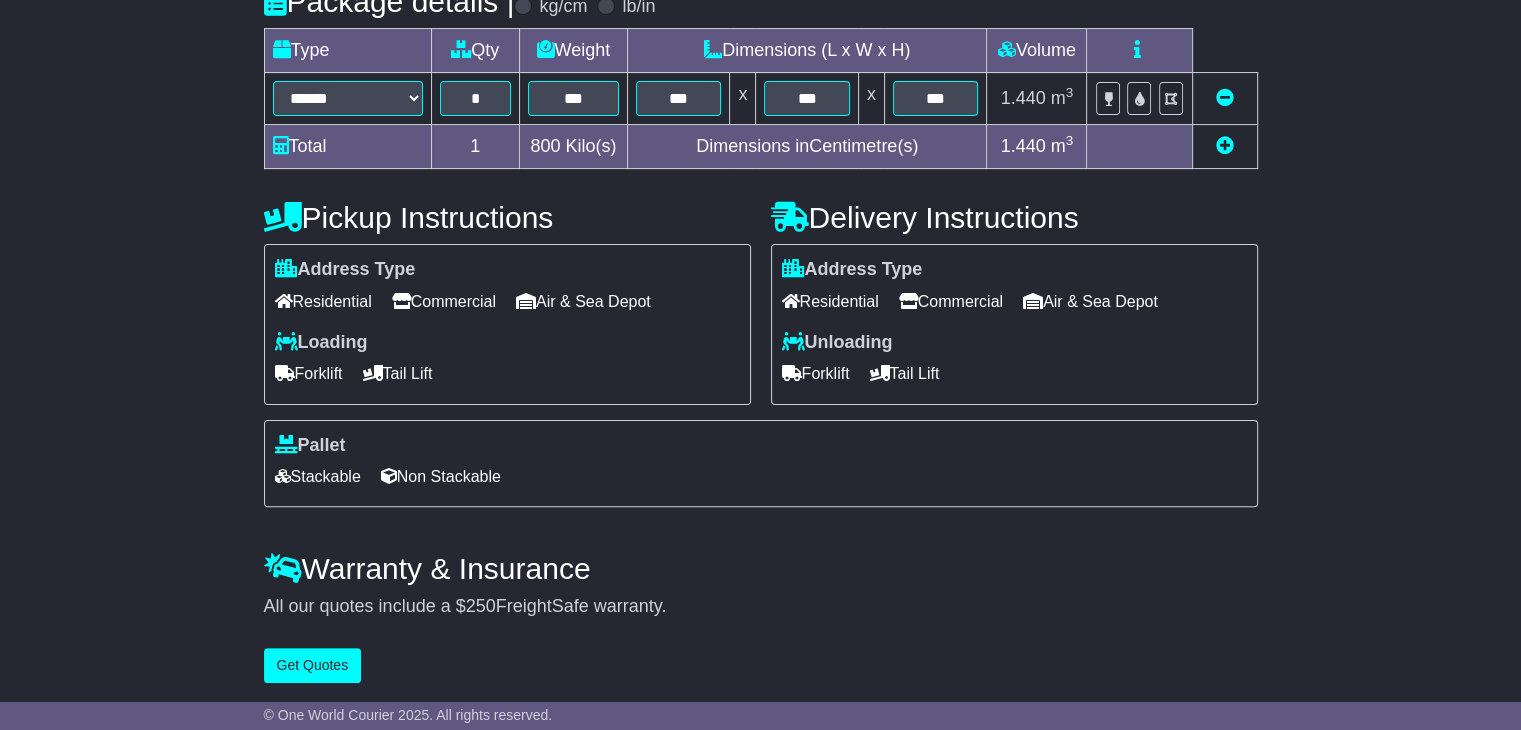 click on "Commercial" at bounding box center [444, 301] 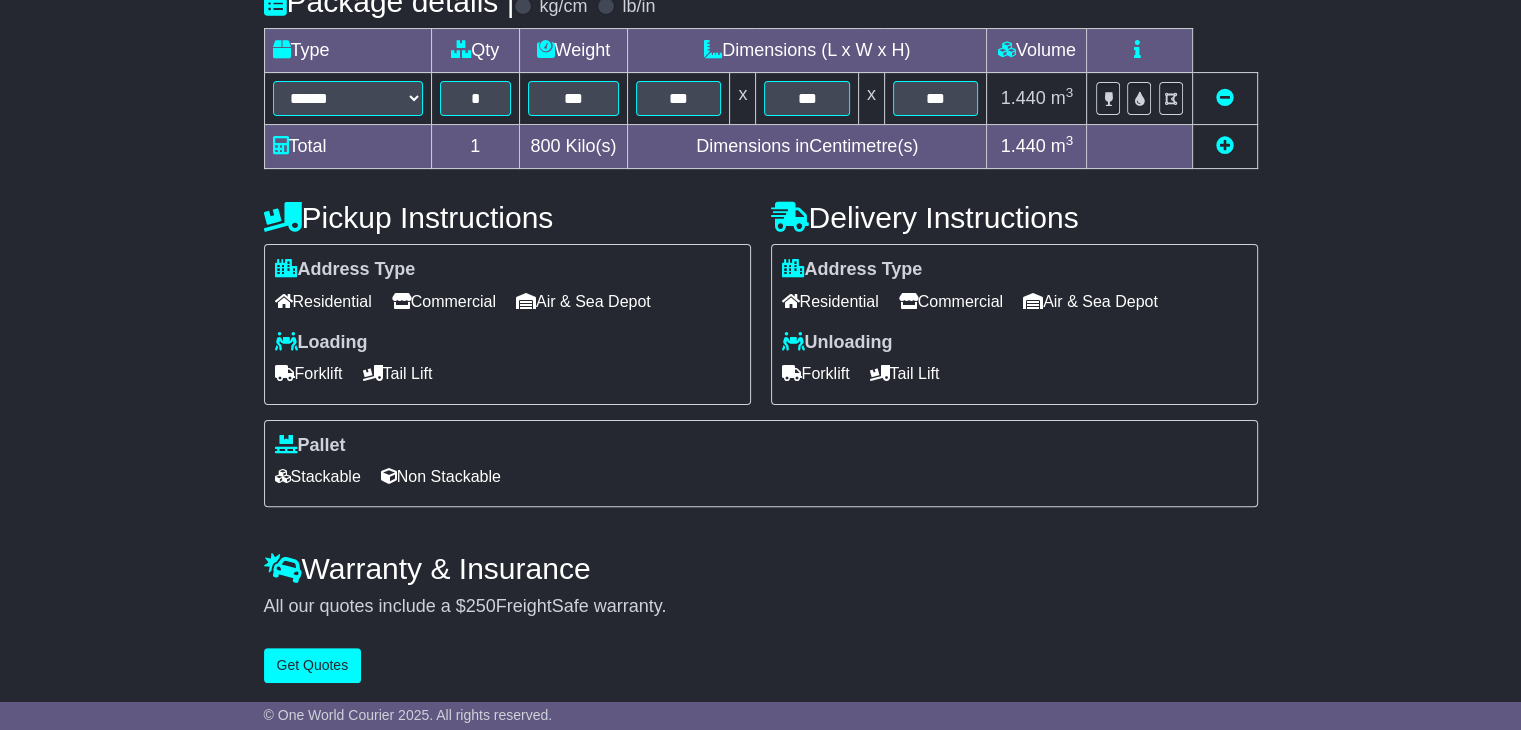 click on "Forklift" at bounding box center [309, 373] 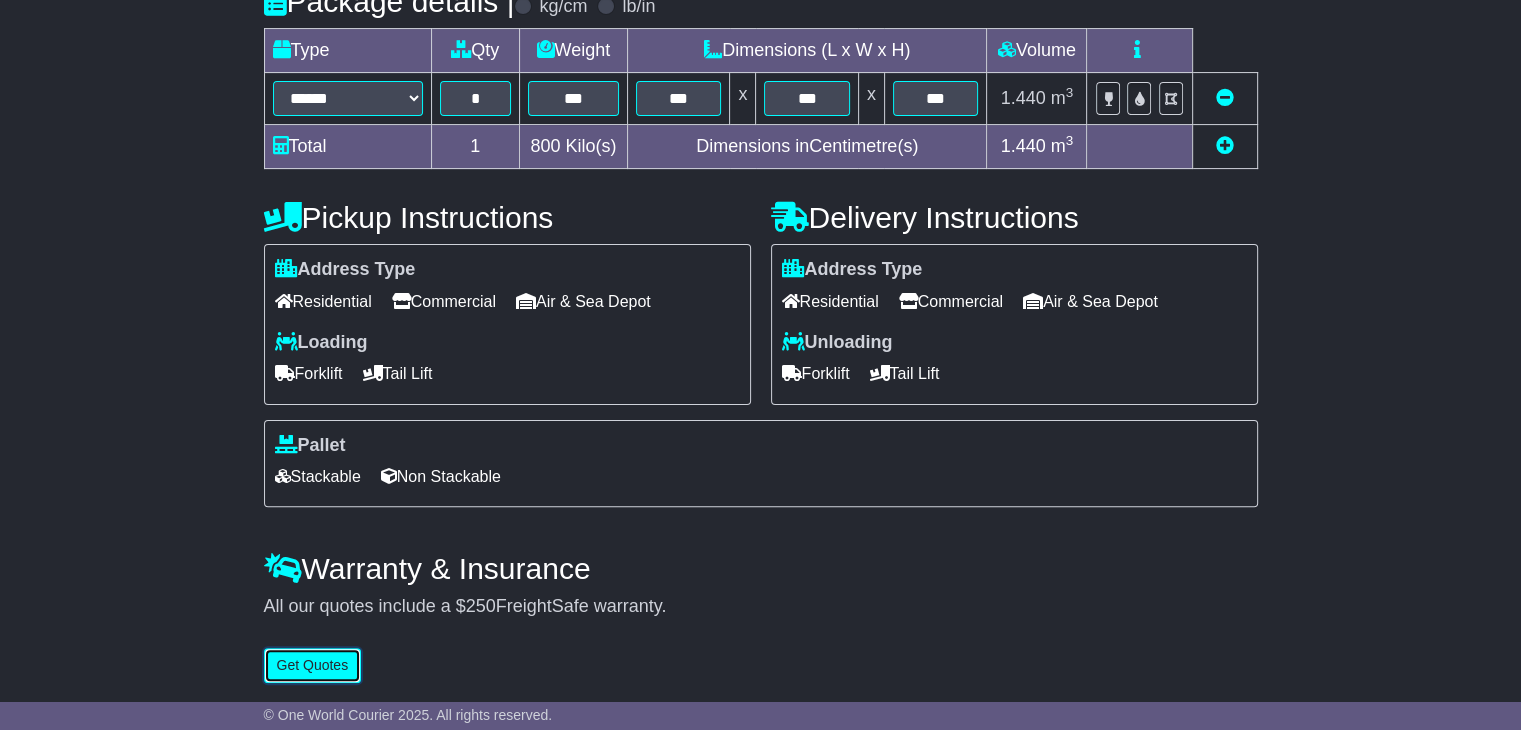 click on "Get Quotes" at bounding box center [313, 665] 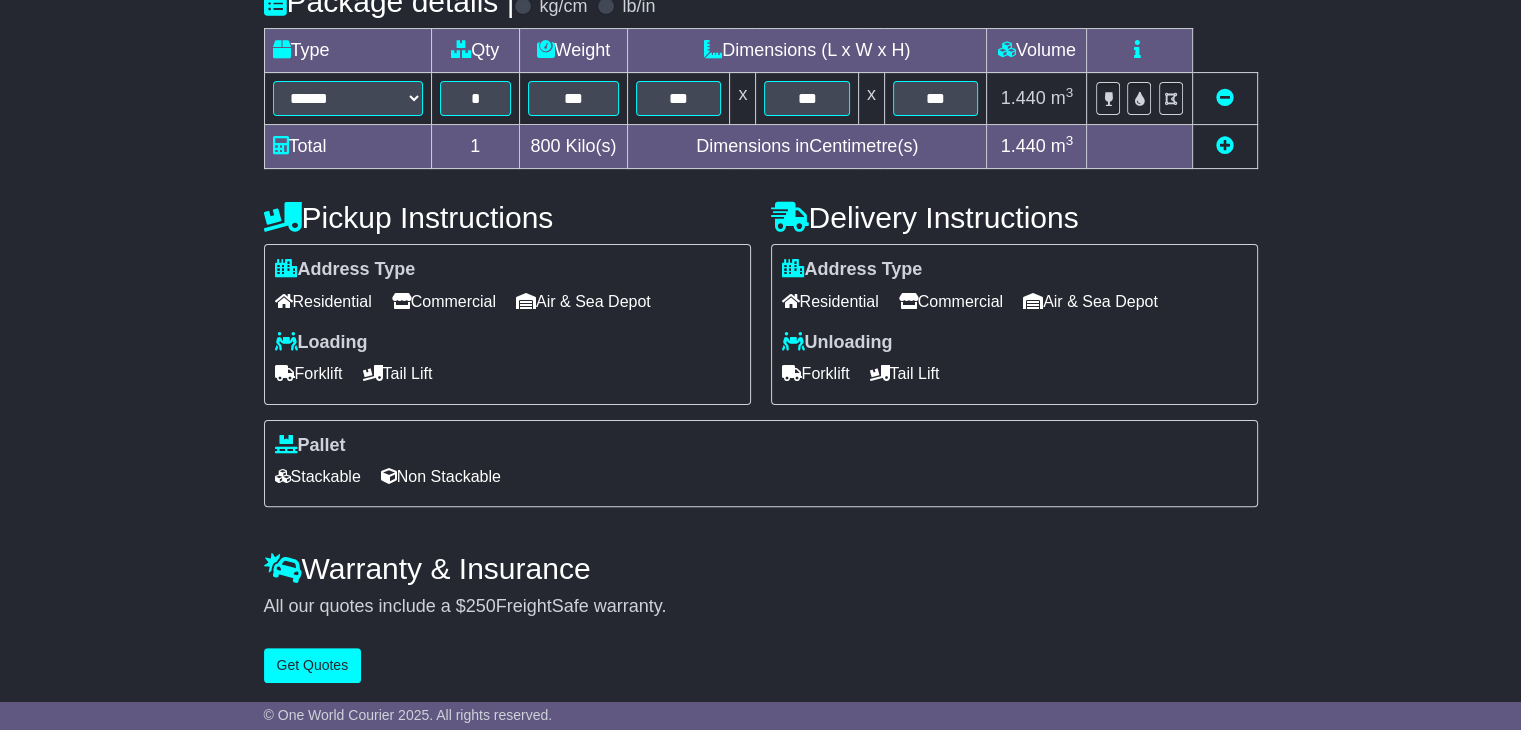 scroll, scrollTop: 0, scrollLeft: 0, axis: both 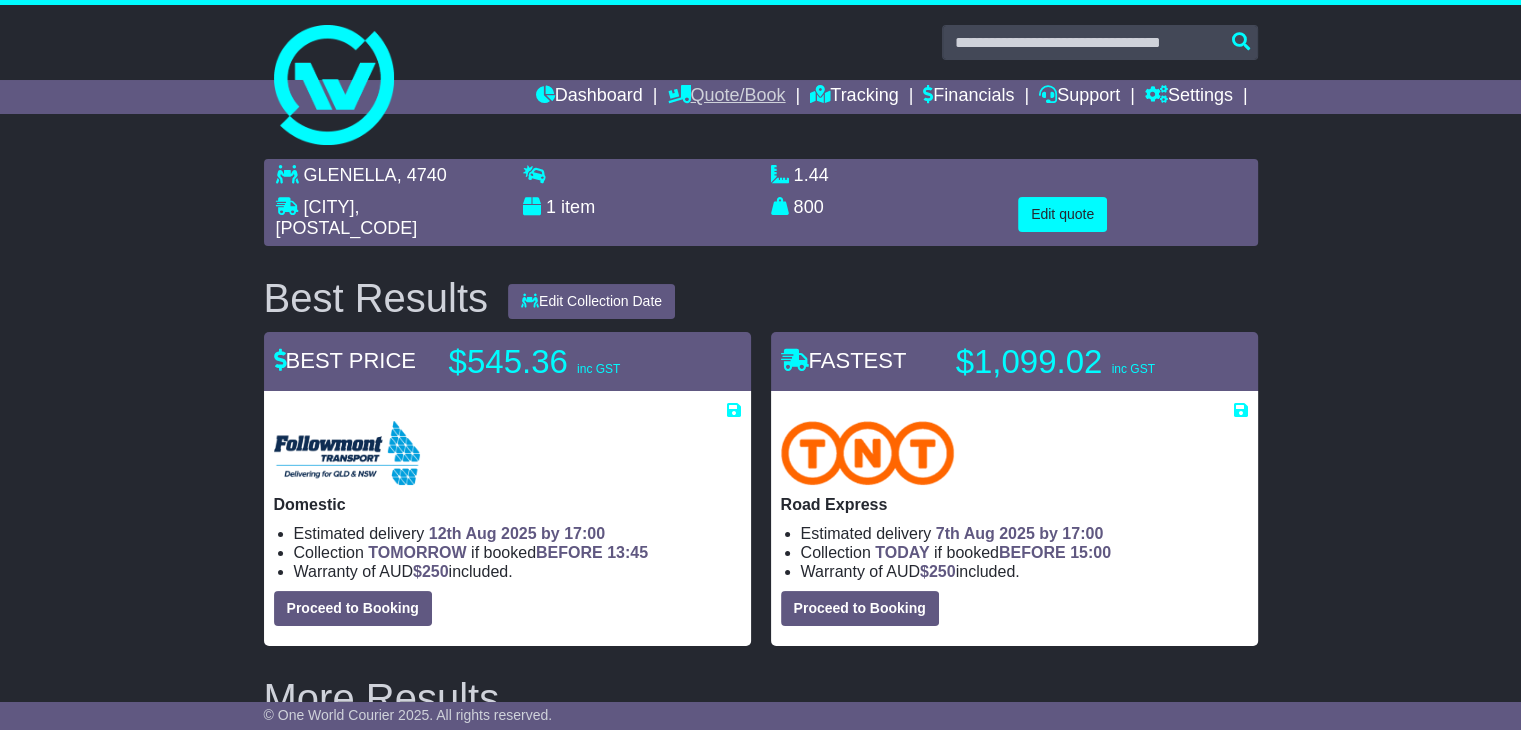 click on "Quote/Book" at bounding box center (726, 97) 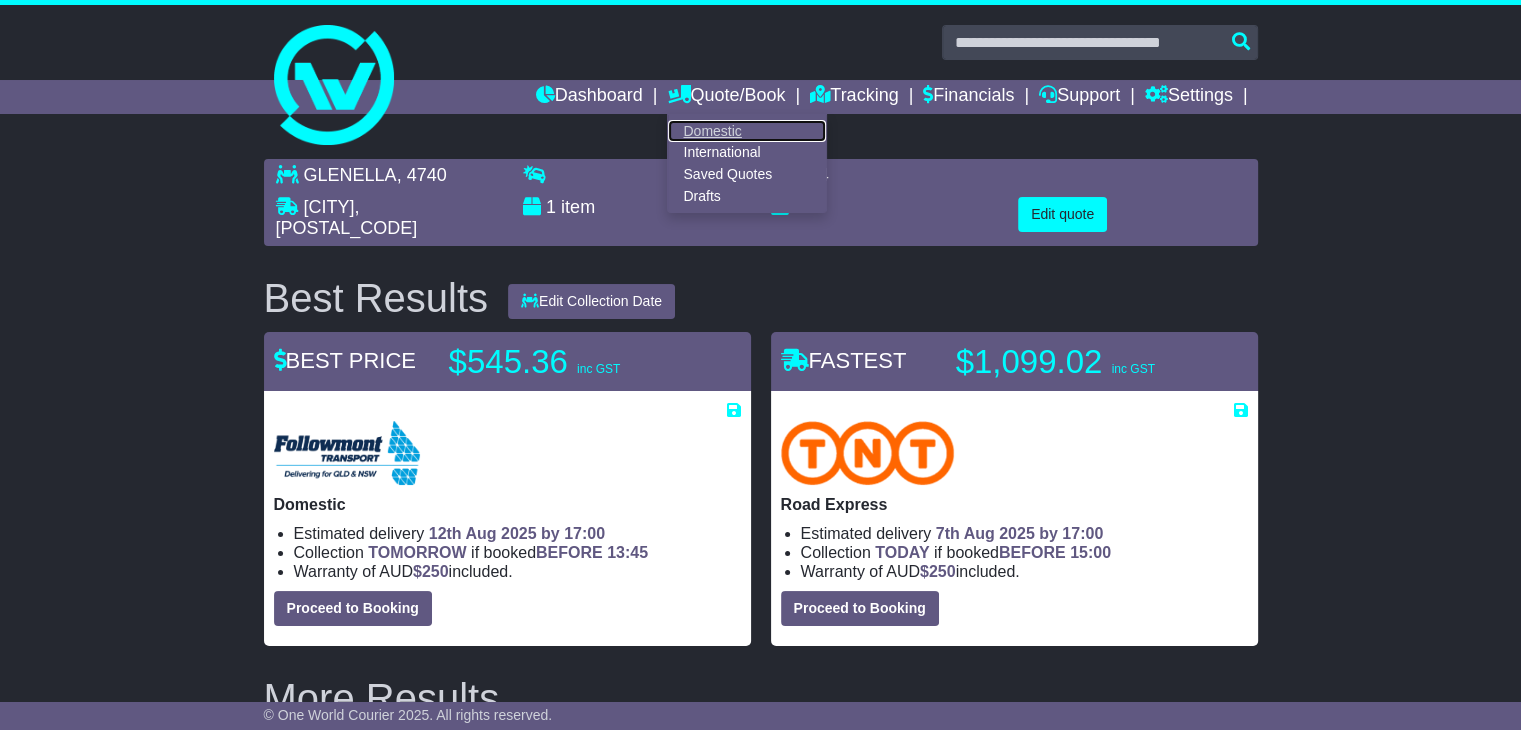 click on "Domestic" at bounding box center (747, 131) 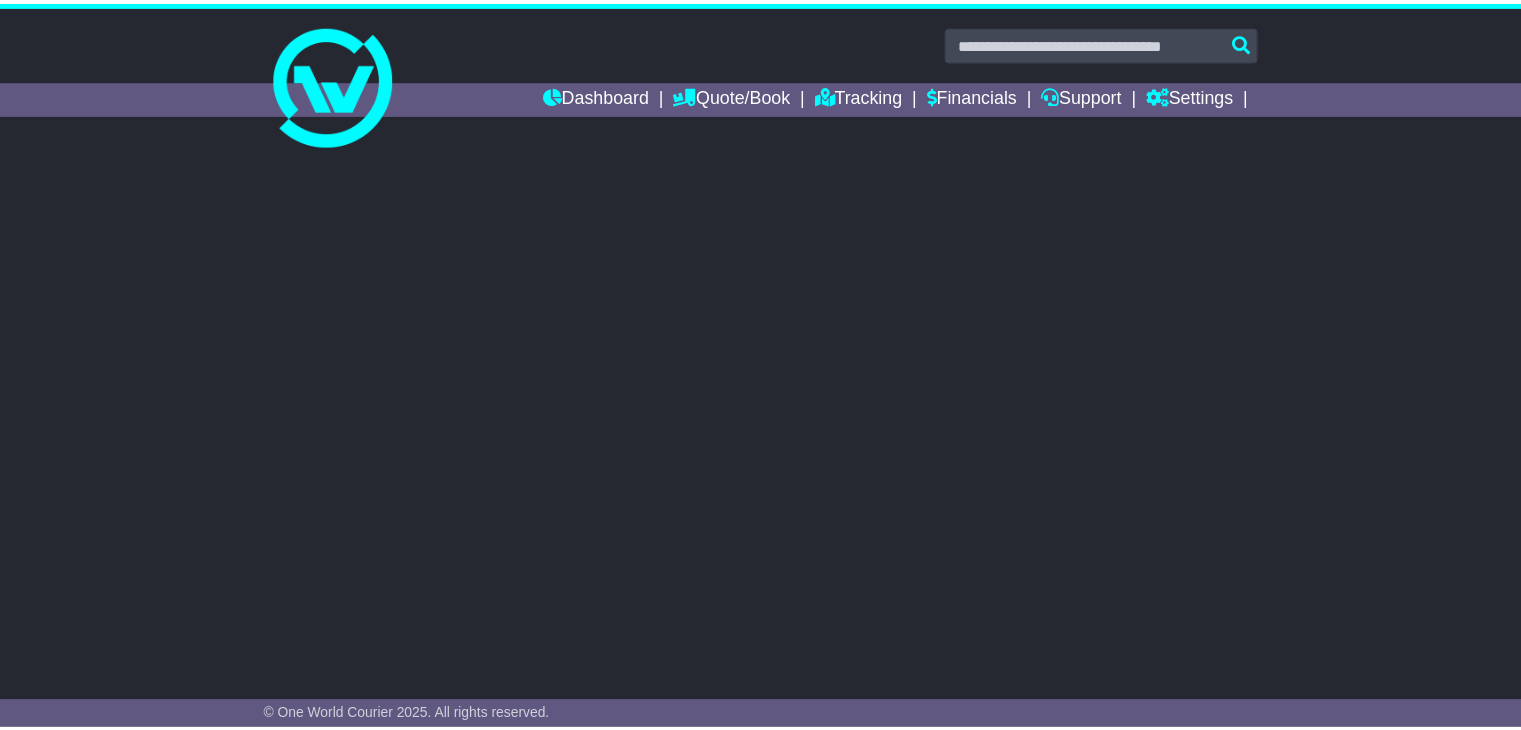 scroll, scrollTop: 0, scrollLeft: 0, axis: both 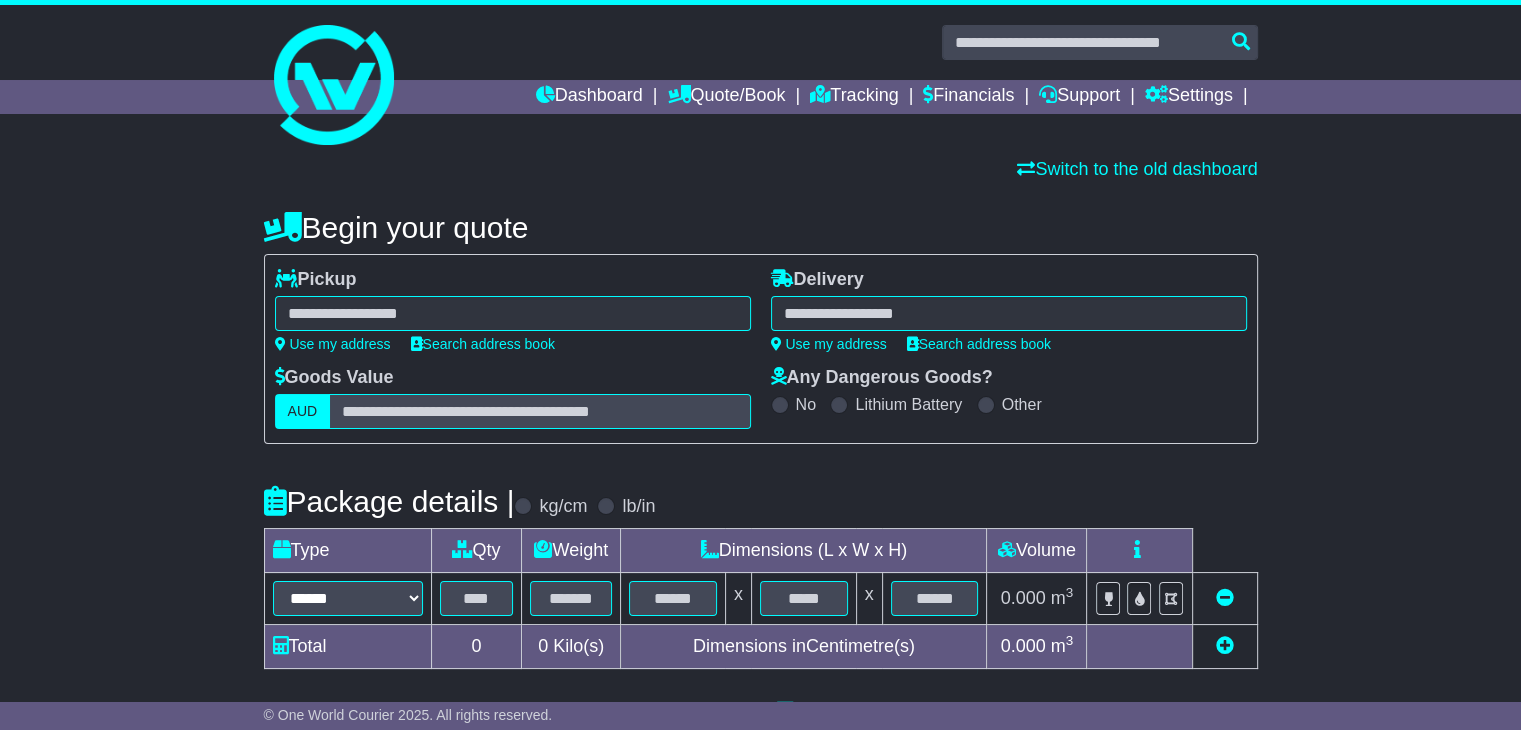 click at bounding box center [513, 313] 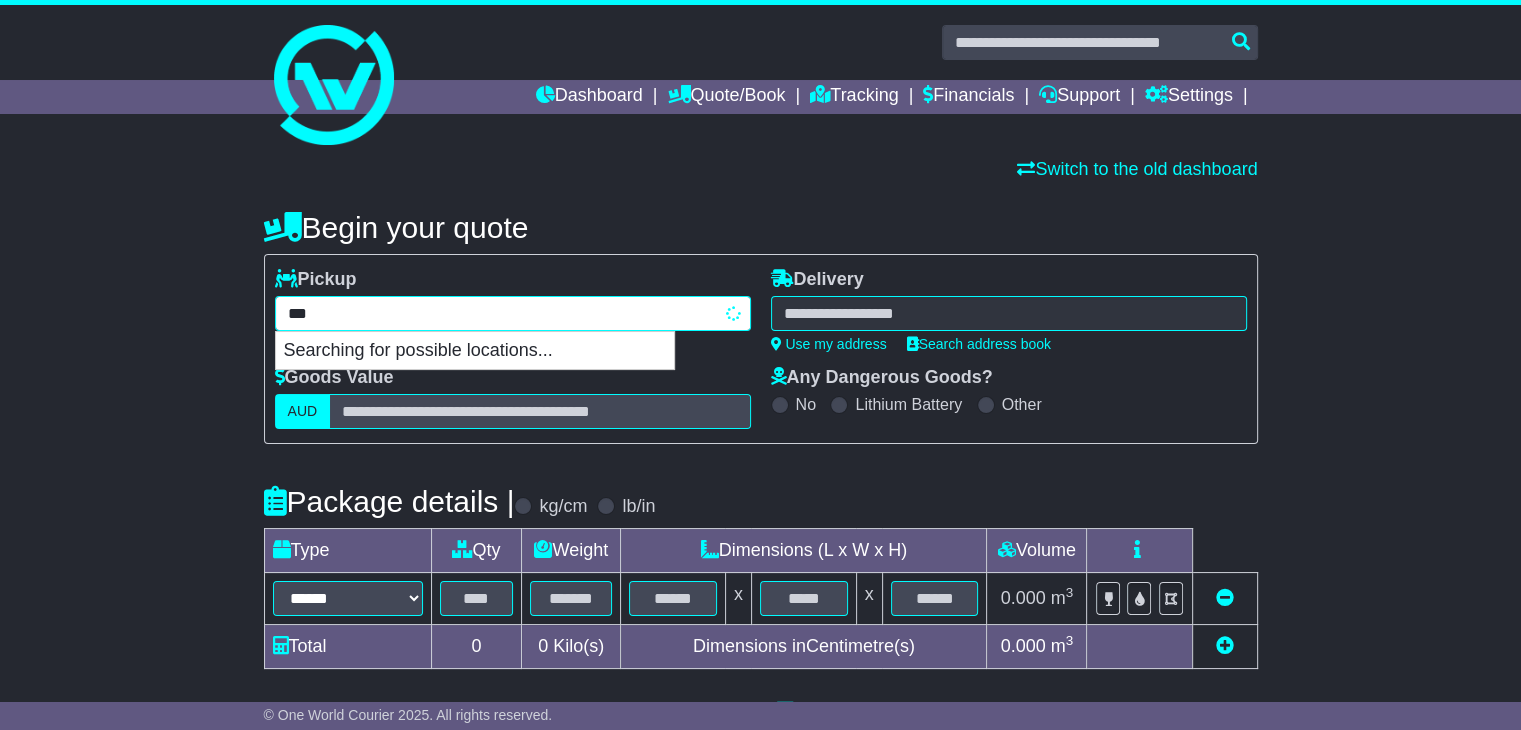 type on "****" 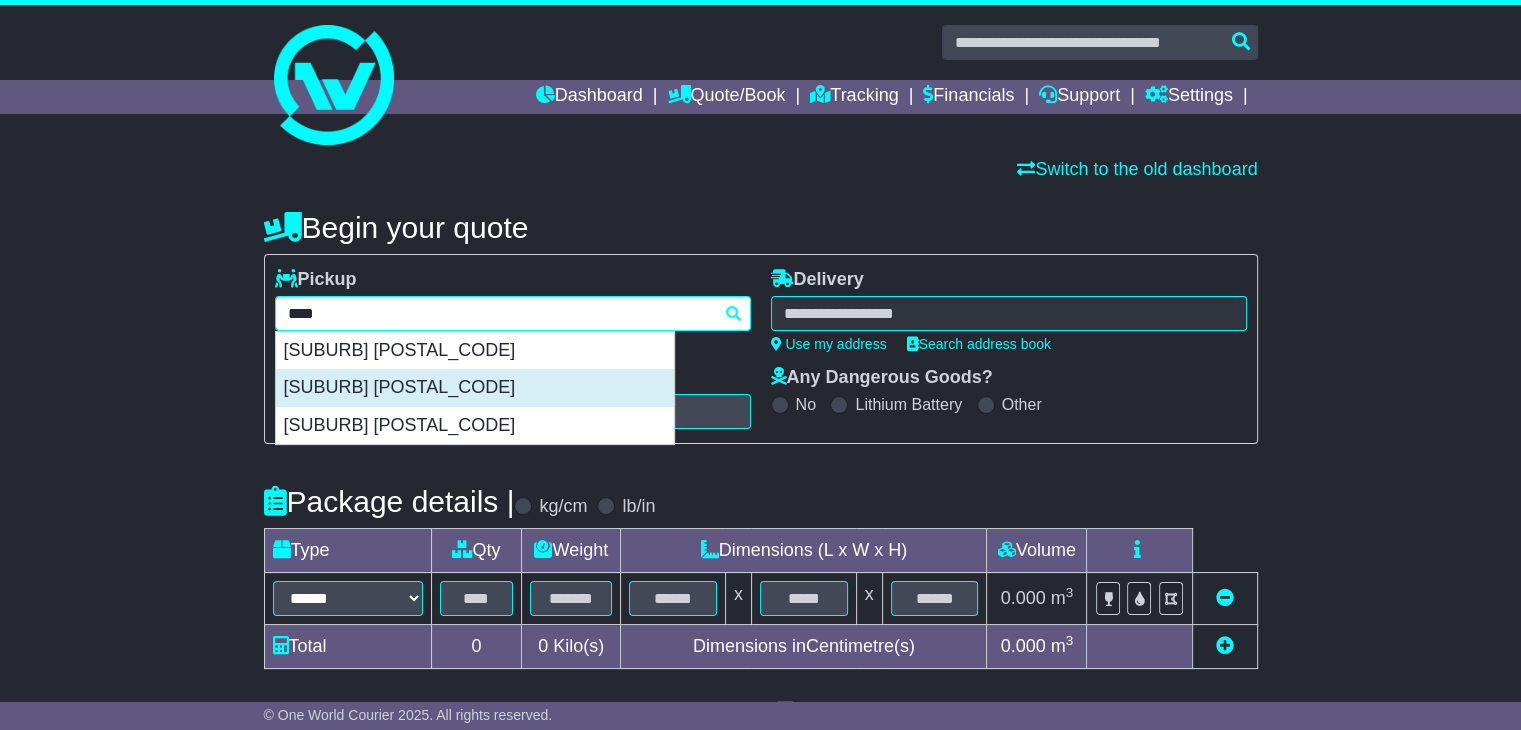 click on "SOUTH FREMANTLE 6162" at bounding box center (475, 388) 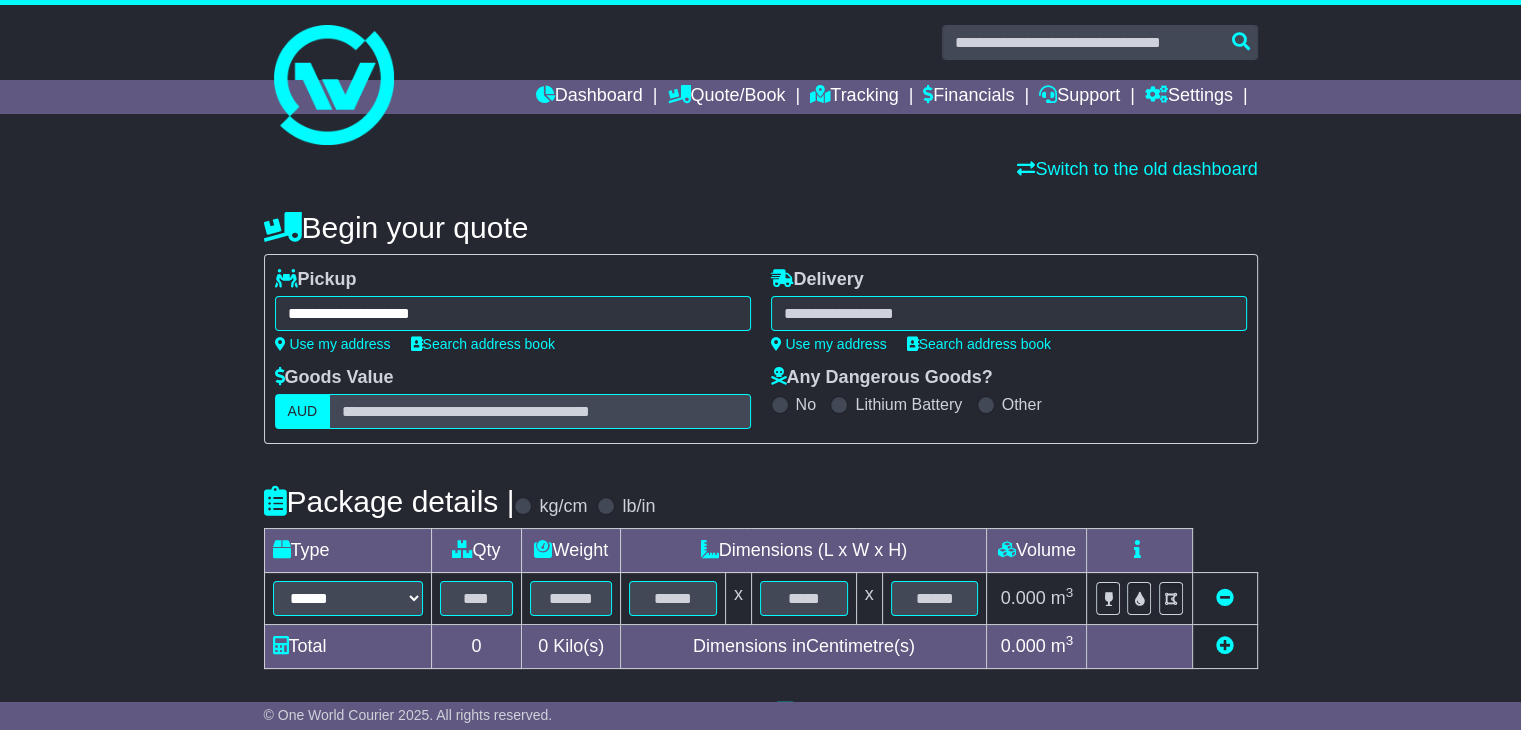 type on "**********" 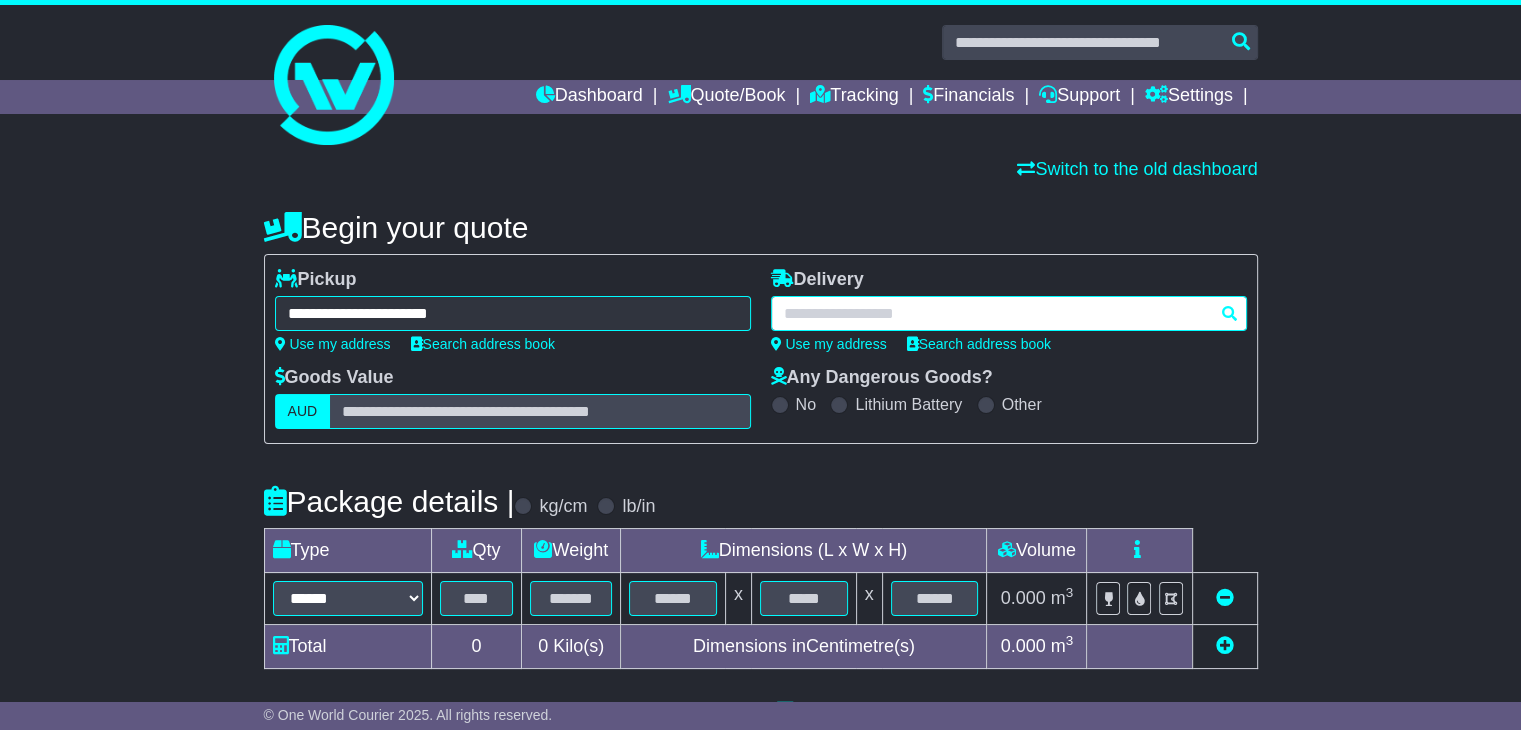click at bounding box center [1009, 313] 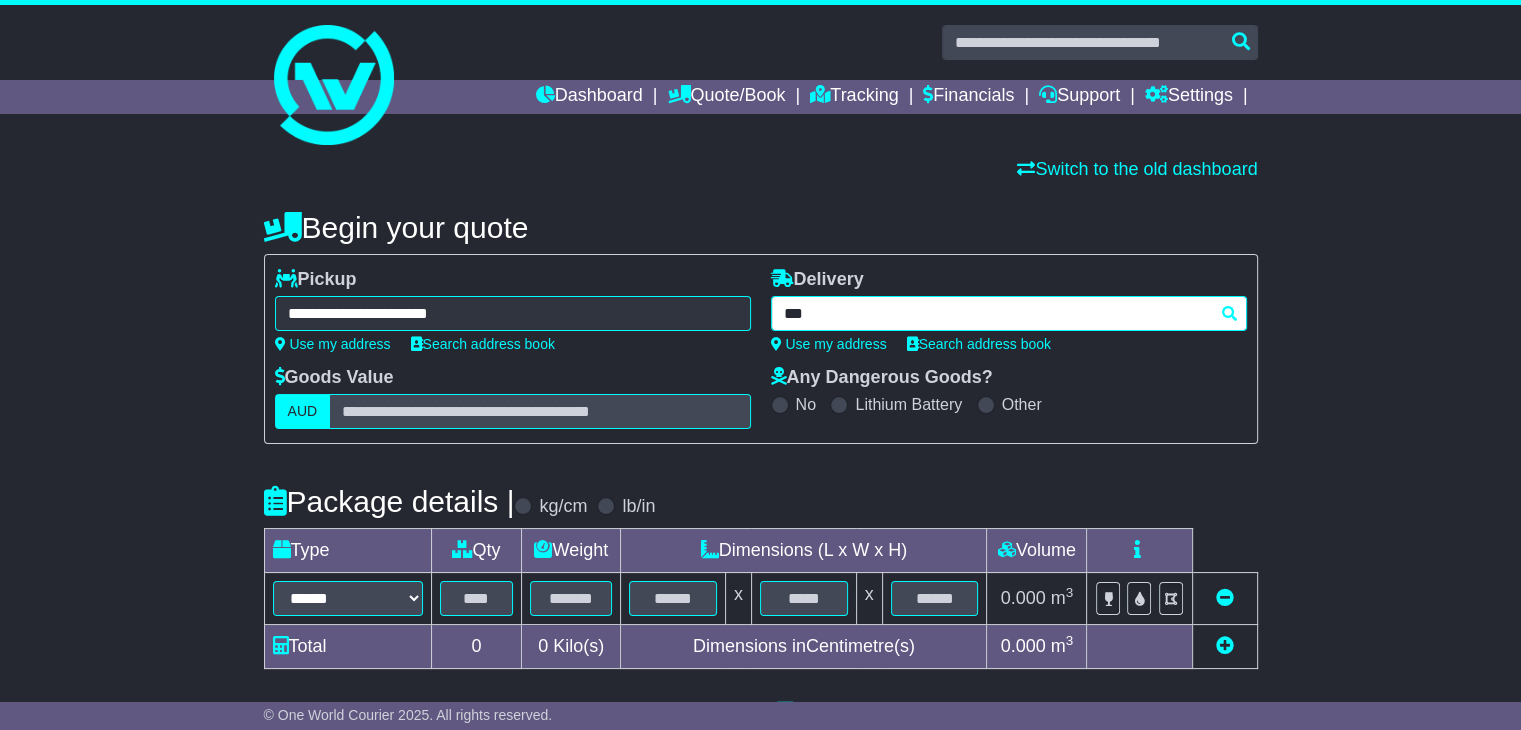 type on "****" 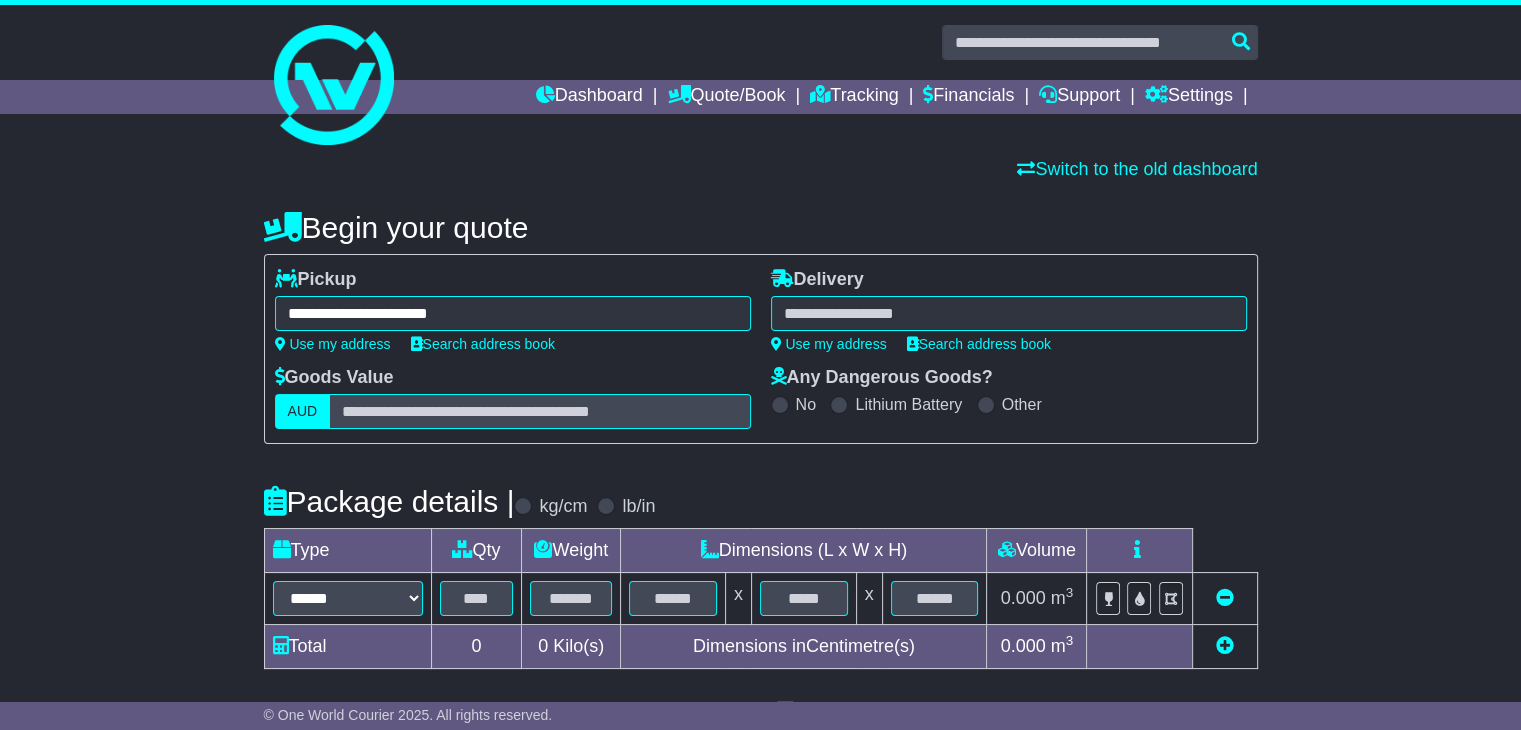 click on "**** 6285 BRAMLEY 6285 BURNSIDE 6285 GNARABUP 6285 MARGARET RIVER 6285 OSMINGTON 6285 PREVELLY 6285 ROSA BROOK 6285 ROSA GLEN 6285 SCHROEDER 6285" at bounding box center [1009, 313] 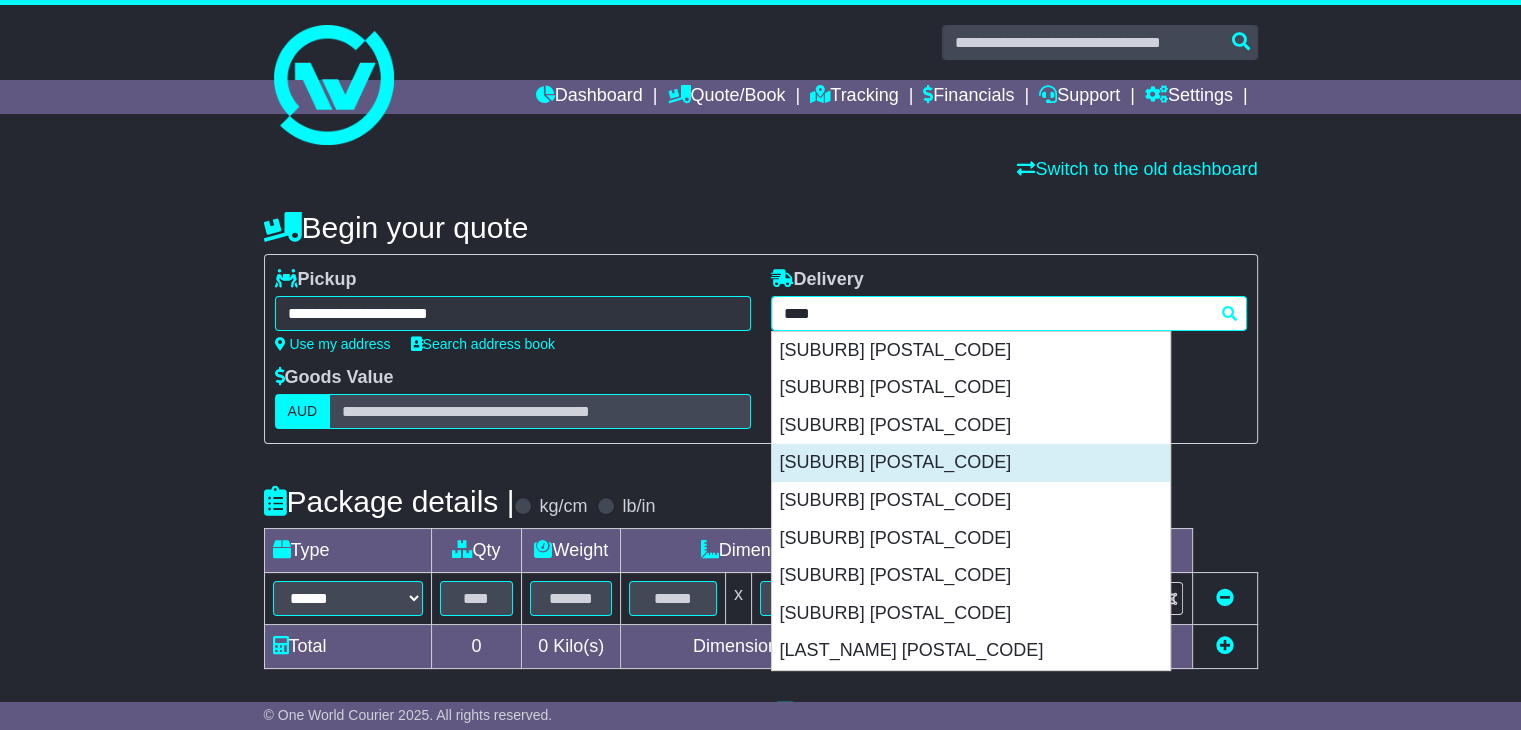 click on "MARGARET RIVER 6285" at bounding box center [971, 463] 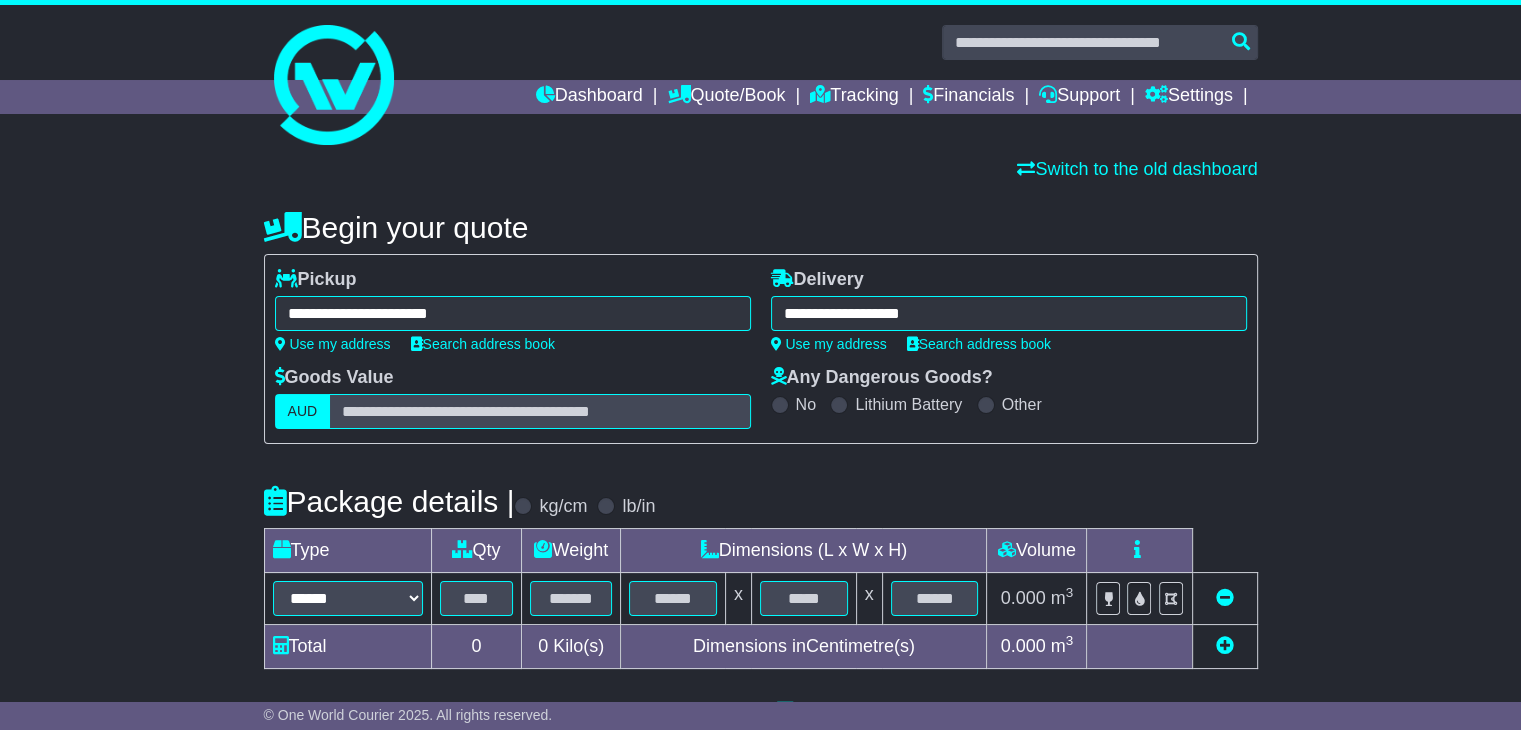 type on "**********" 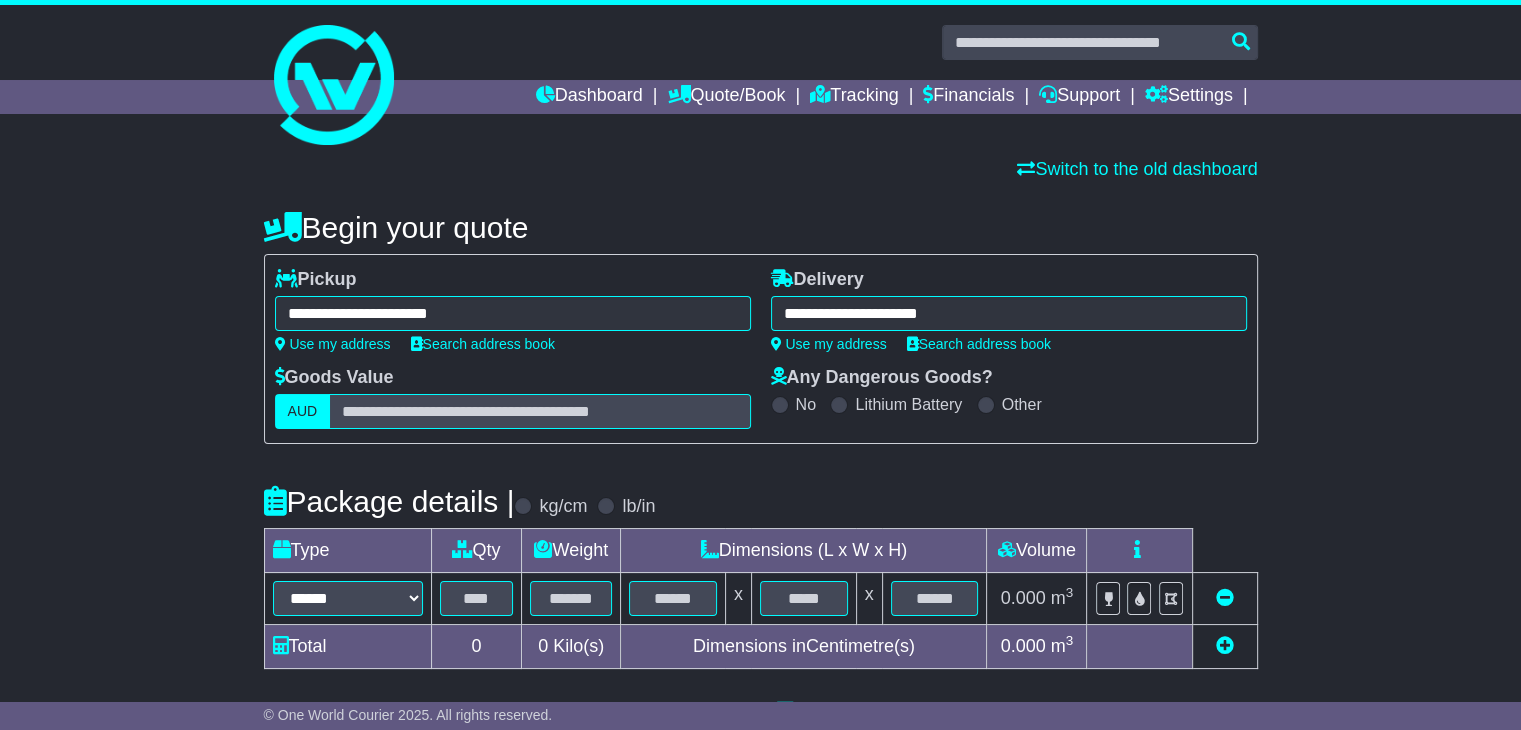 click on "**********" at bounding box center (760, 604) 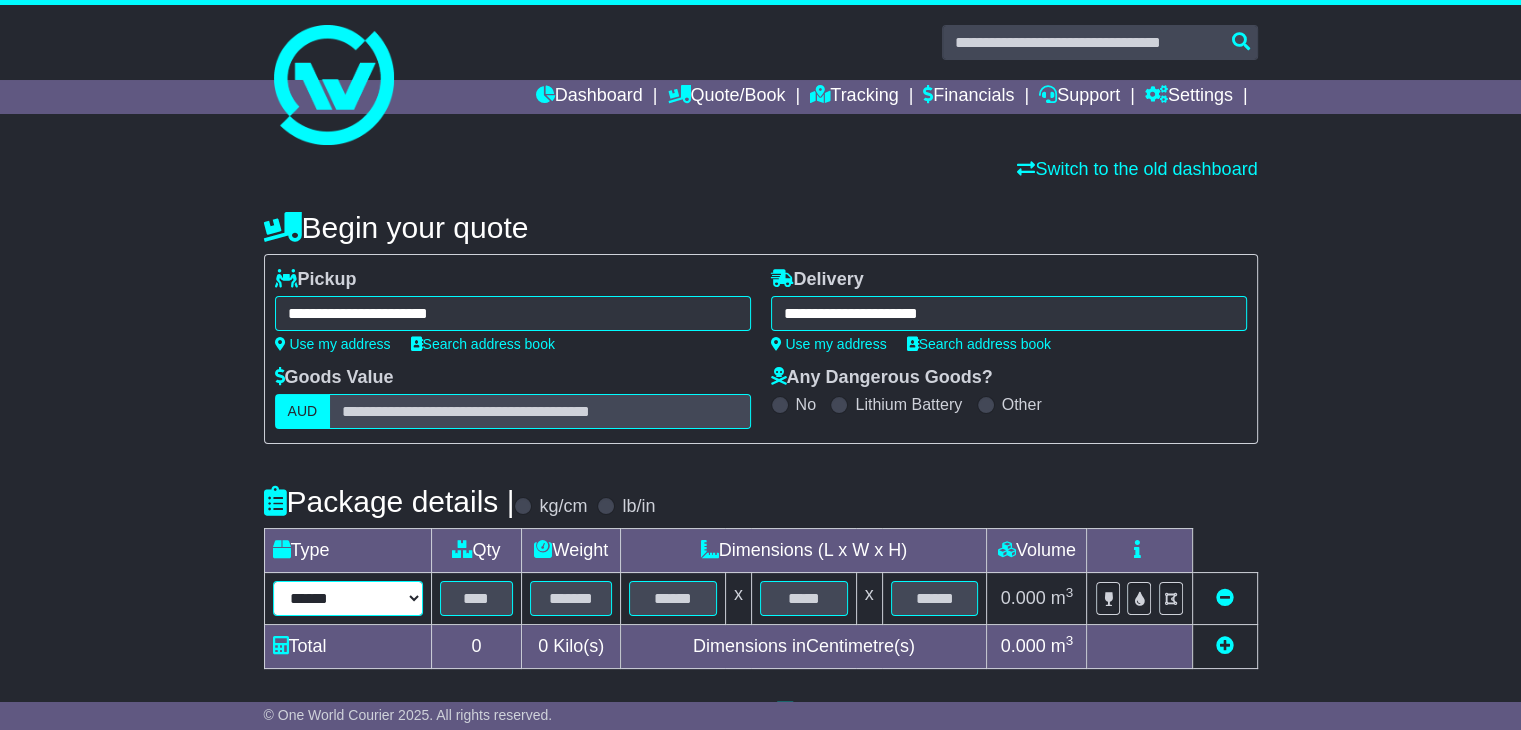 click on "****** ****** *** ******** ***** **** **** ****** *** *******" at bounding box center (348, 598) 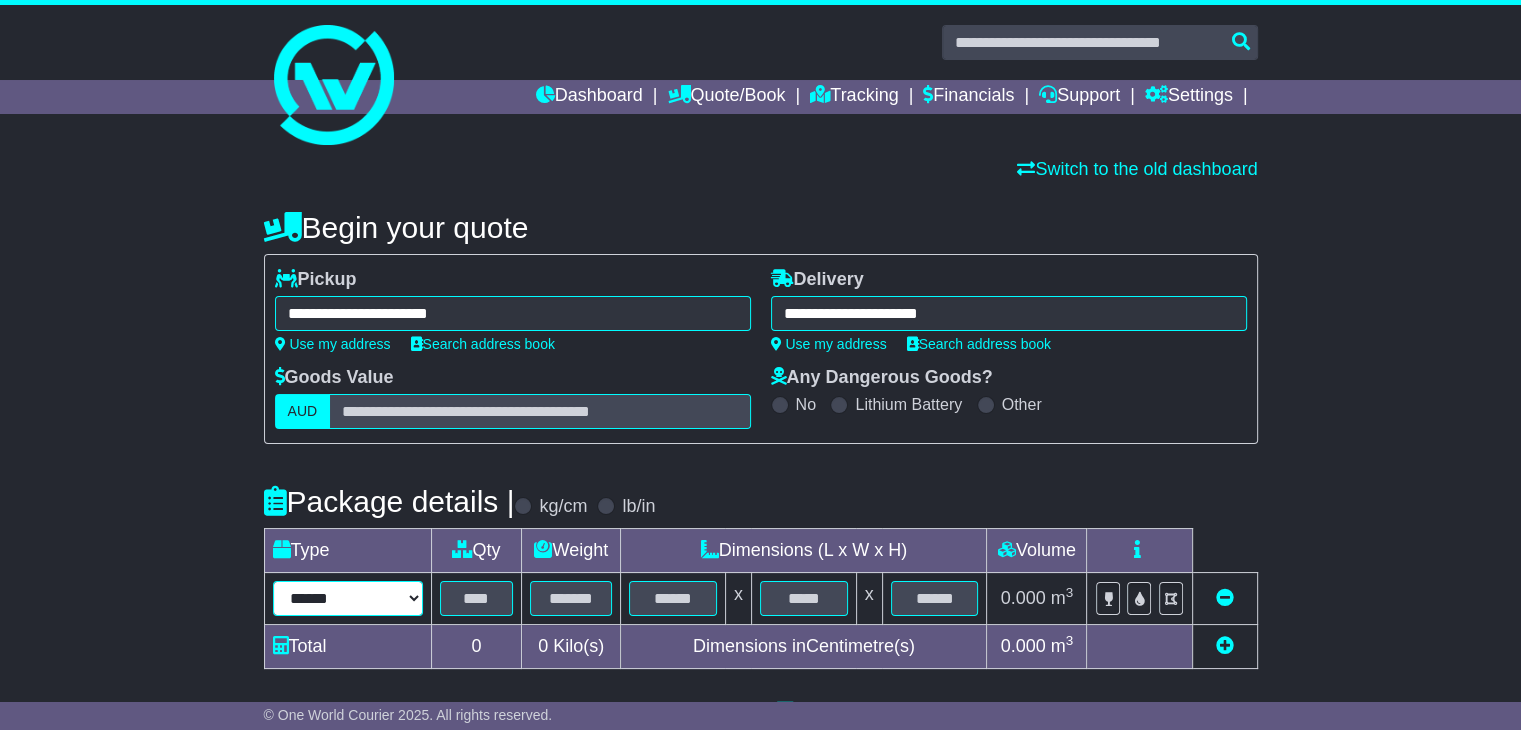 select on "*****" 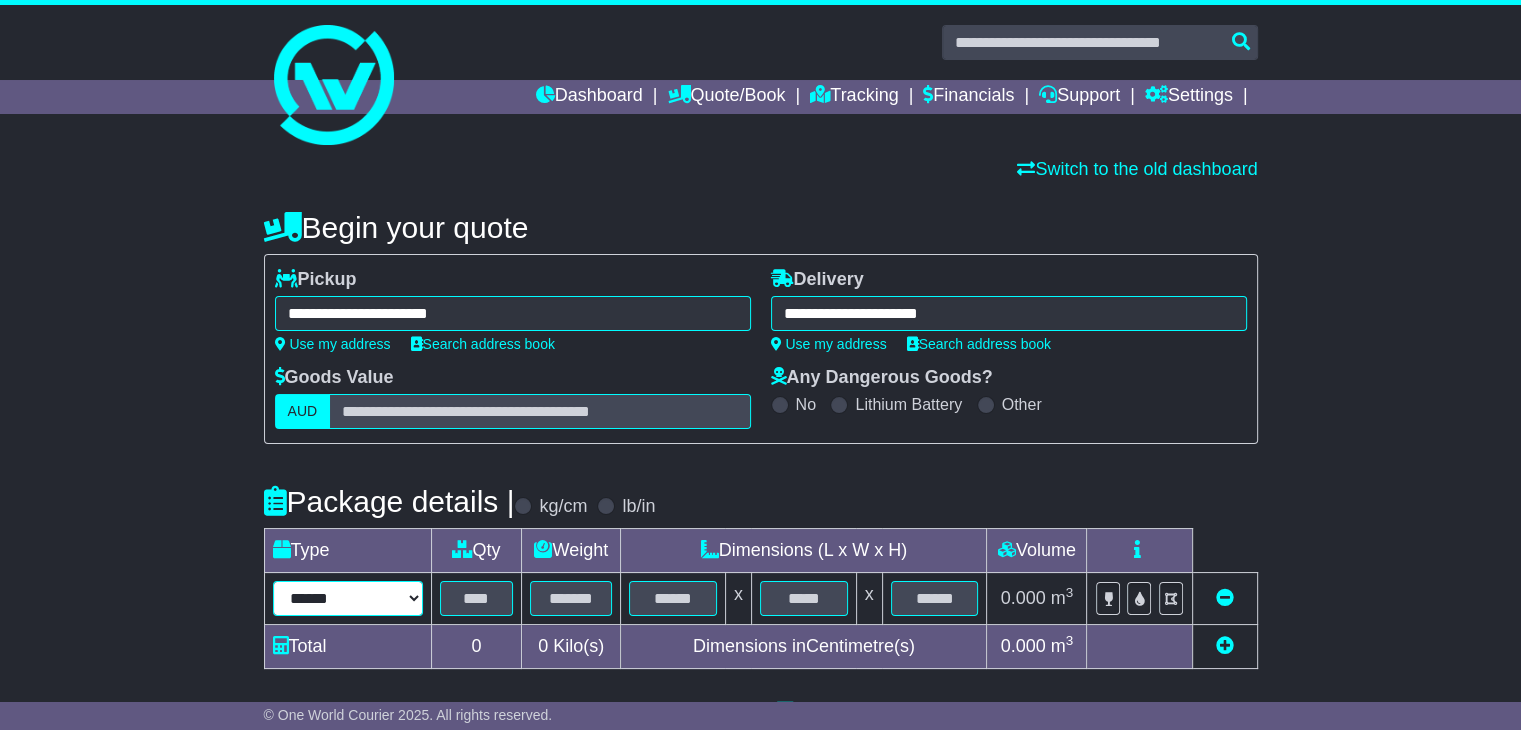 click on "****** ****** *** ******** ***** **** **** ****** *** *******" at bounding box center (348, 598) 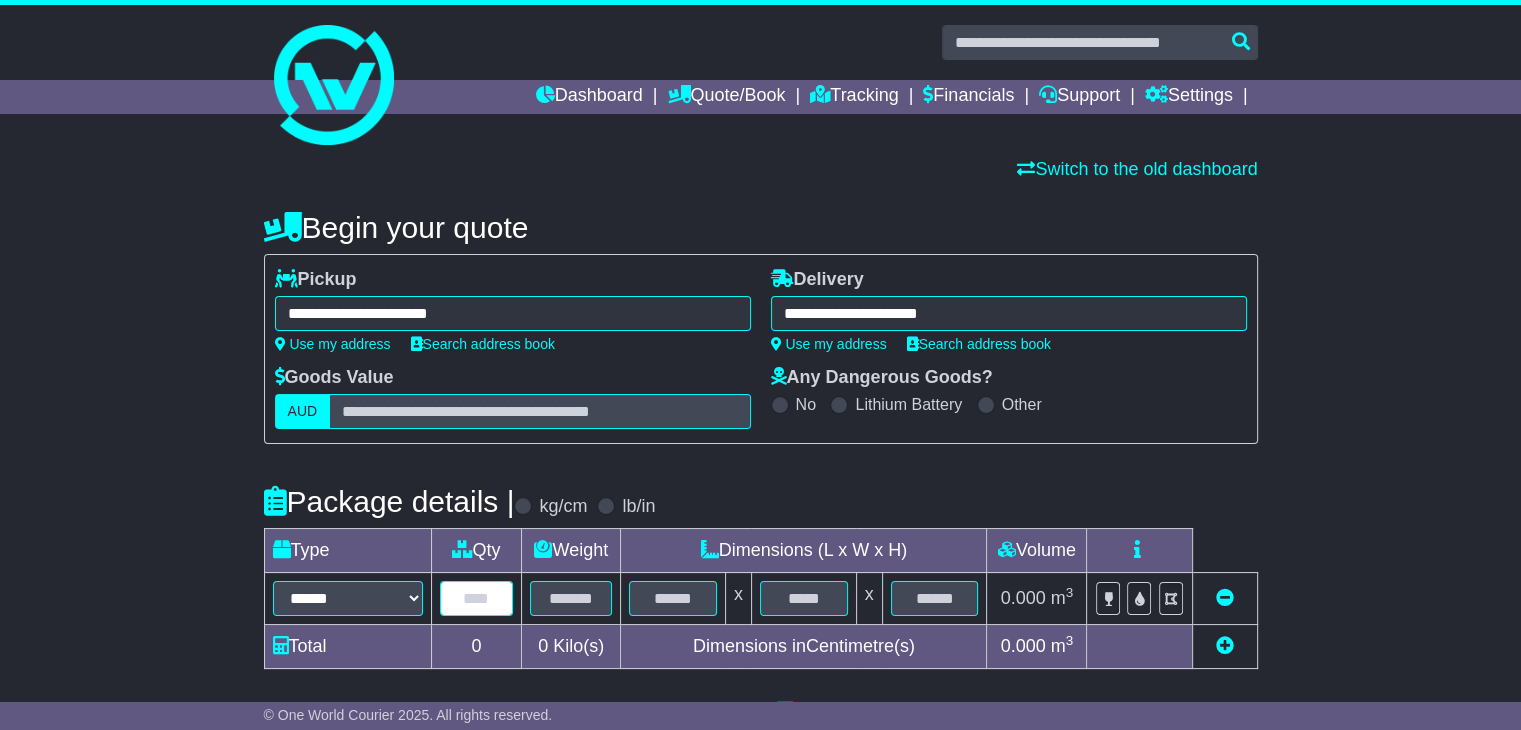 click at bounding box center (477, 598) 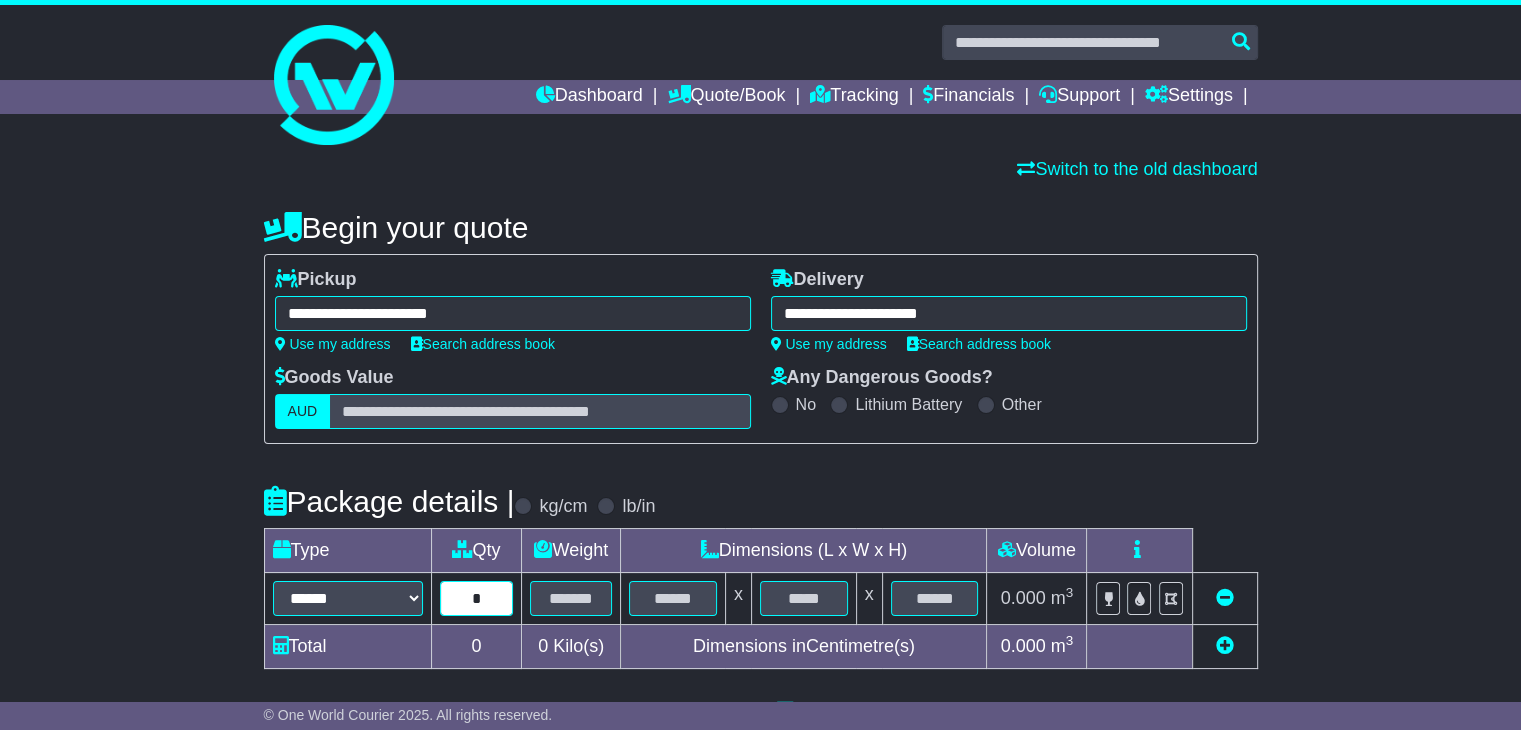 type on "*" 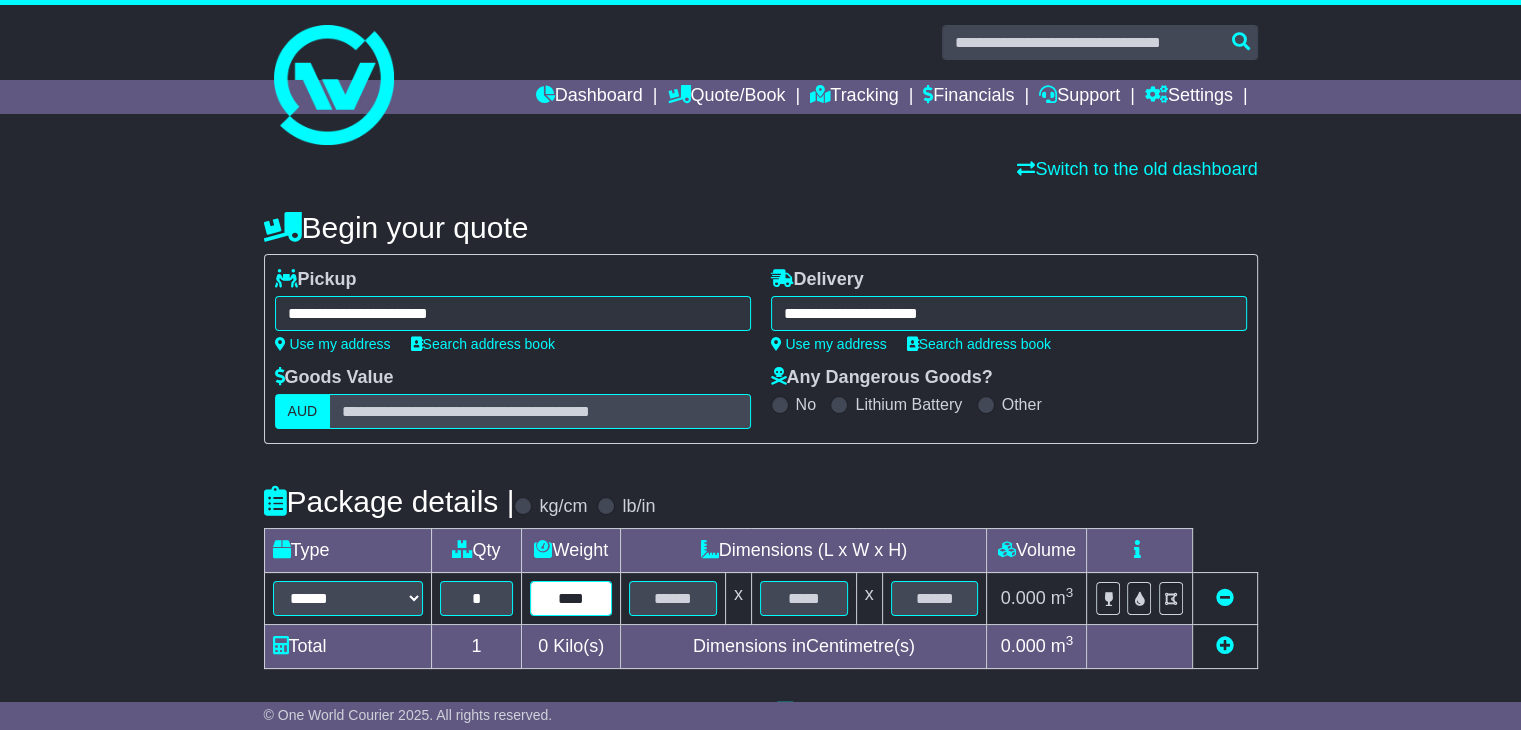 type on "****" 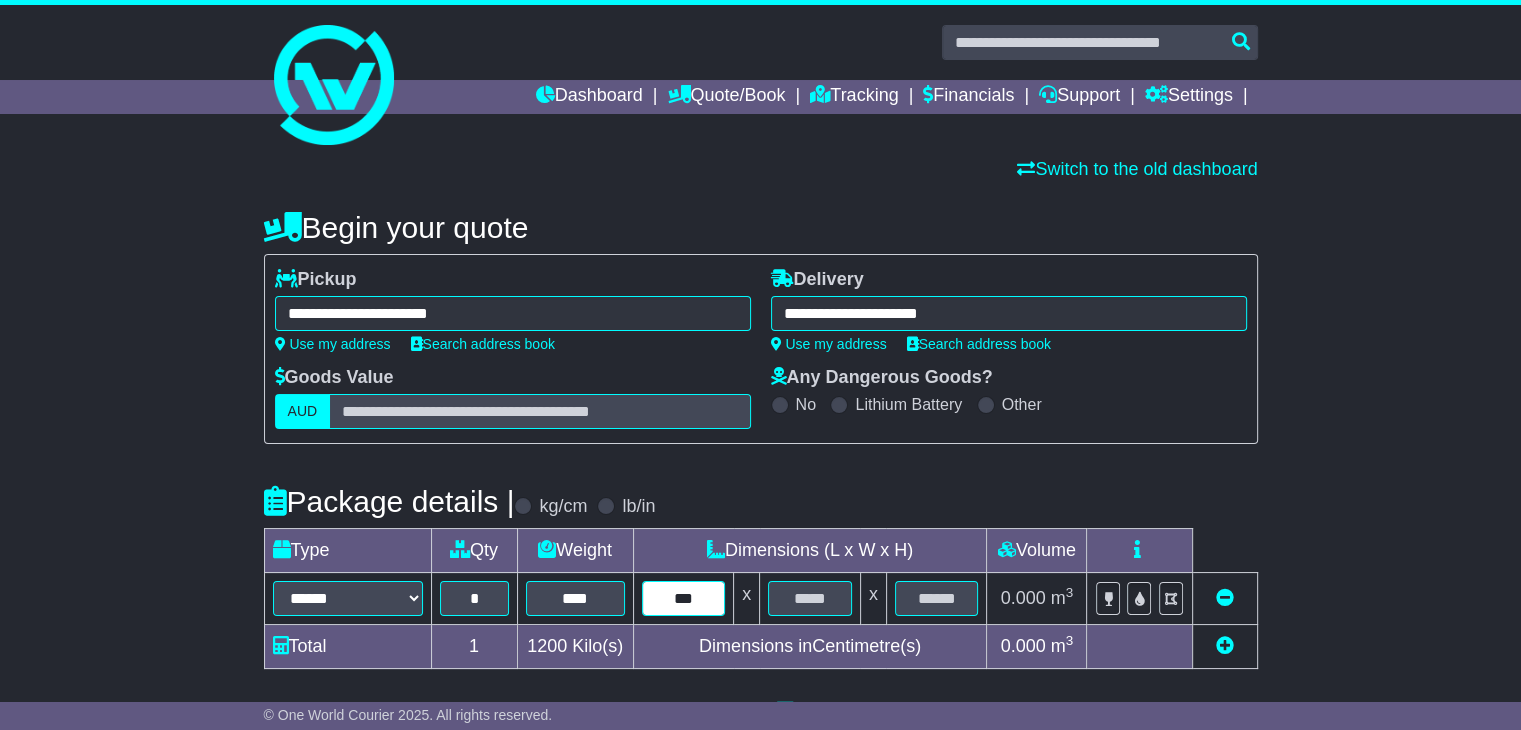 type on "***" 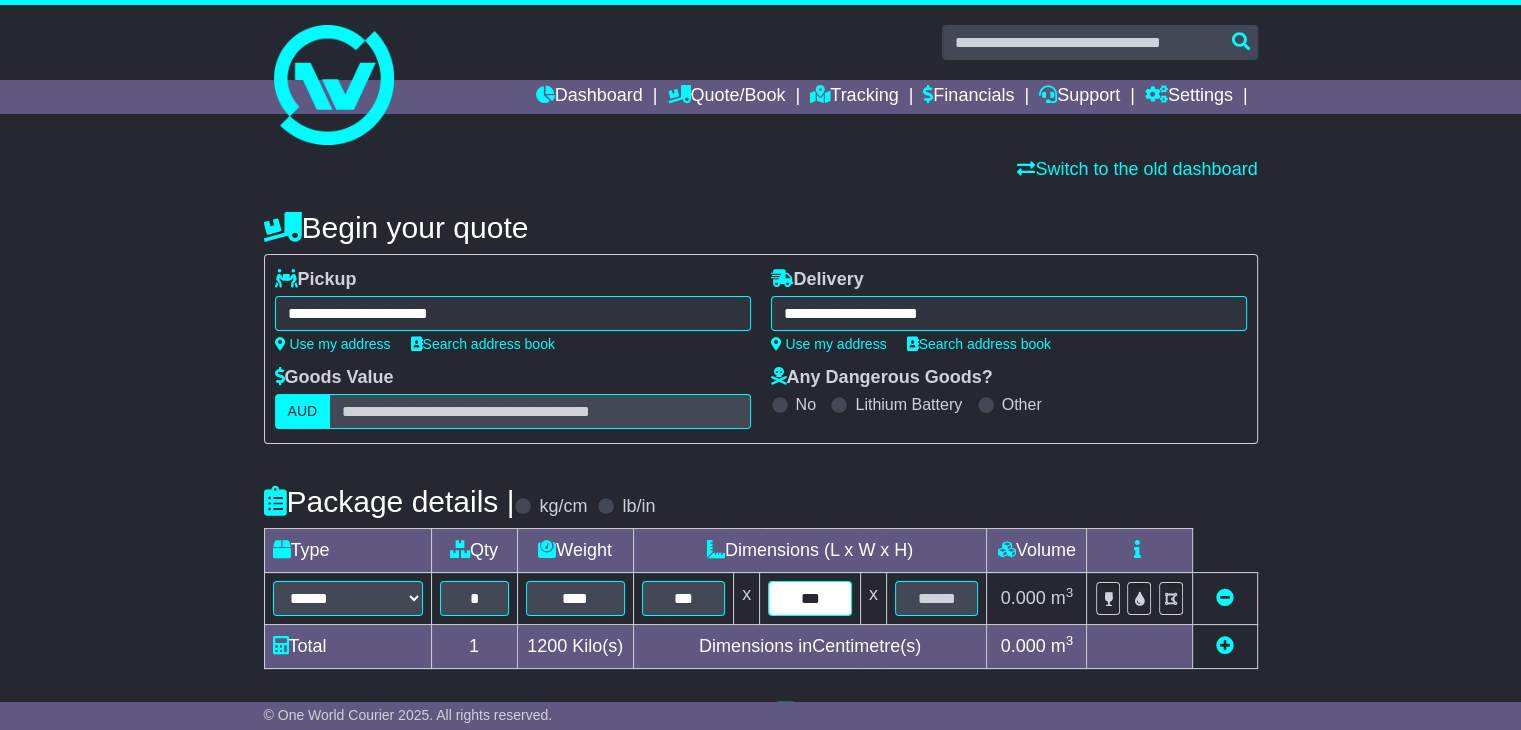 type on "***" 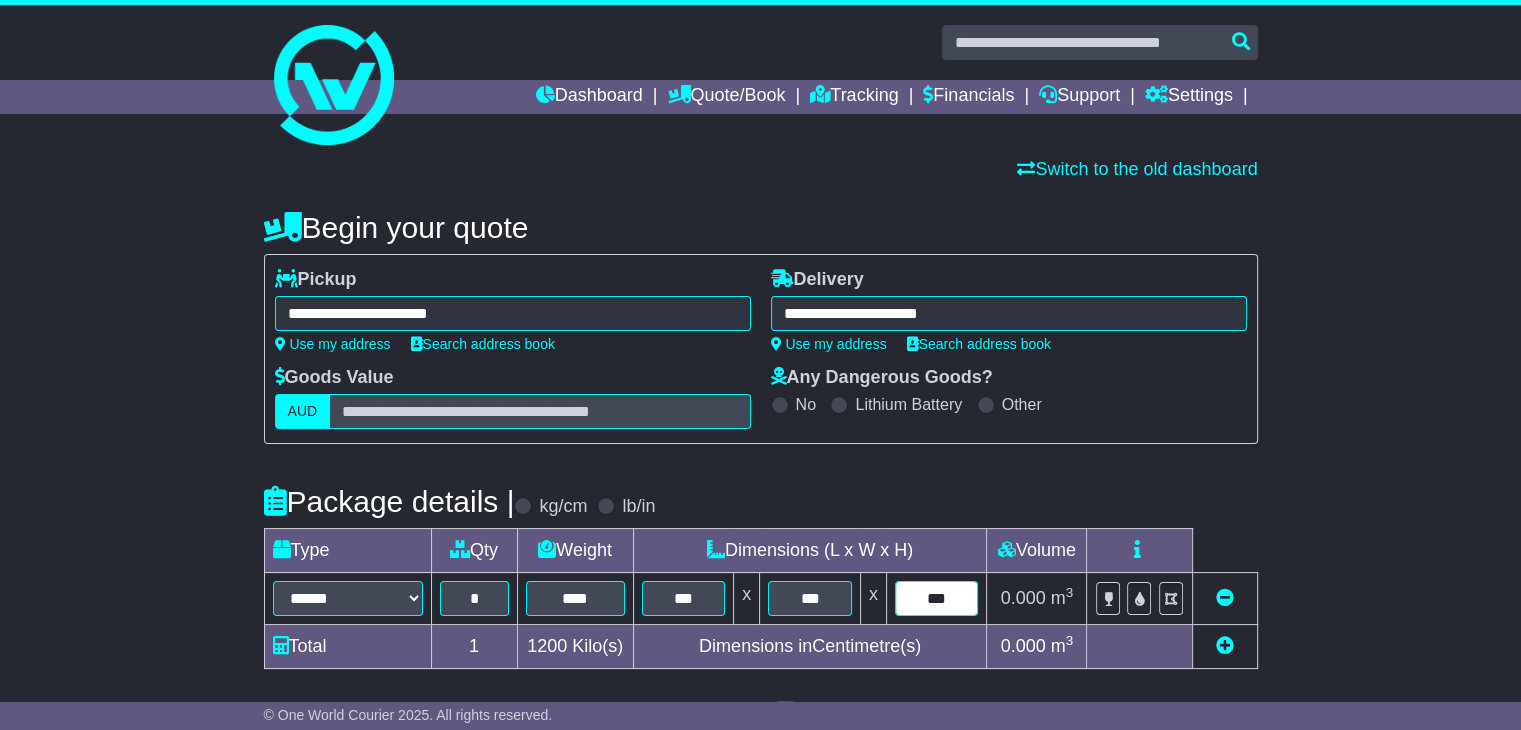 type on "***" 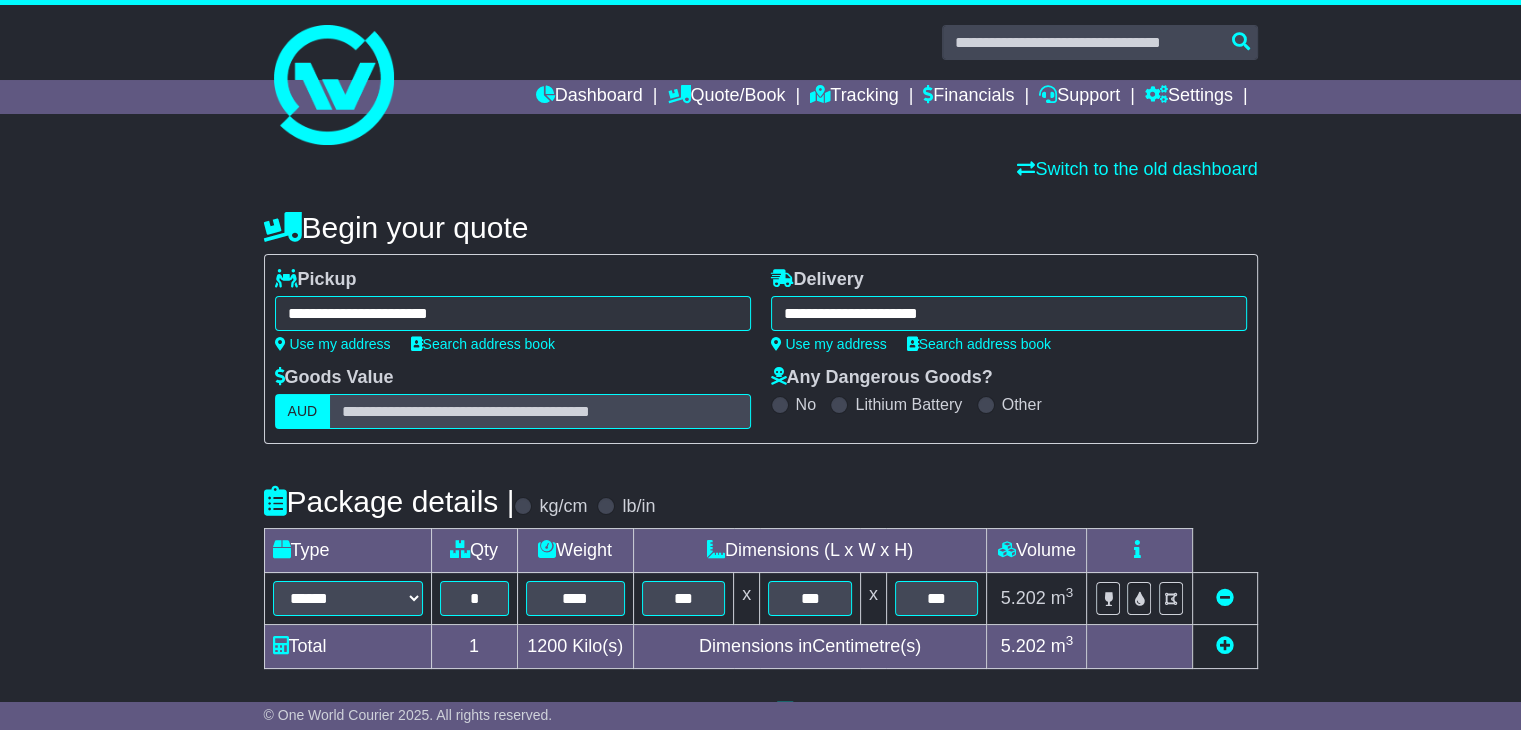 scroll, scrollTop: 500, scrollLeft: 0, axis: vertical 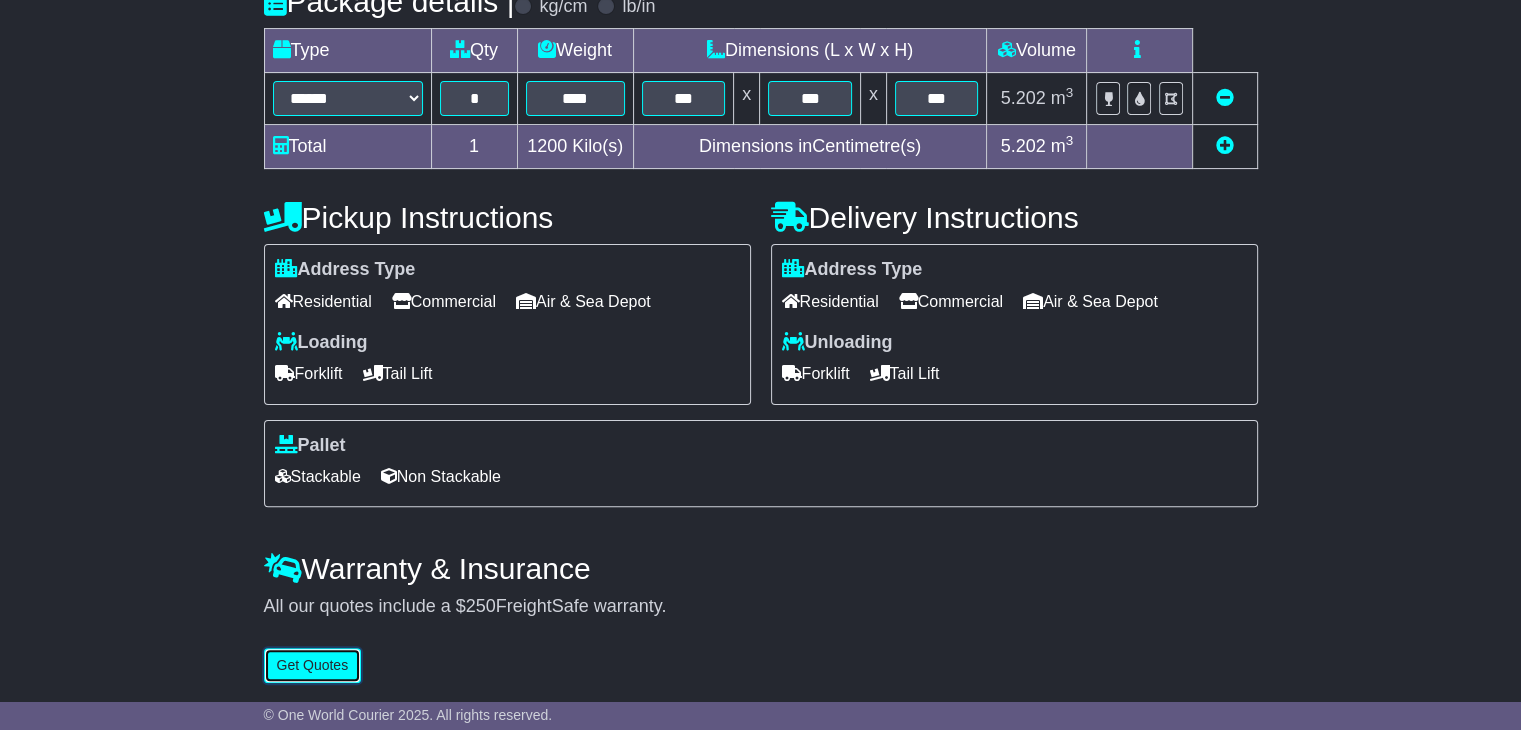 type 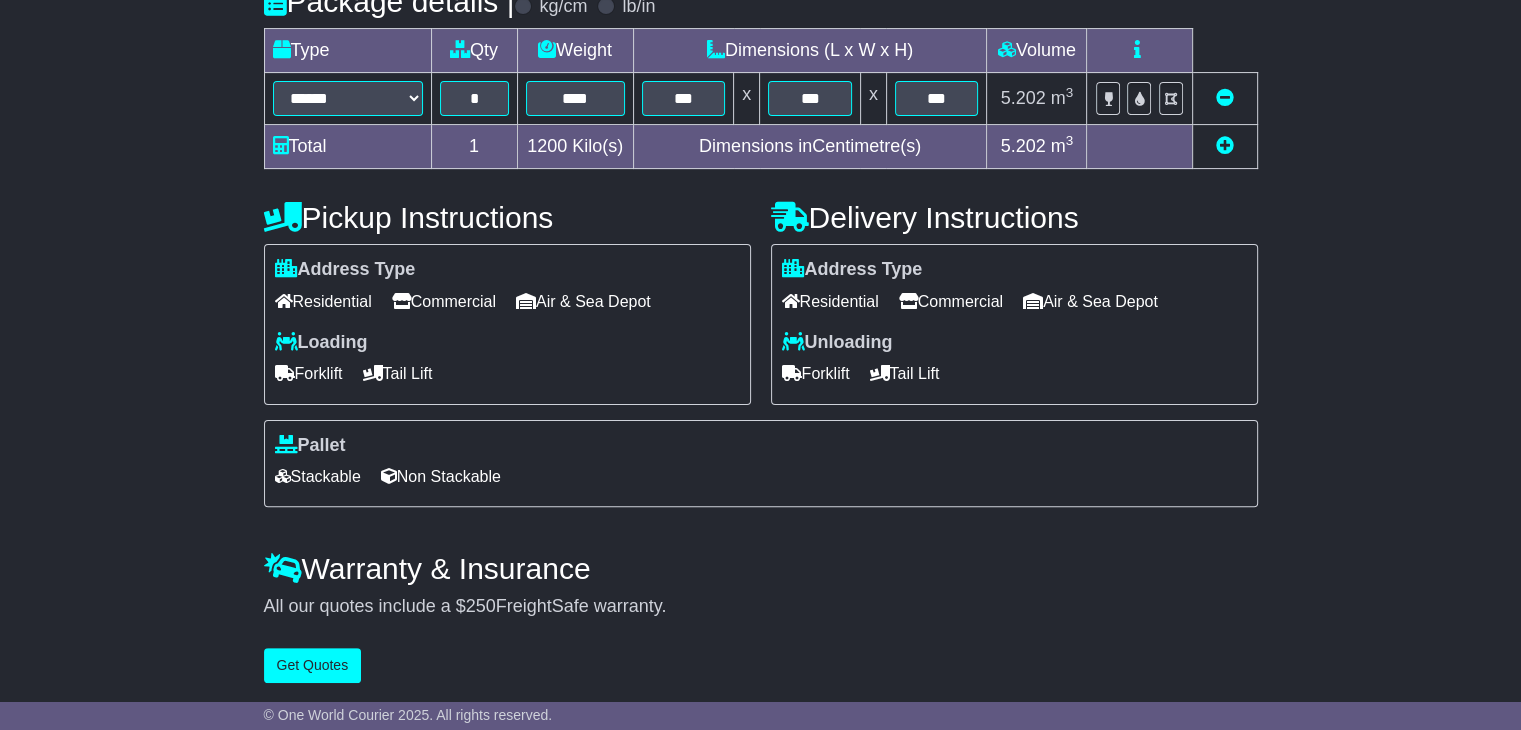 click on "Commercial" at bounding box center (444, 301) 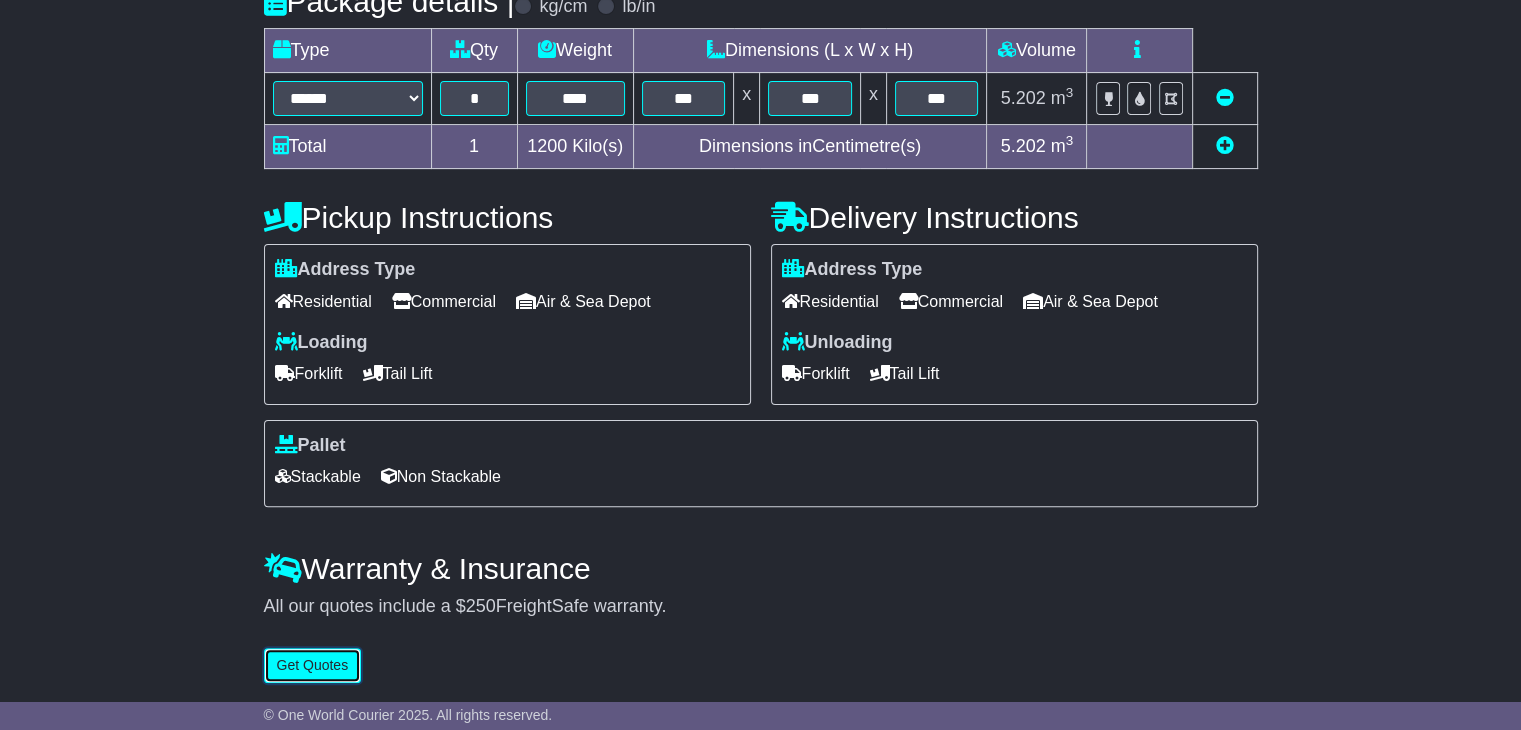 click on "Get Quotes" at bounding box center (313, 665) 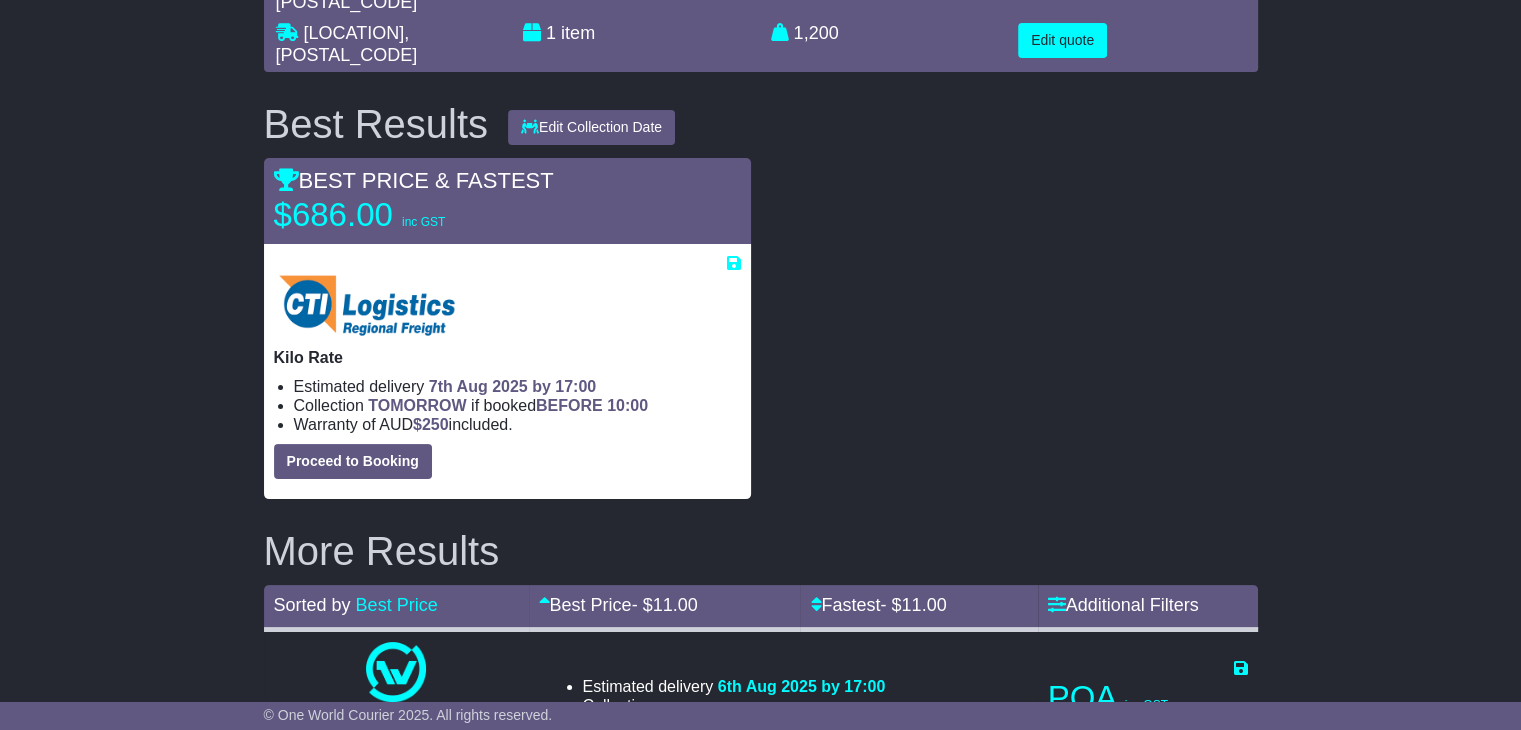 scroll, scrollTop: 0, scrollLeft: 0, axis: both 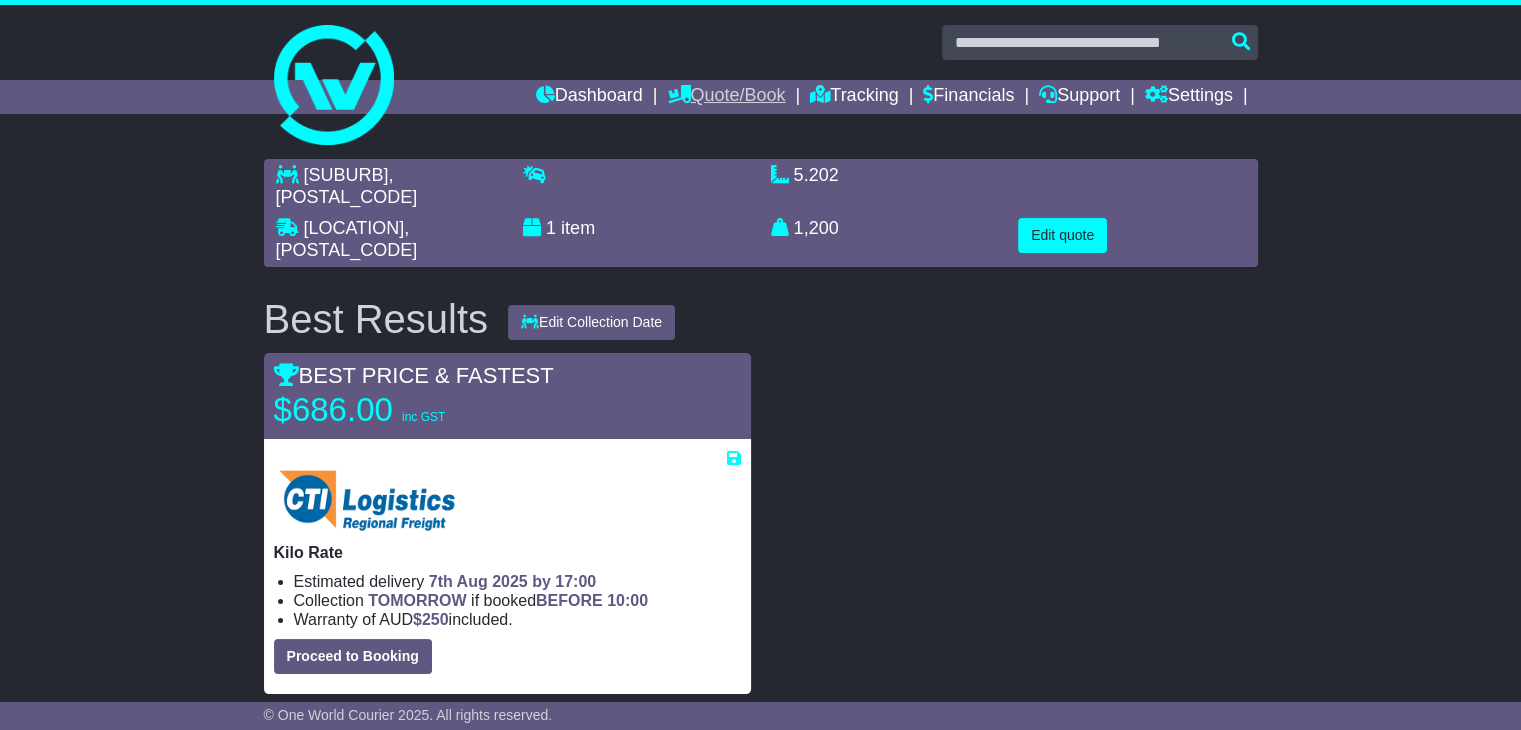 click on "Quote/Book" at bounding box center (726, 97) 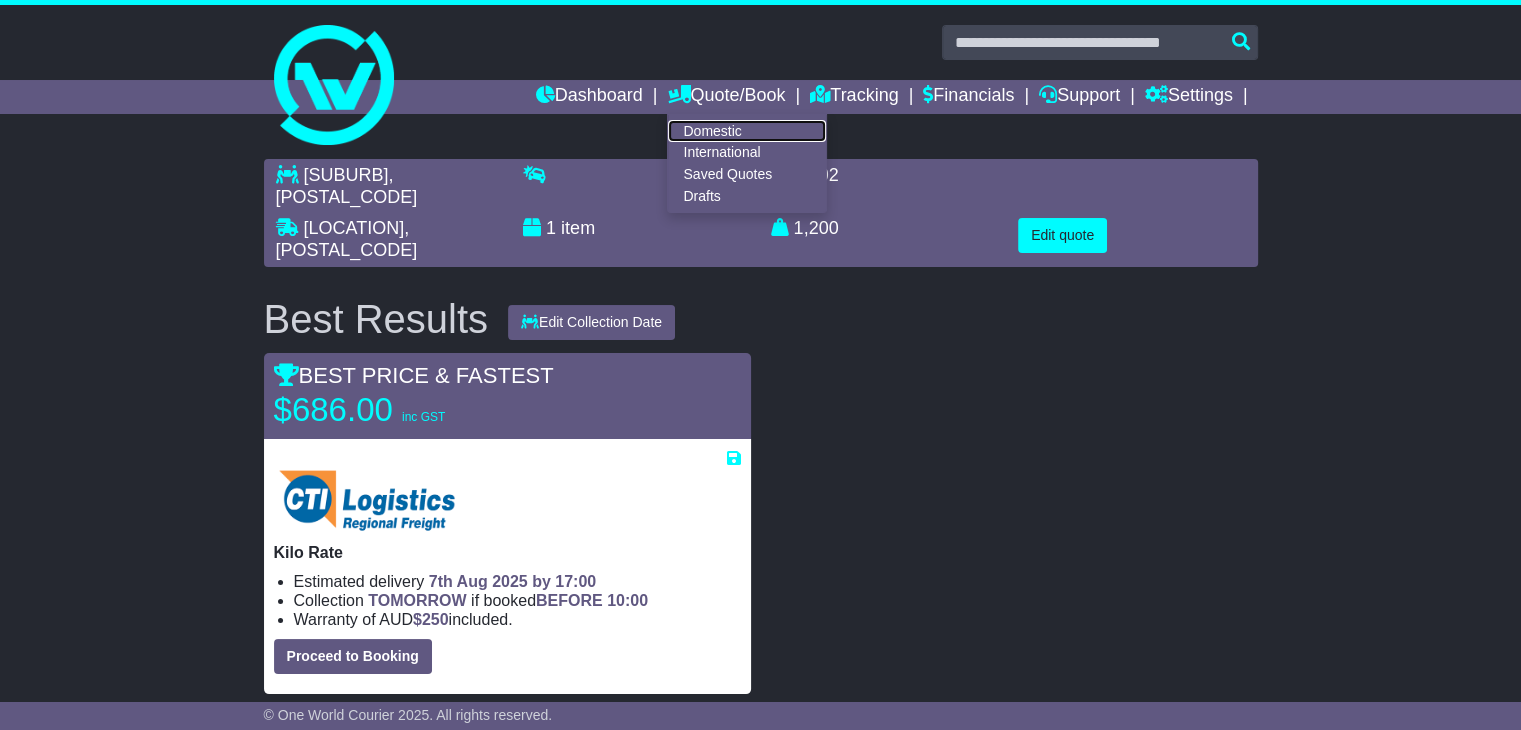 click on "Domestic" at bounding box center [747, 131] 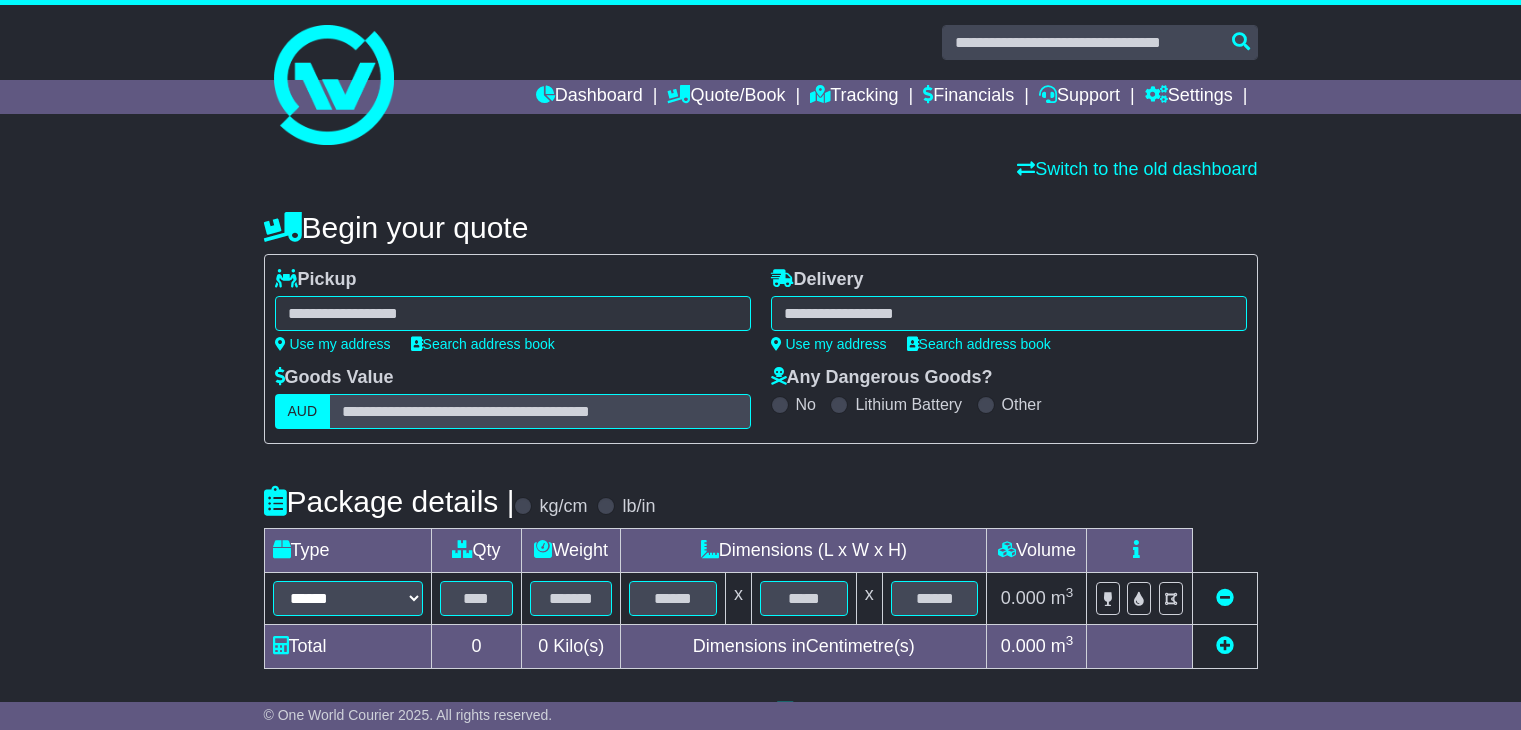 scroll, scrollTop: 0, scrollLeft: 0, axis: both 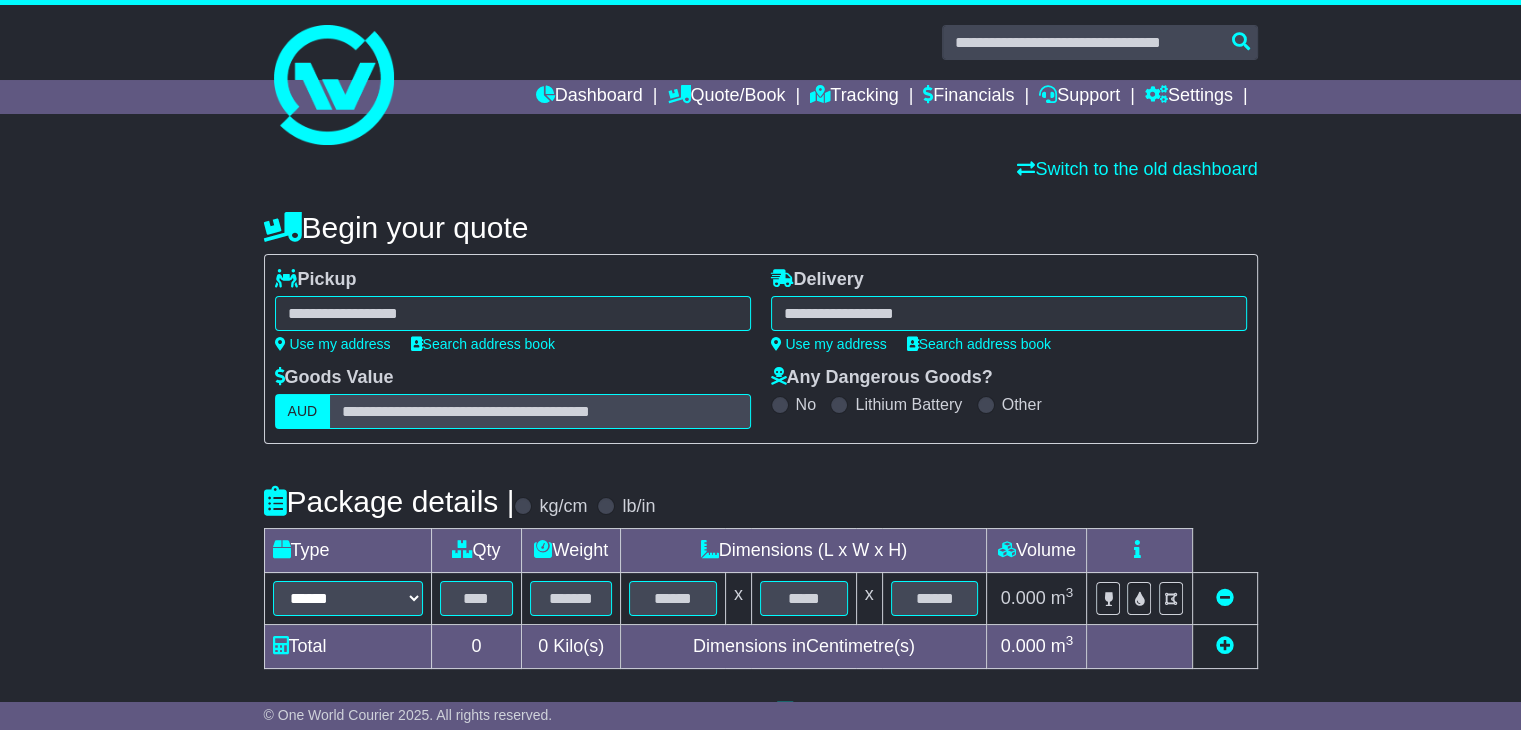click at bounding box center [513, 313] 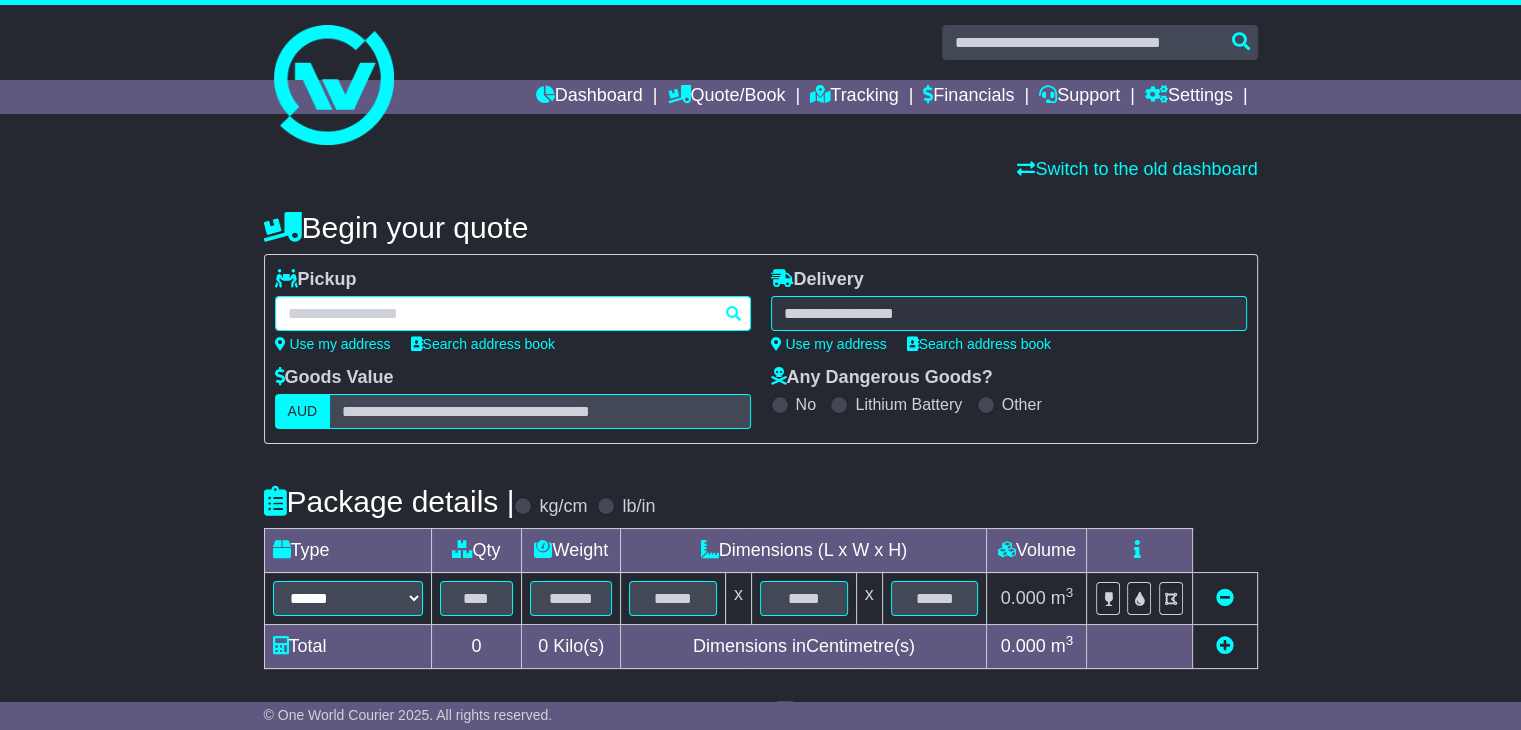 paste on "**********" 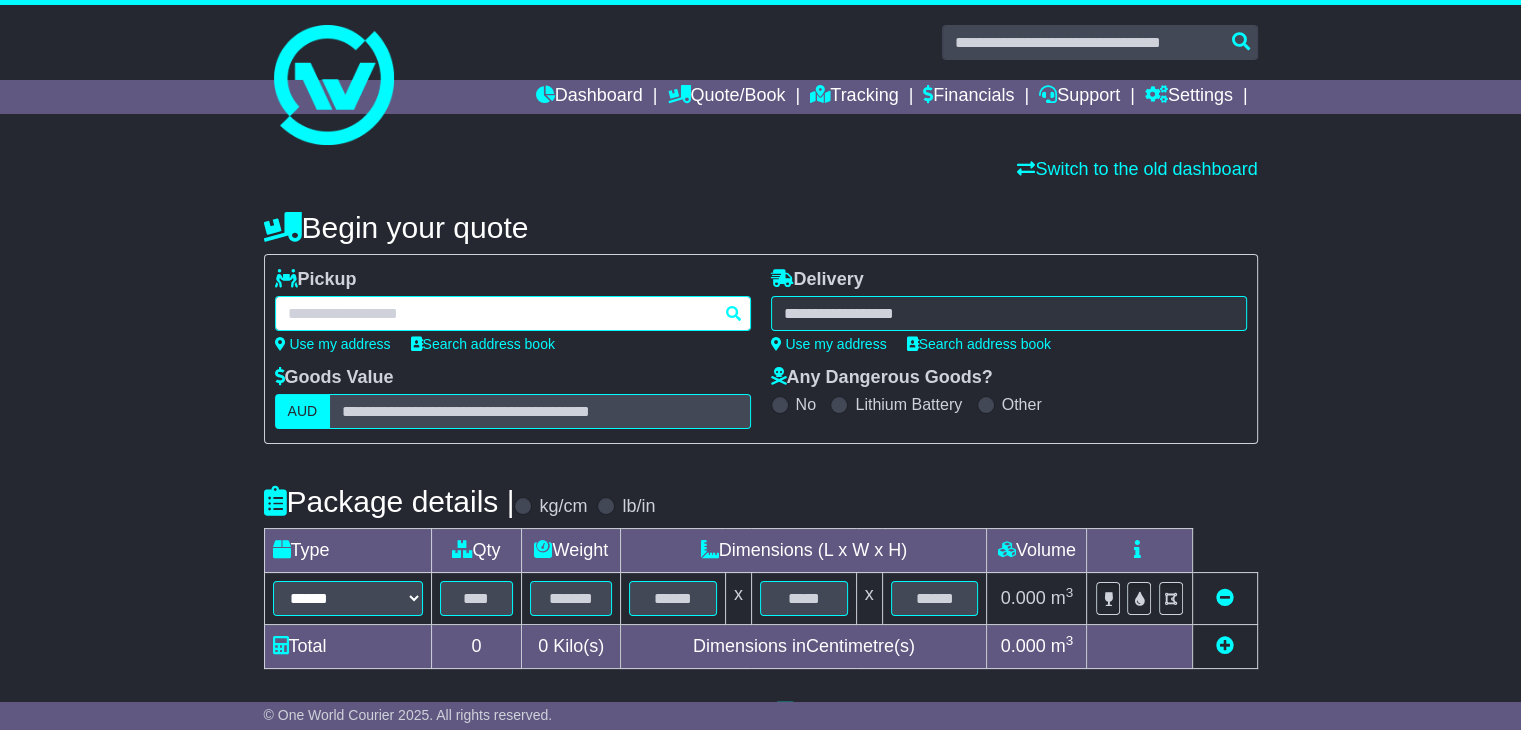 type on "**********" 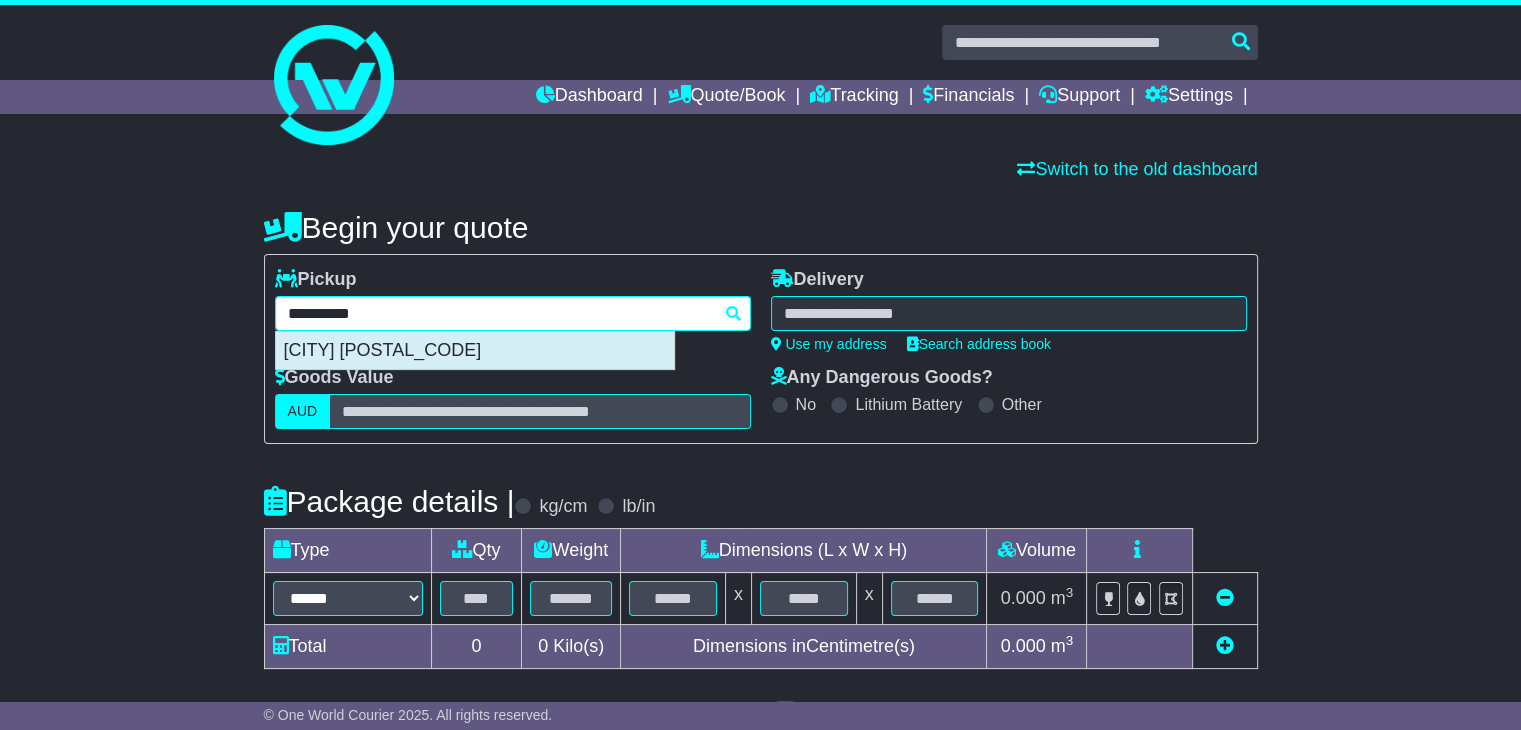 click on "NOOSAVILLE 4566" at bounding box center [475, 351] 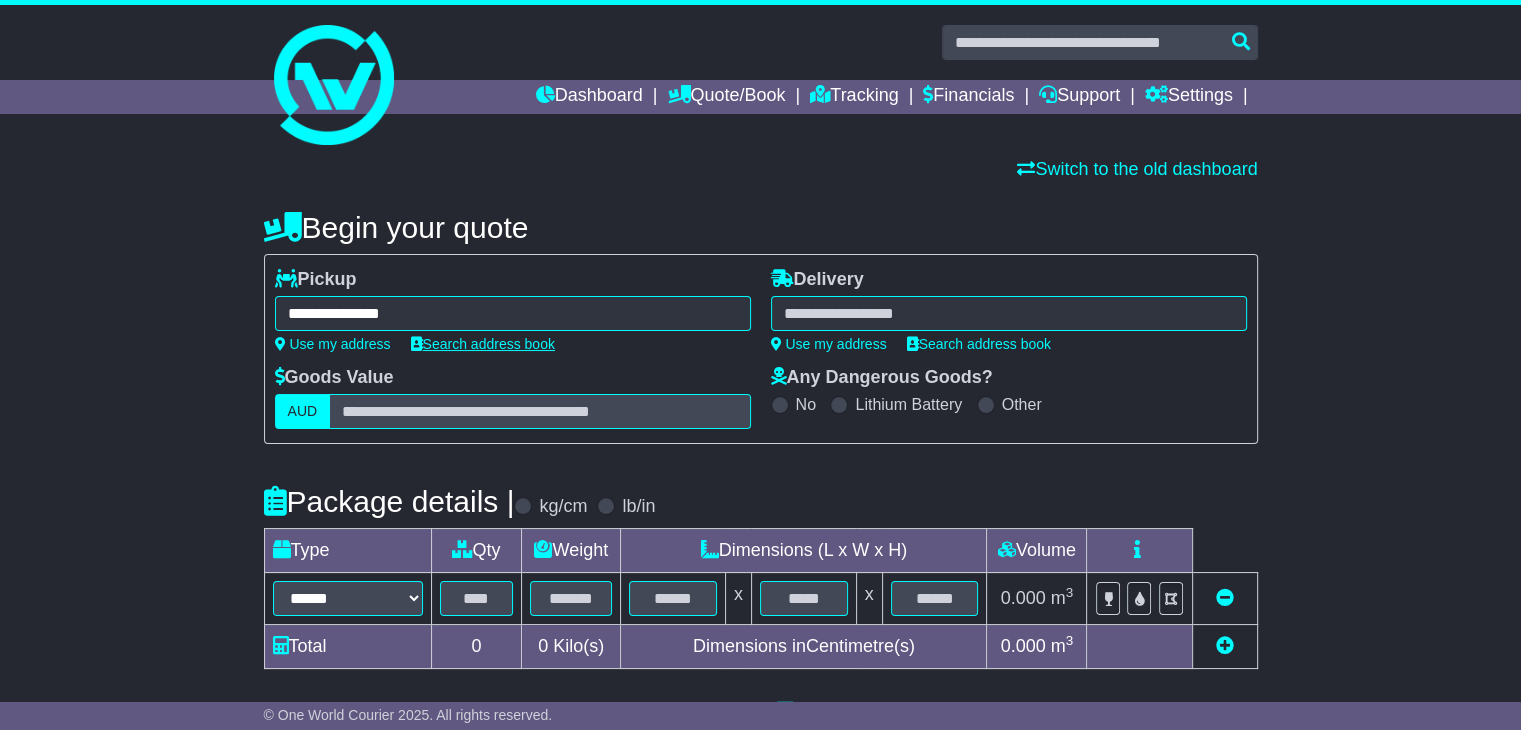 type on "**********" 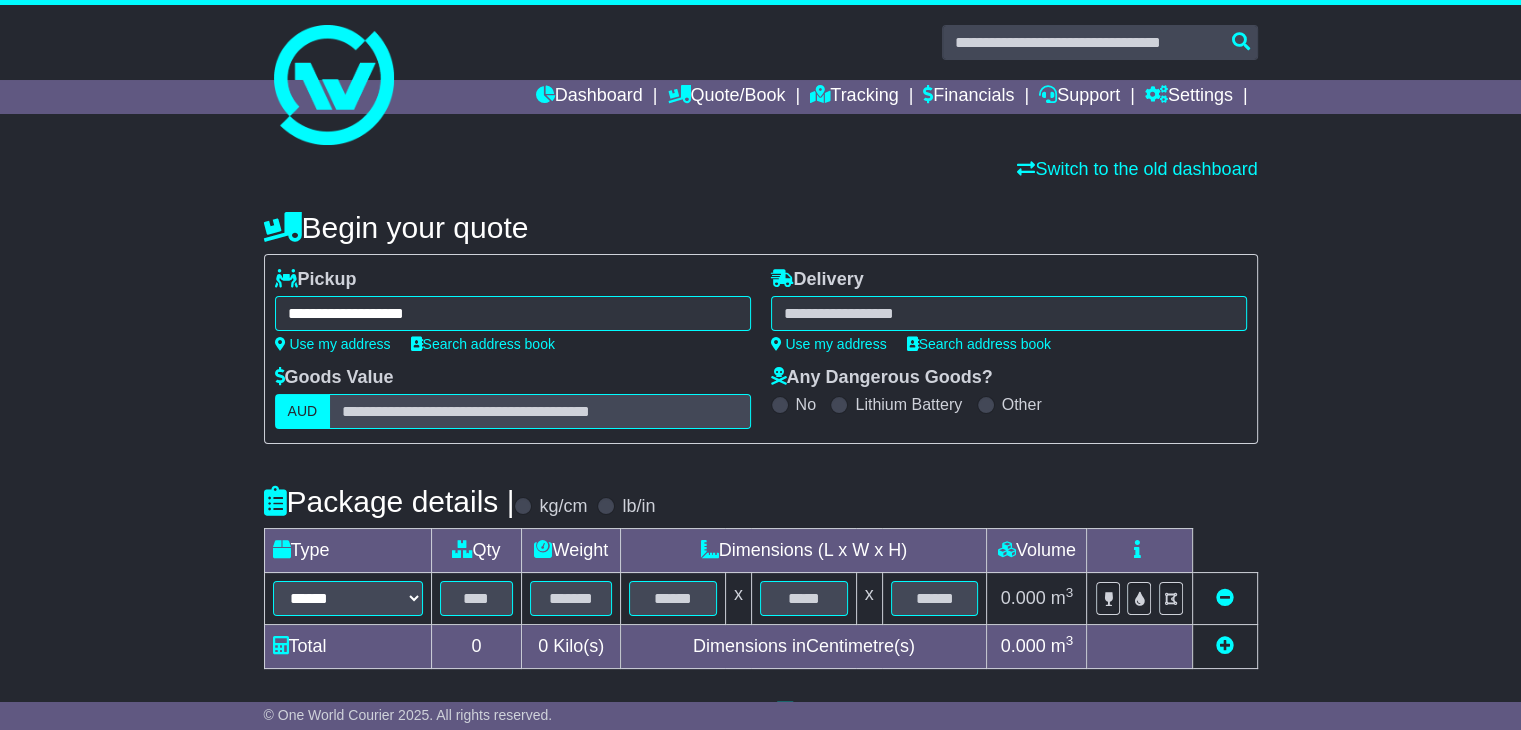 click at bounding box center [1009, 313] 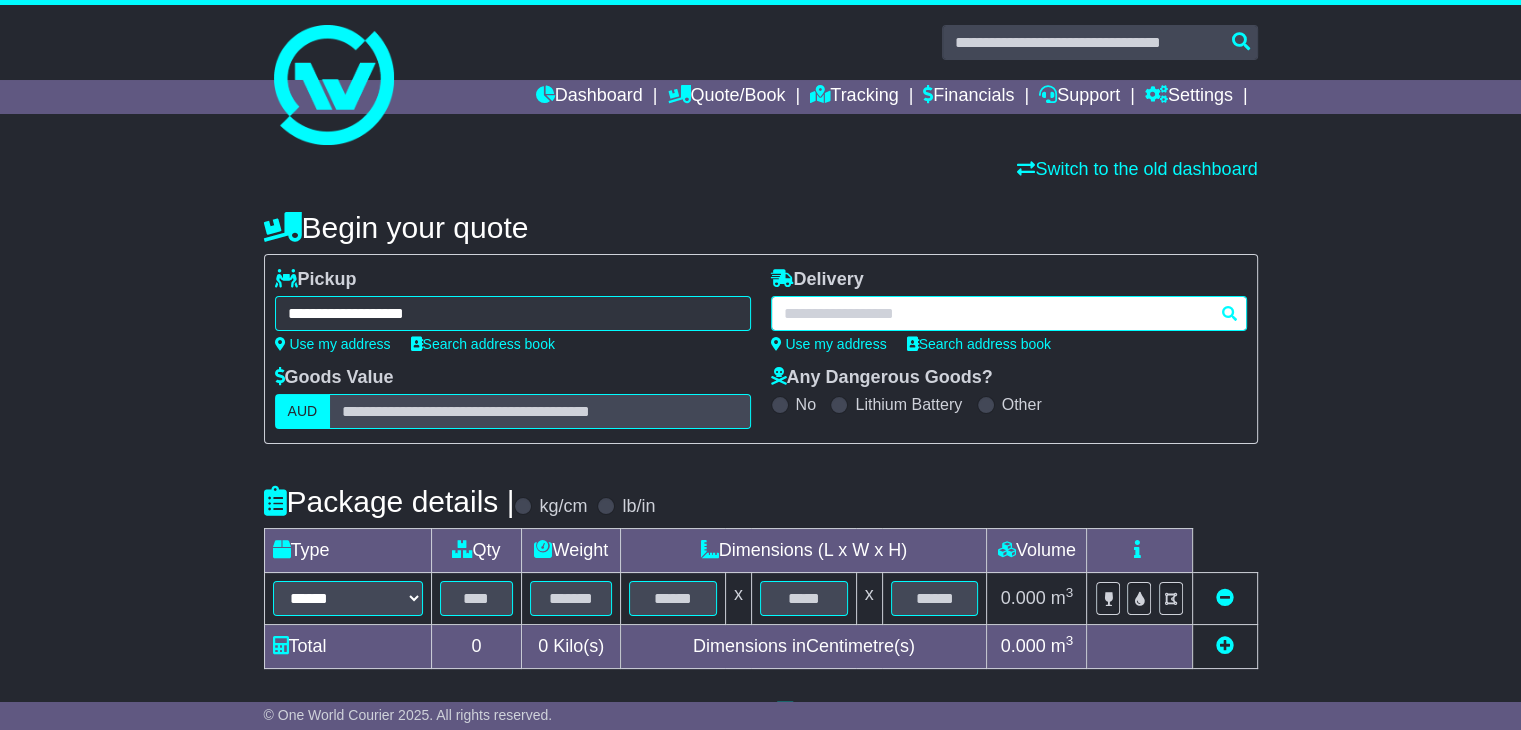 paste on "*******" 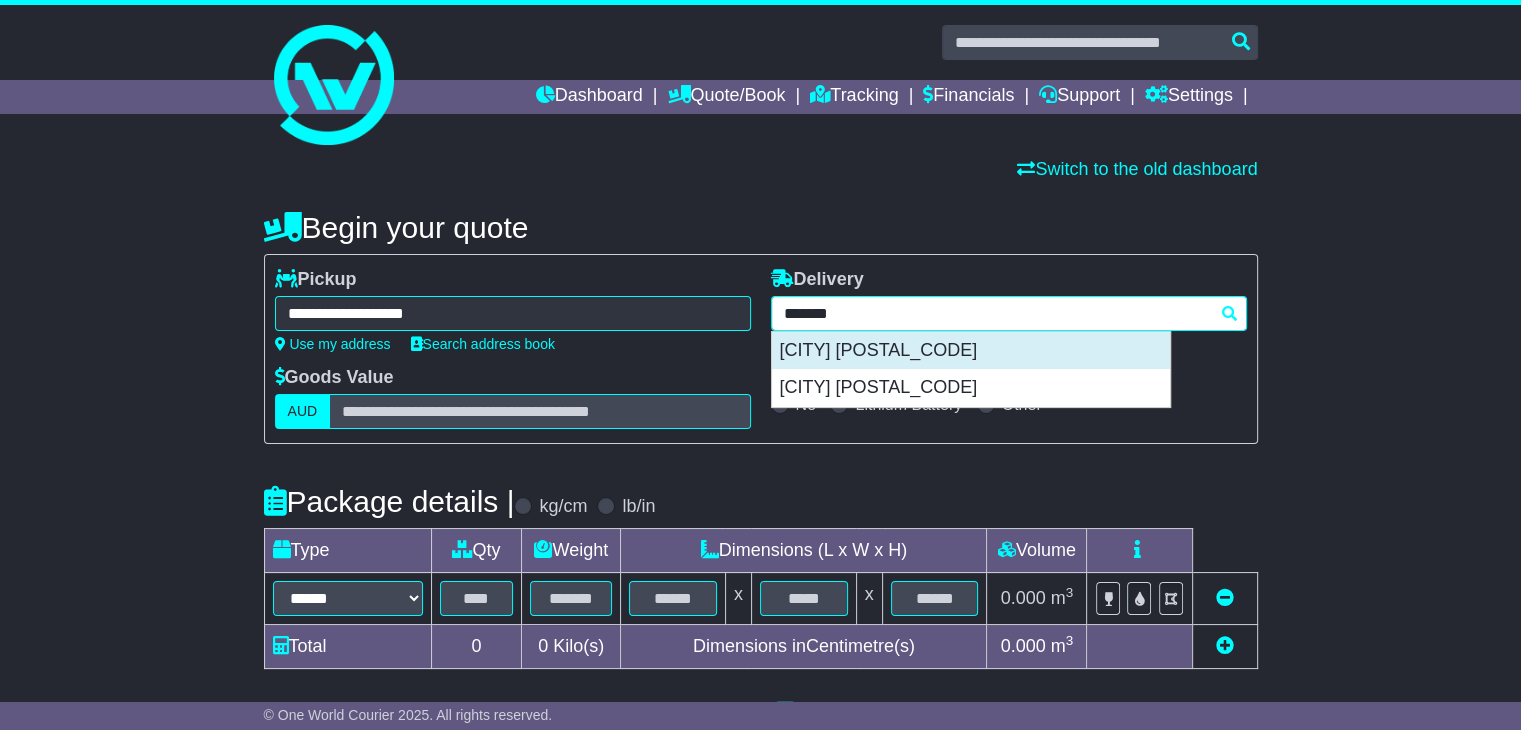 click on "MOSSMAN 4873" at bounding box center [971, 351] 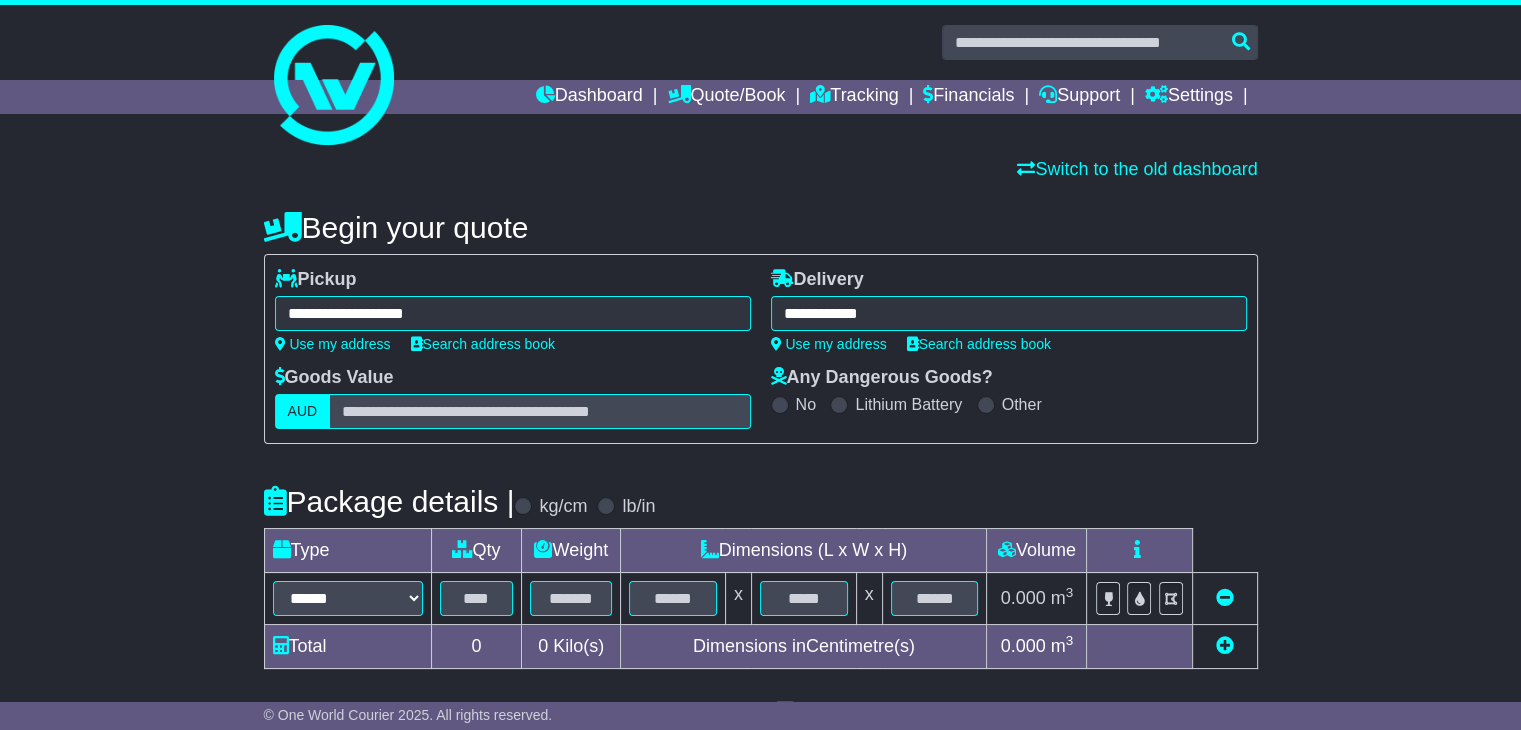 type on "**********" 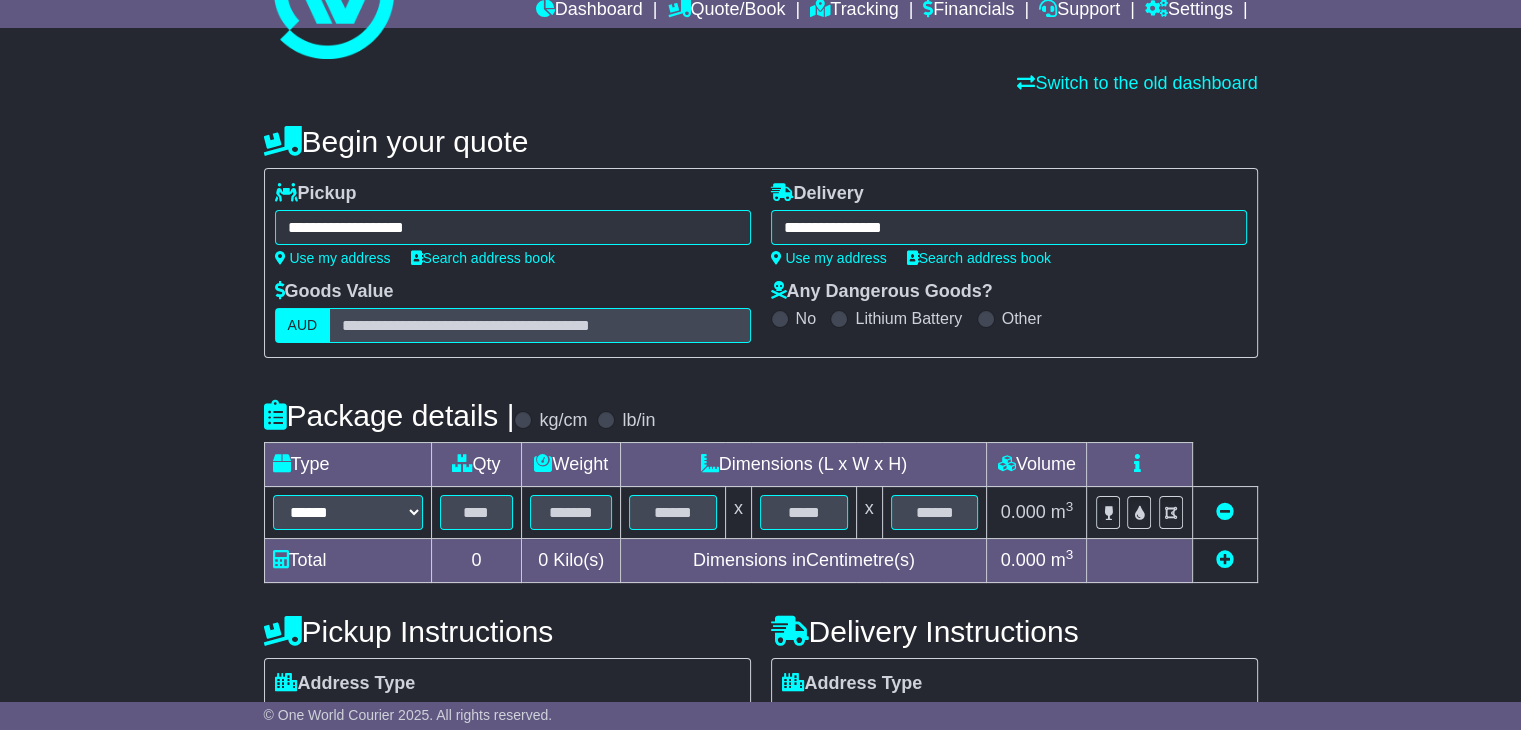 scroll, scrollTop: 200, scrollLeft: 0, axis: vertical 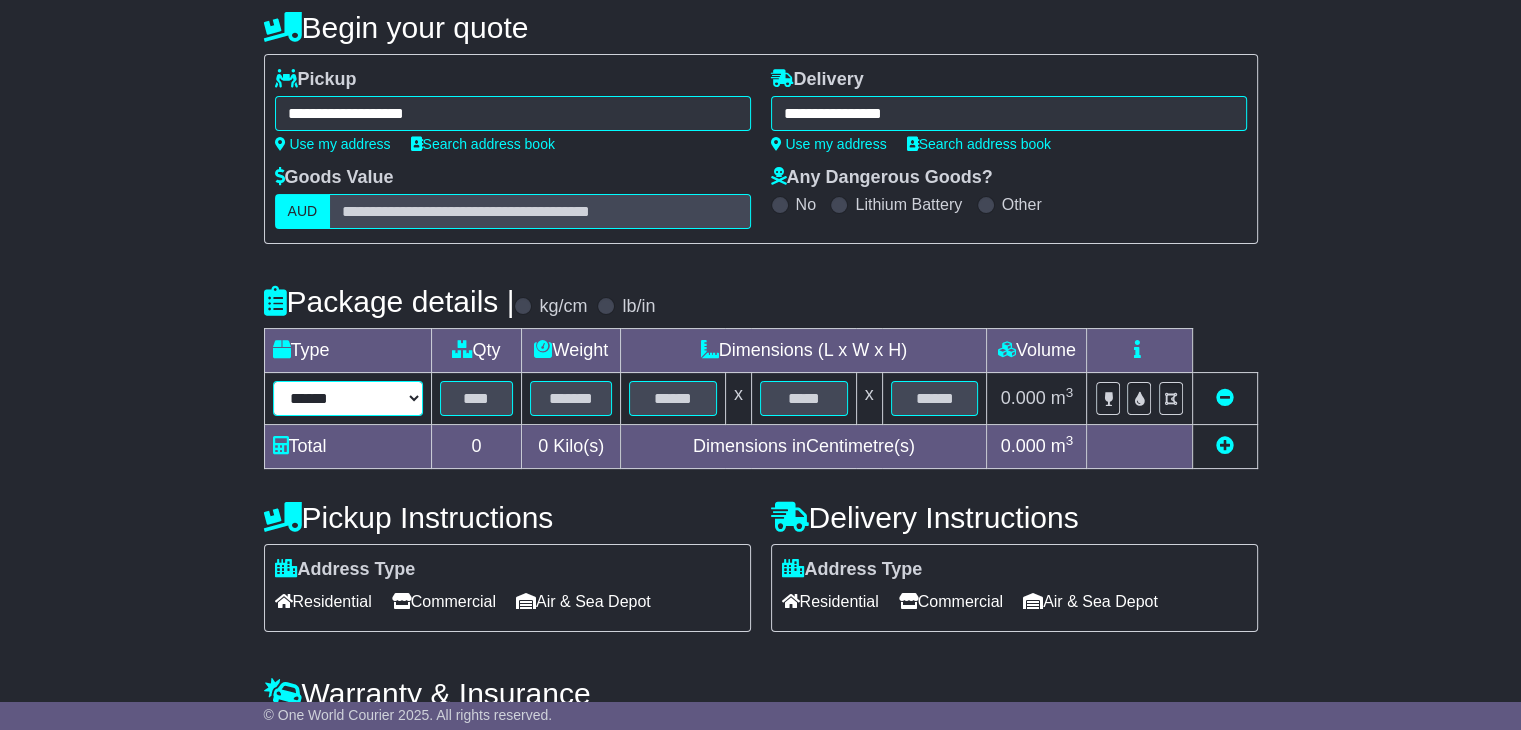 click on "****** ****** *** ******** ***** **** **** ****** *** *******" at bounding box center (348, 398) 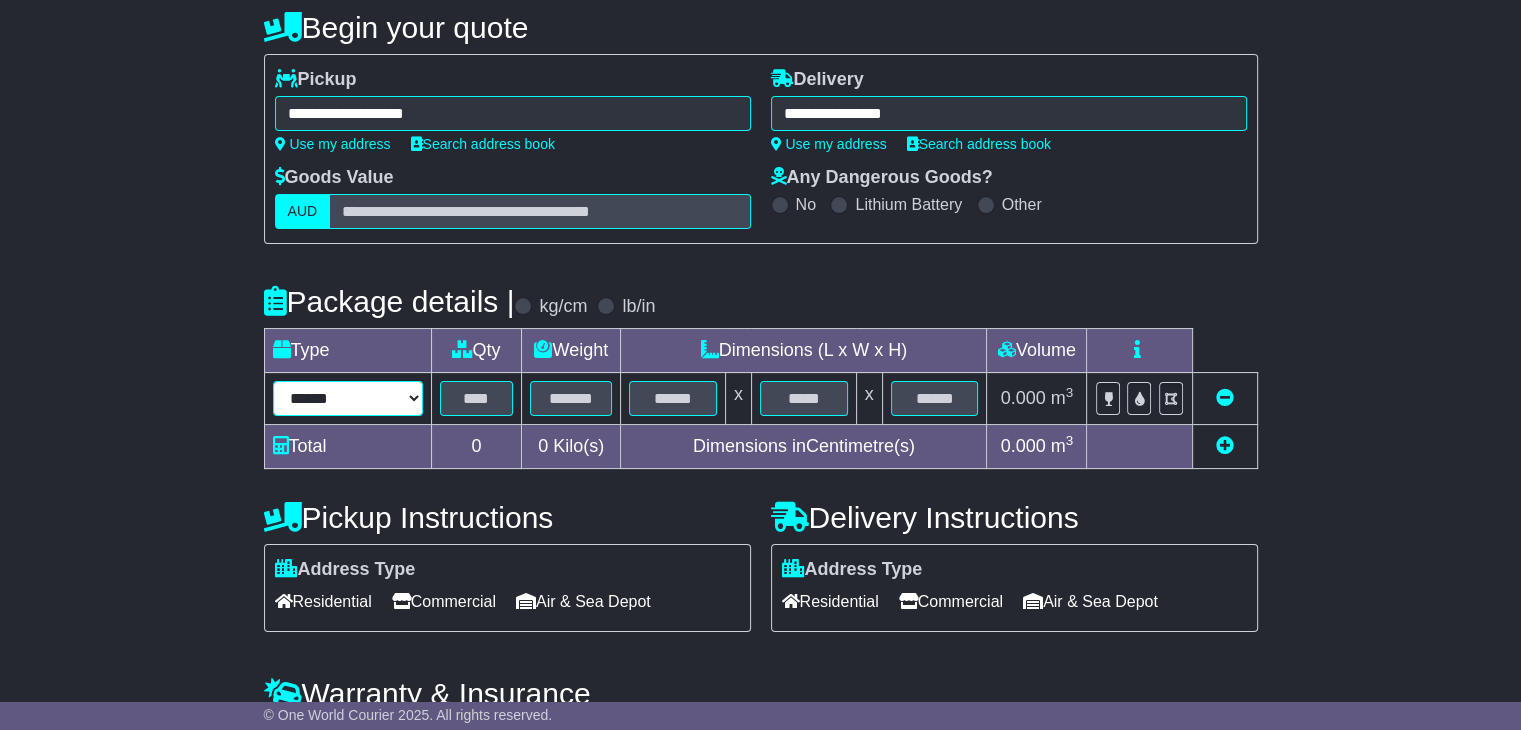 select on "*****" 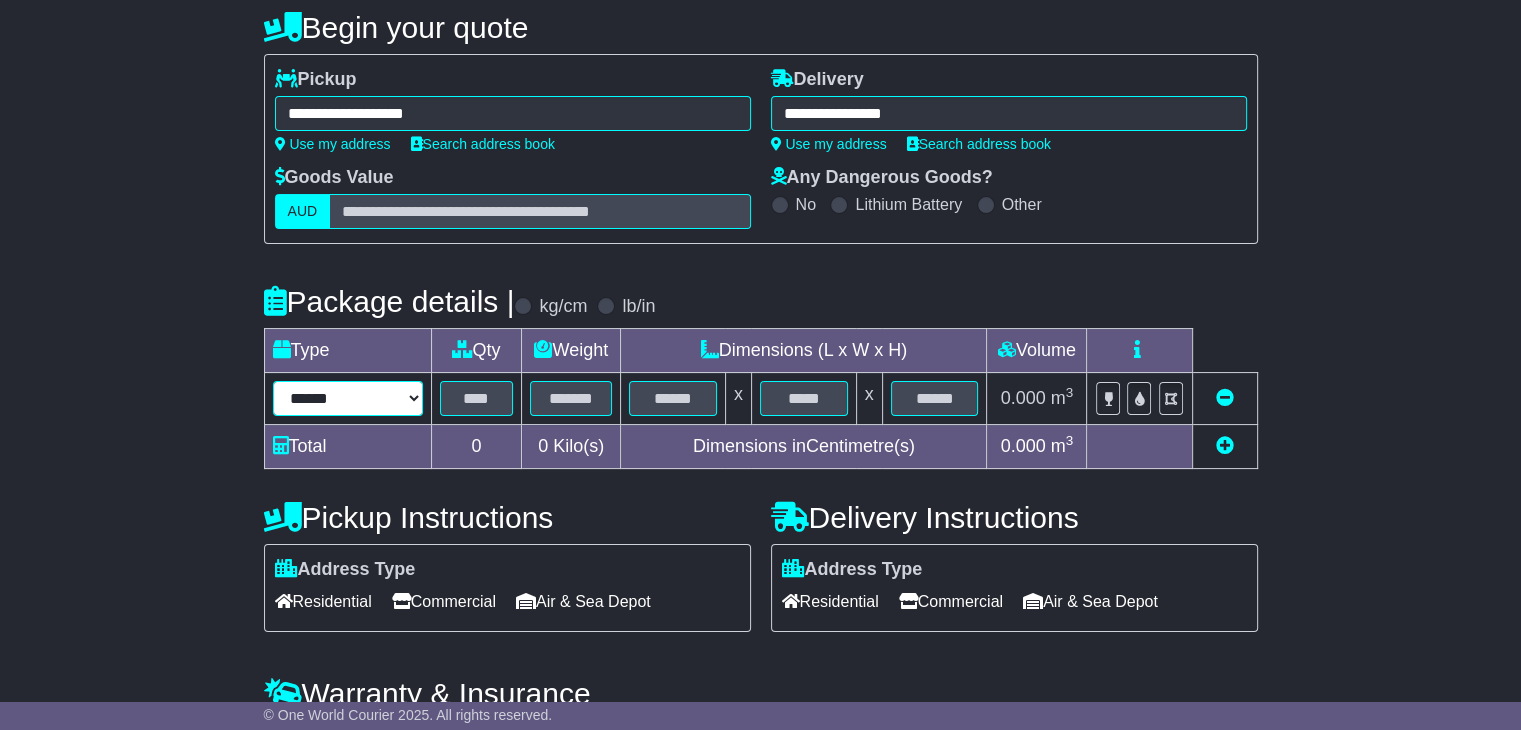 click on "****** ****** *** ******** ***** **** **** ****** *** *******" at bounding box center (348, 398) 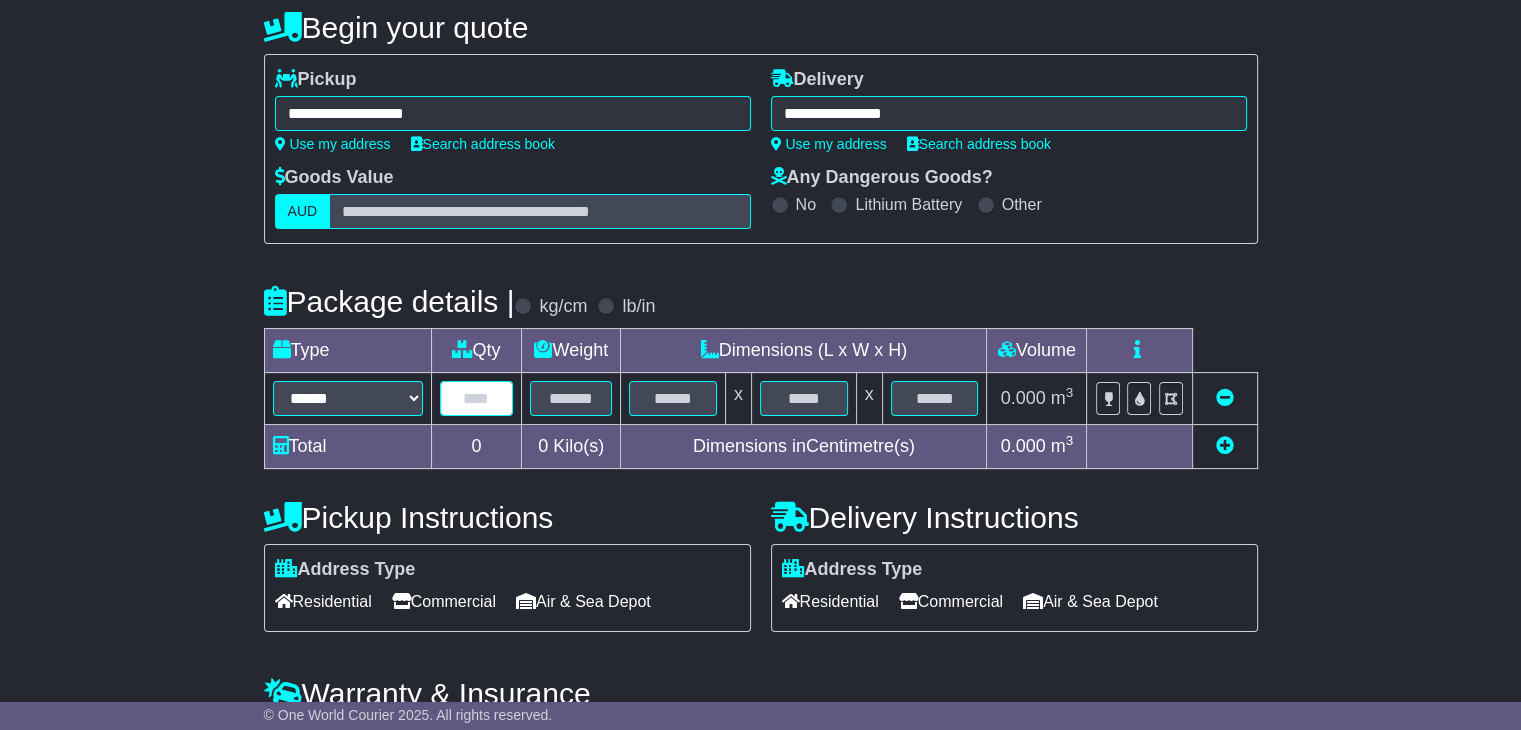 click at bounding box center [477, 398] 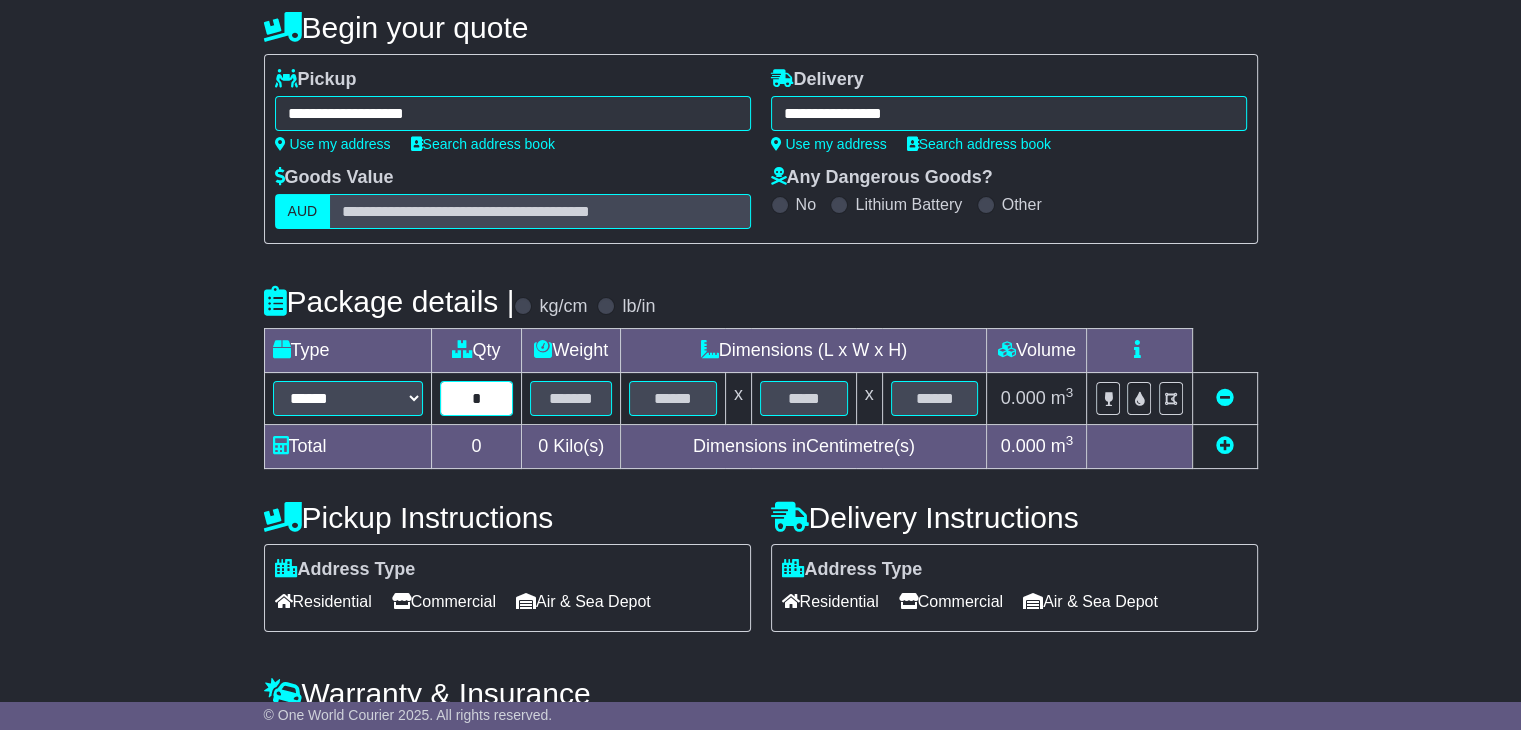 type on "*" 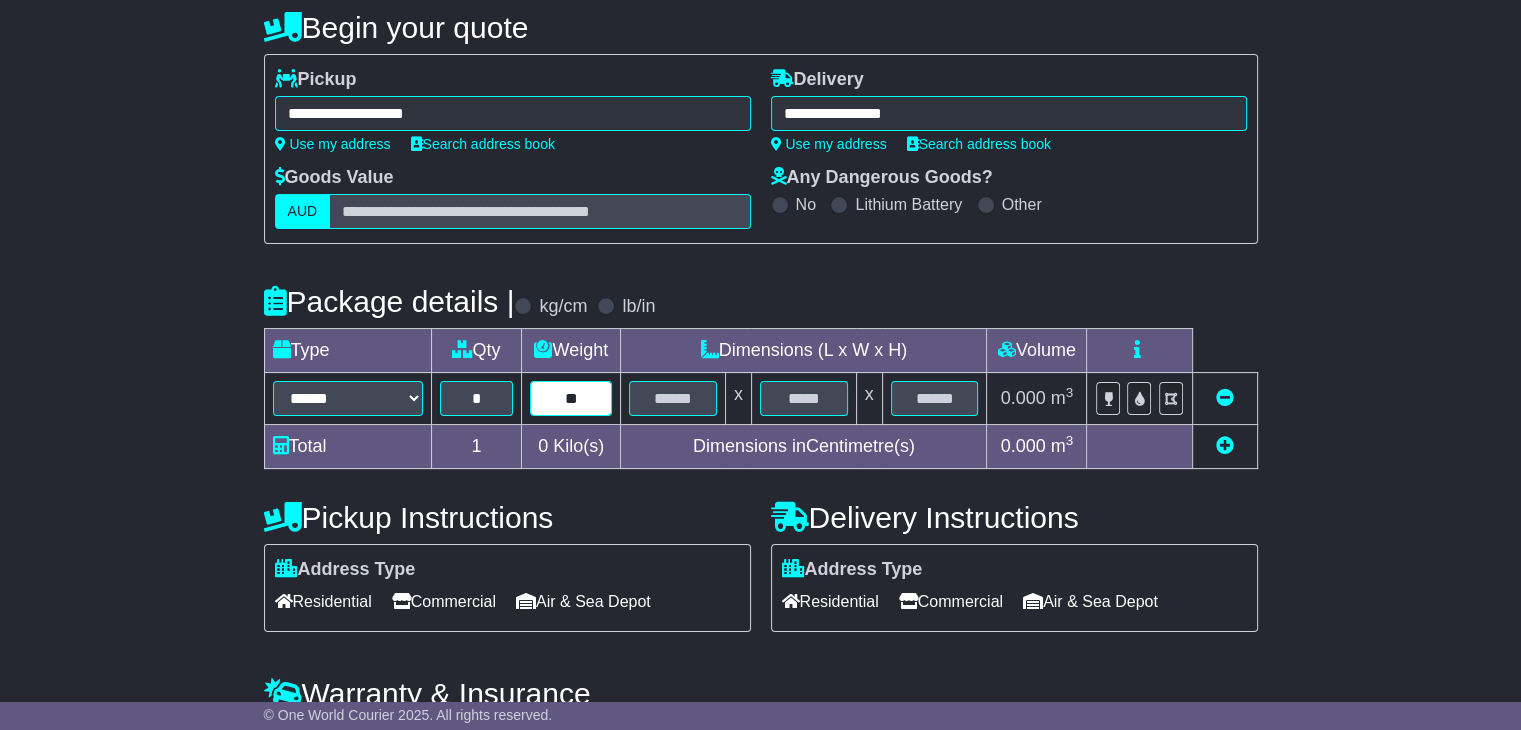 type on "**" 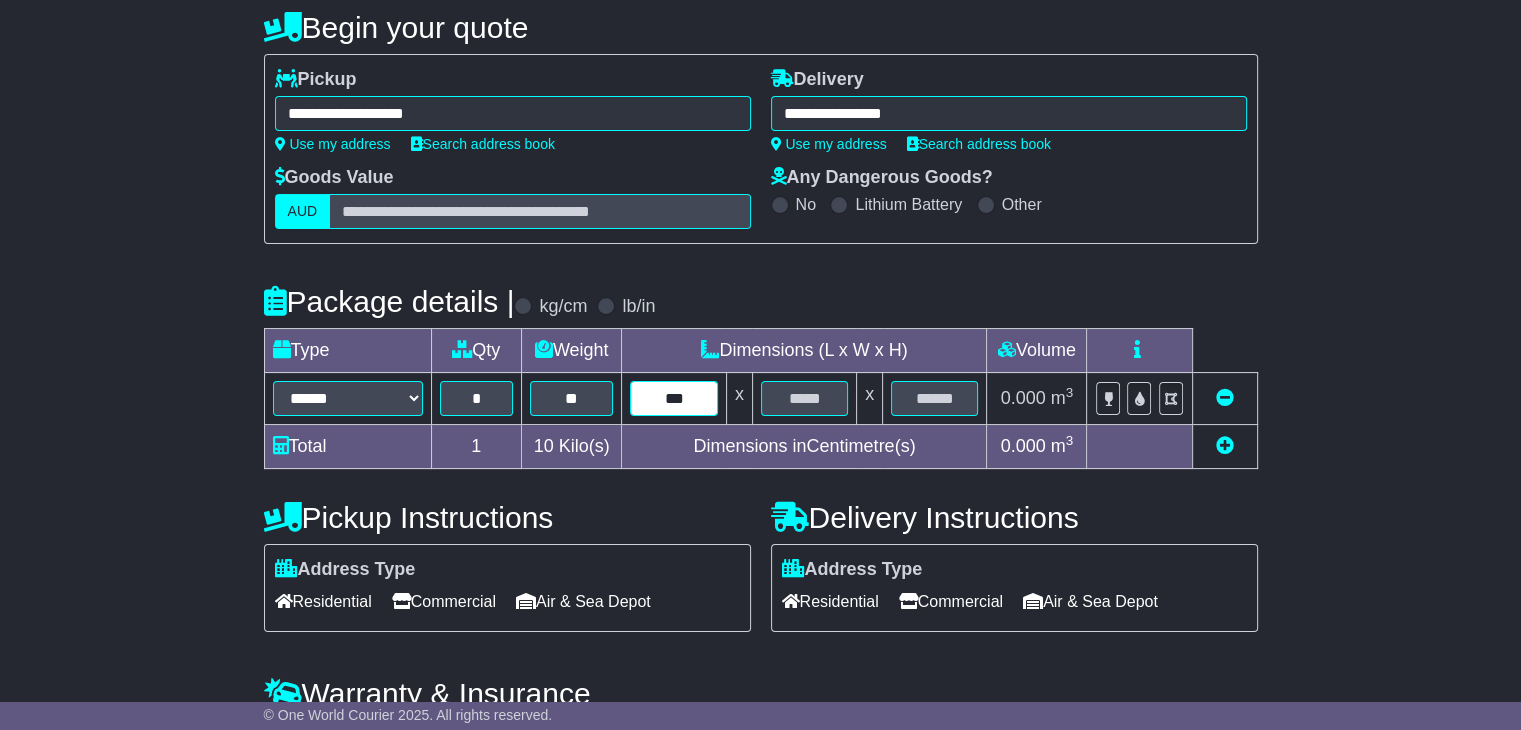 type on "***" 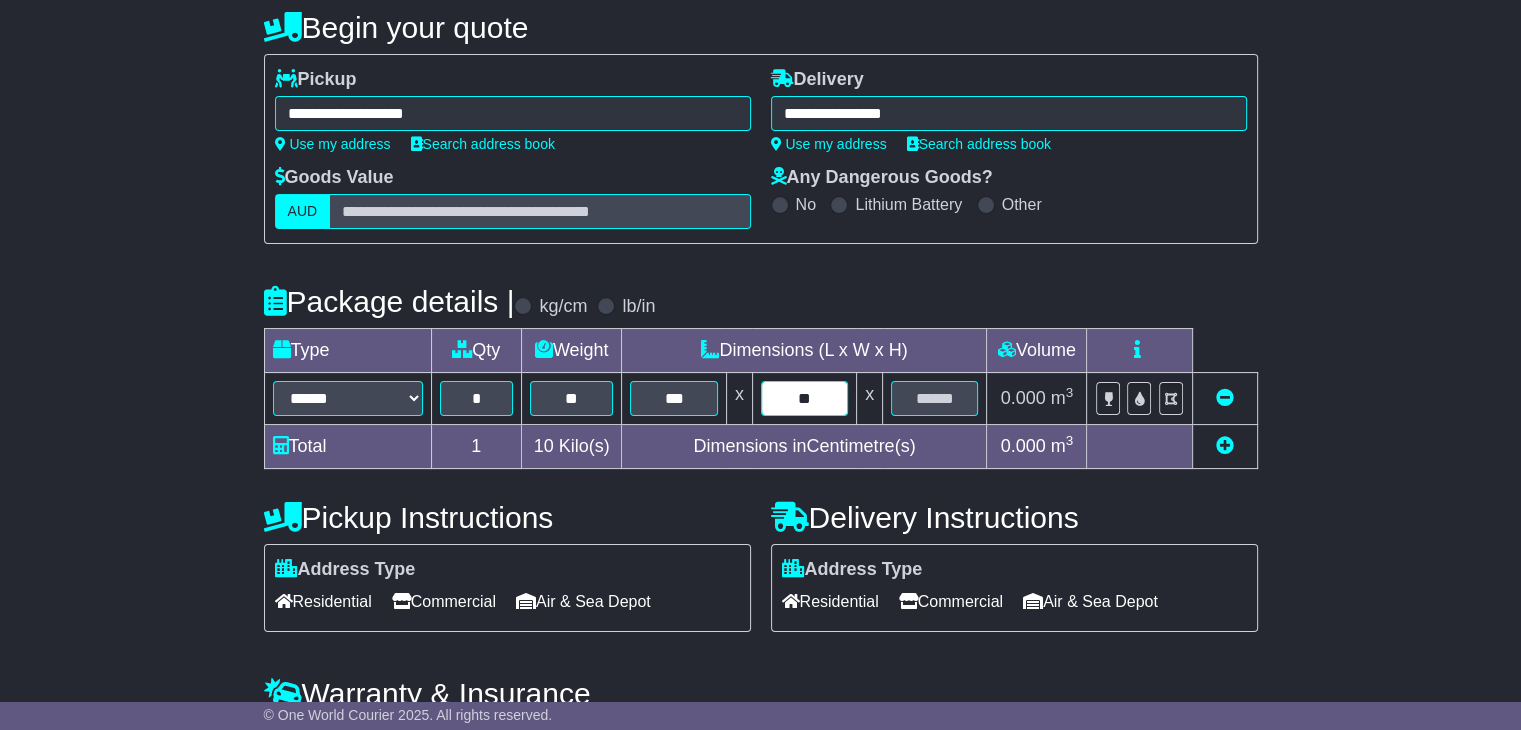 type on "**" 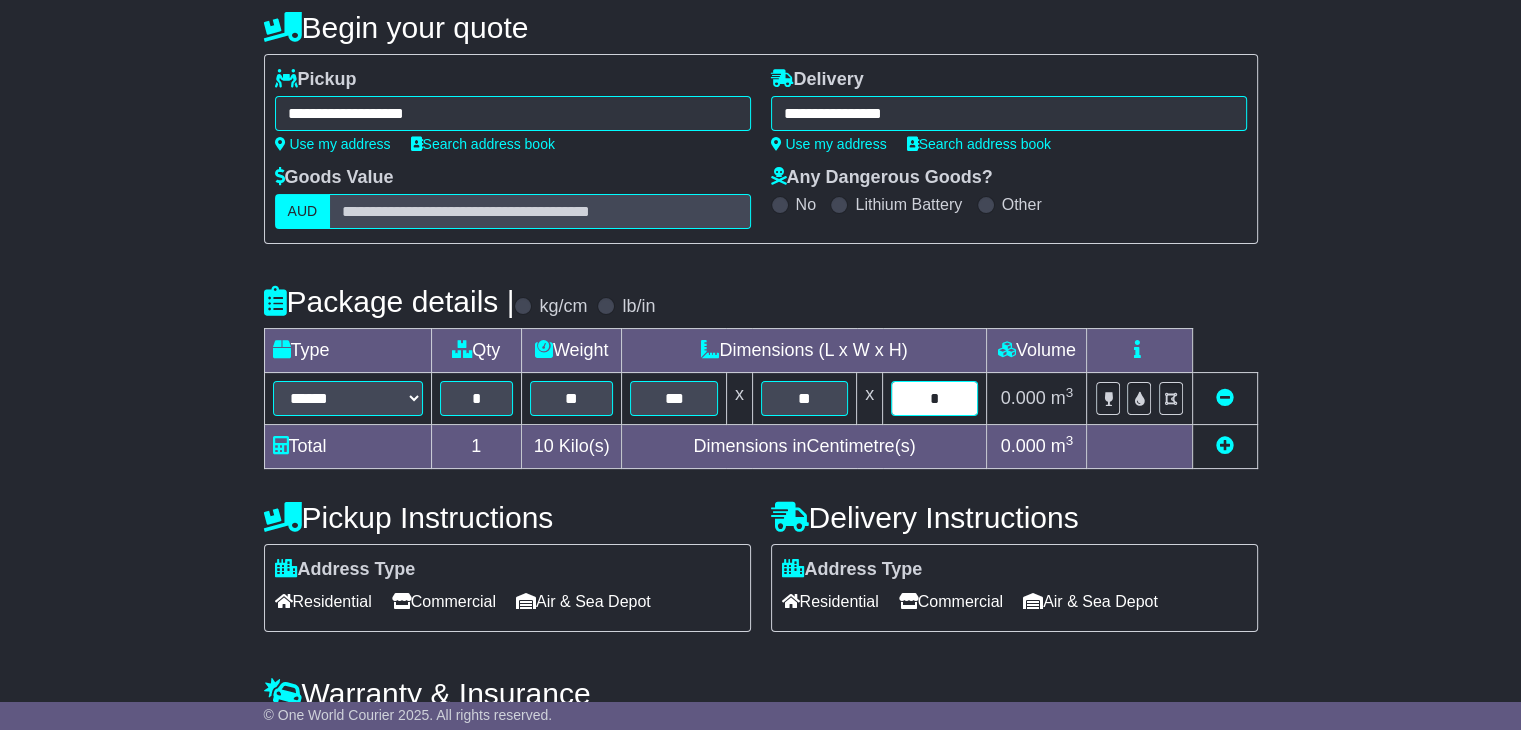 type on "*" 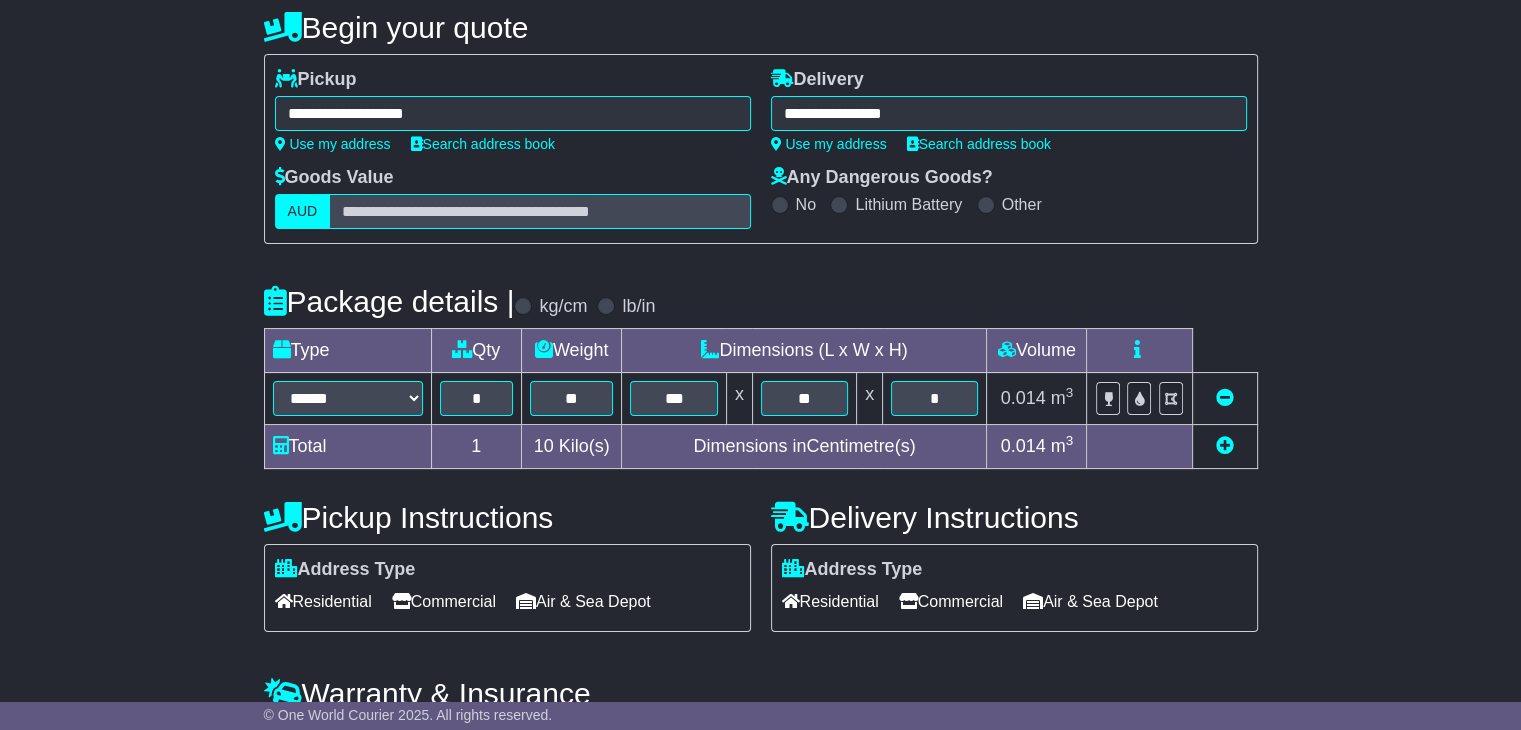scroll, scrollTop: 325, scrollLeft: 0, axis: vertical 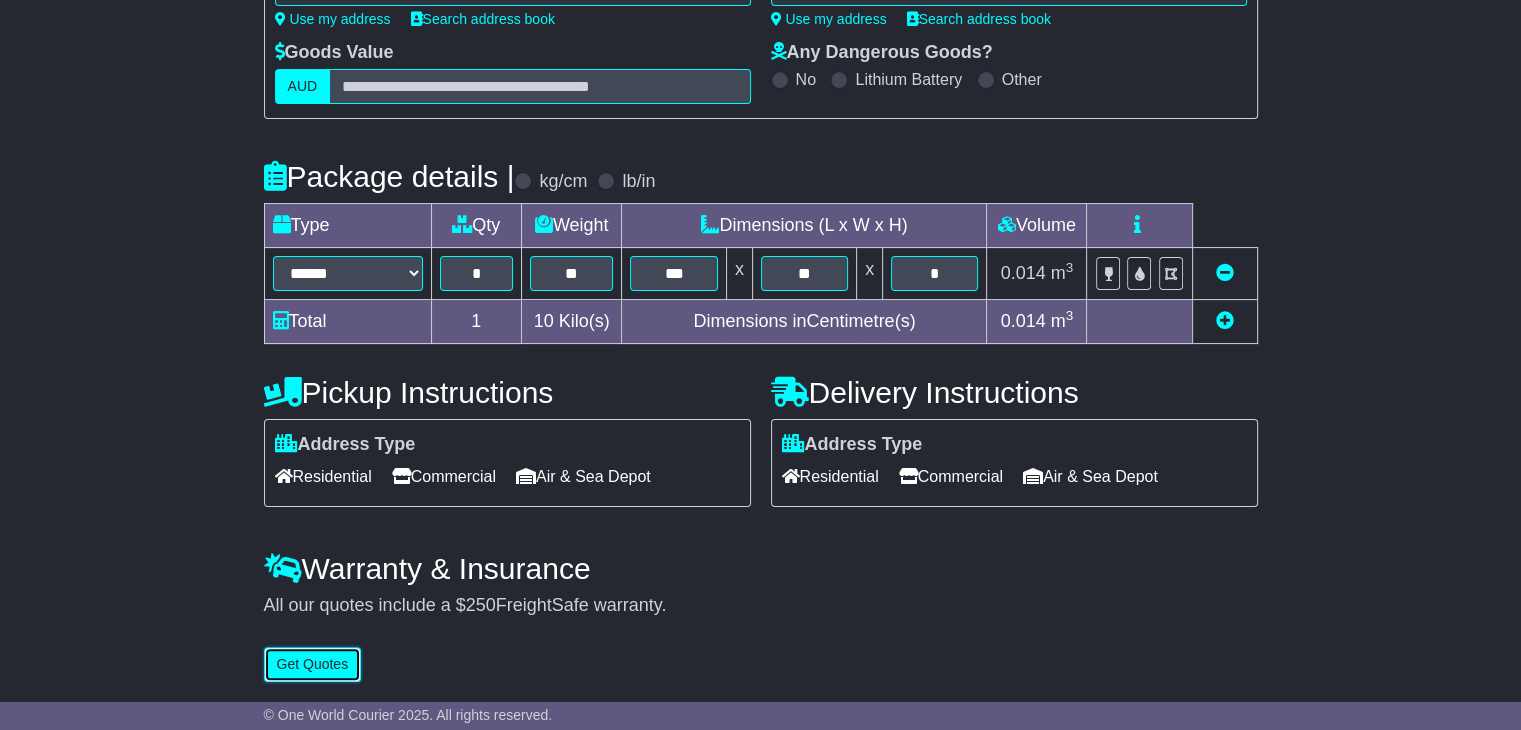 type 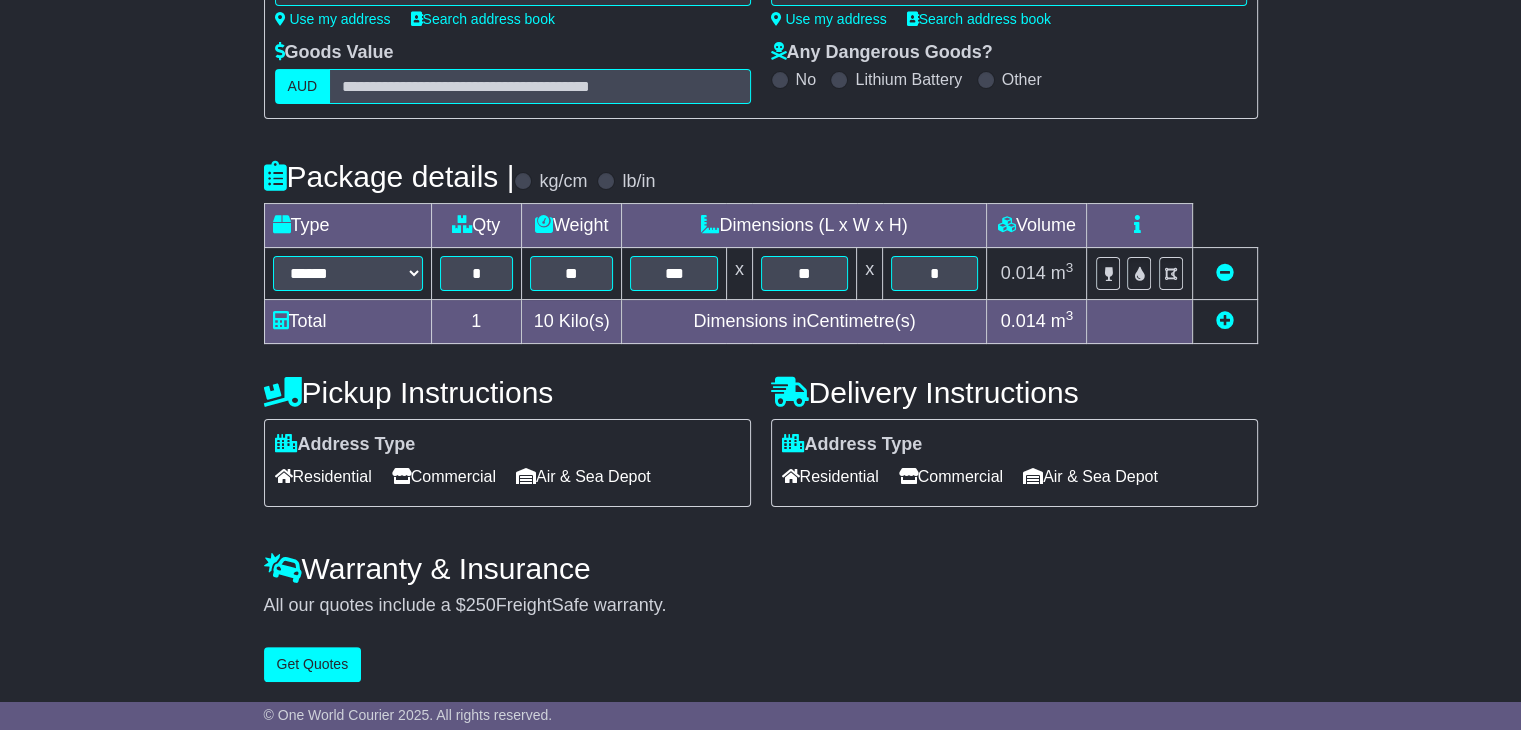 click on "Commercial" at bounding box center [444, 476] 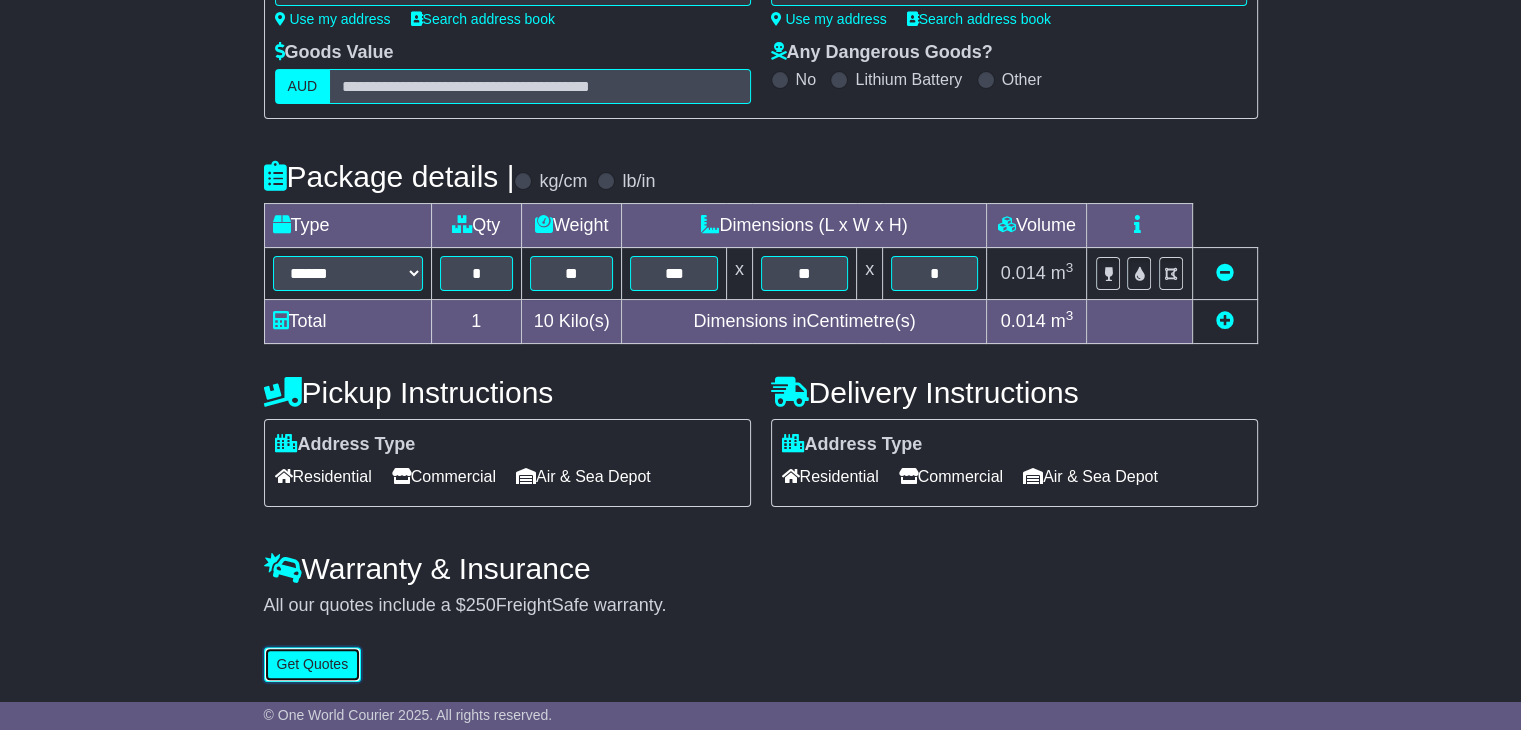 click on "Get Quotes" at bounding box center (313, 664) 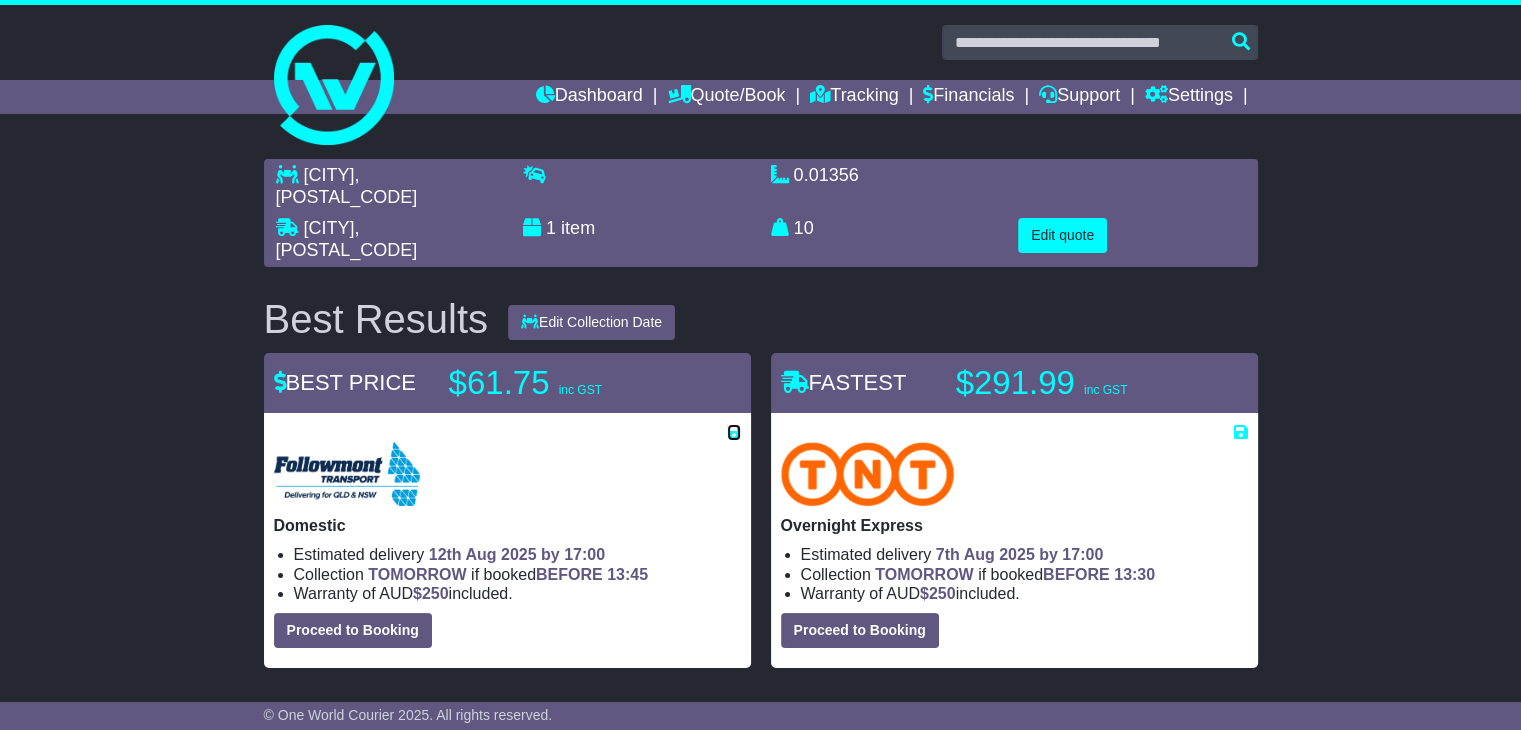 click at bounding box center [734, 432] 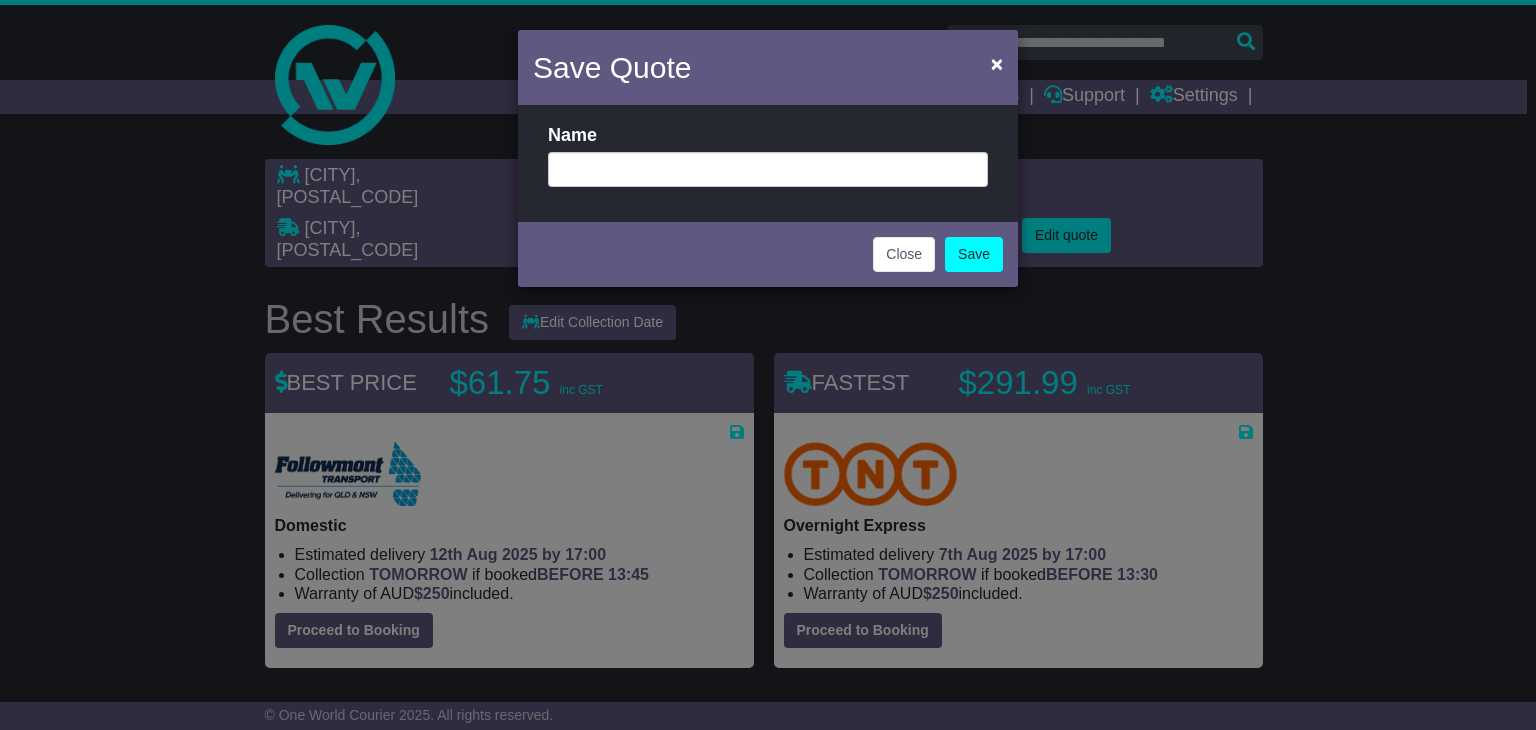 drag, startPoint x: 692, startPoint y: 186, endPoint x: 696, endPoint y: 167, distance: 19.416489 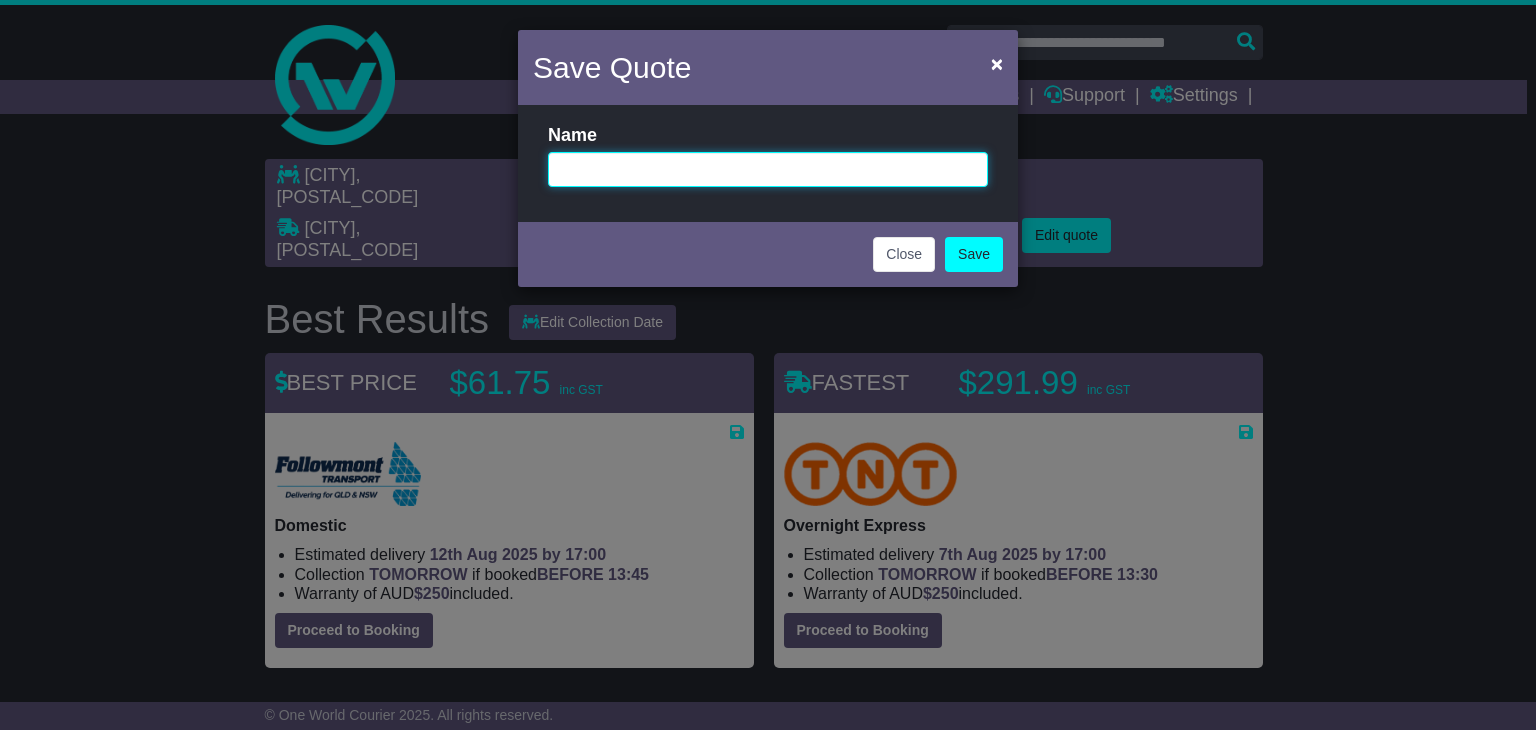 click at bounding box center [768, 169] 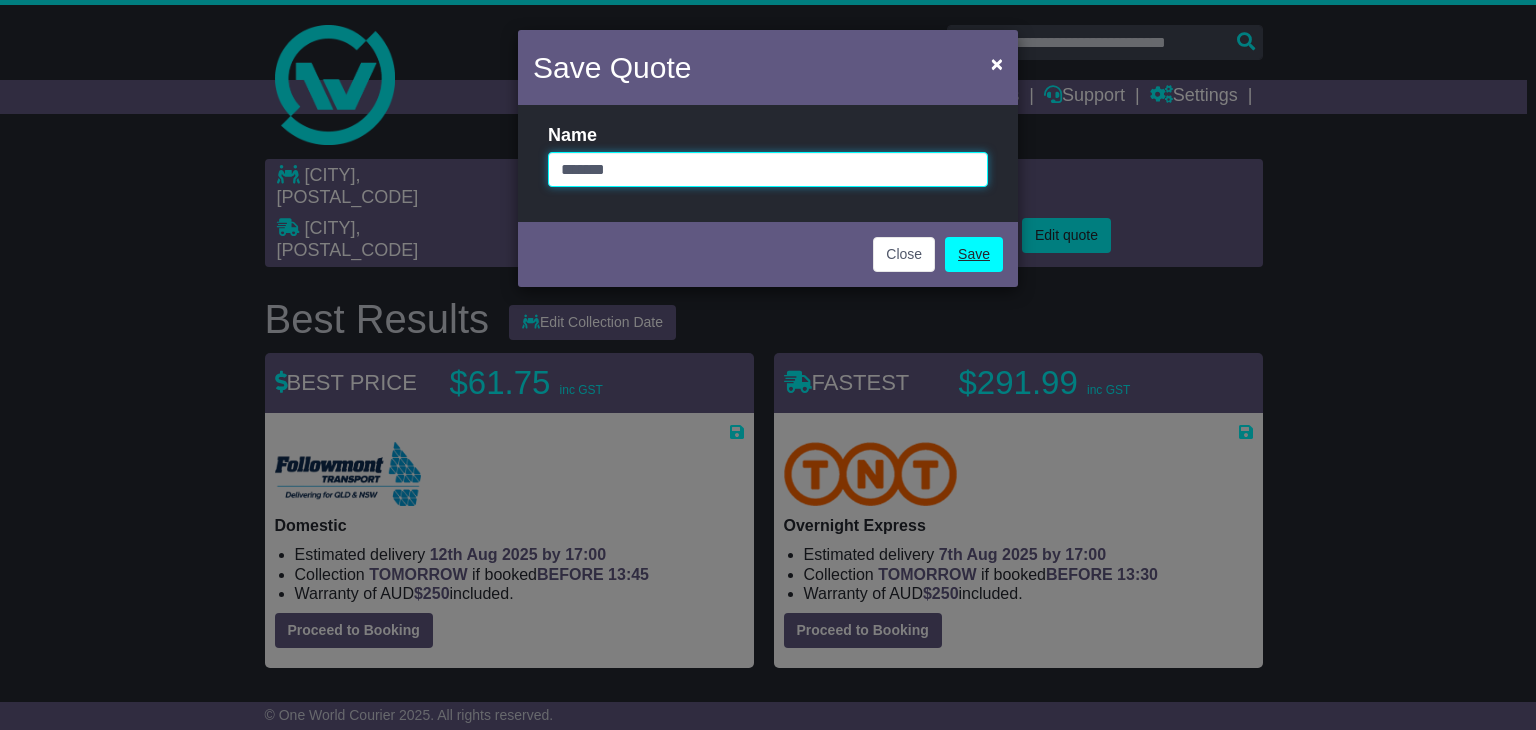 type on "*******" 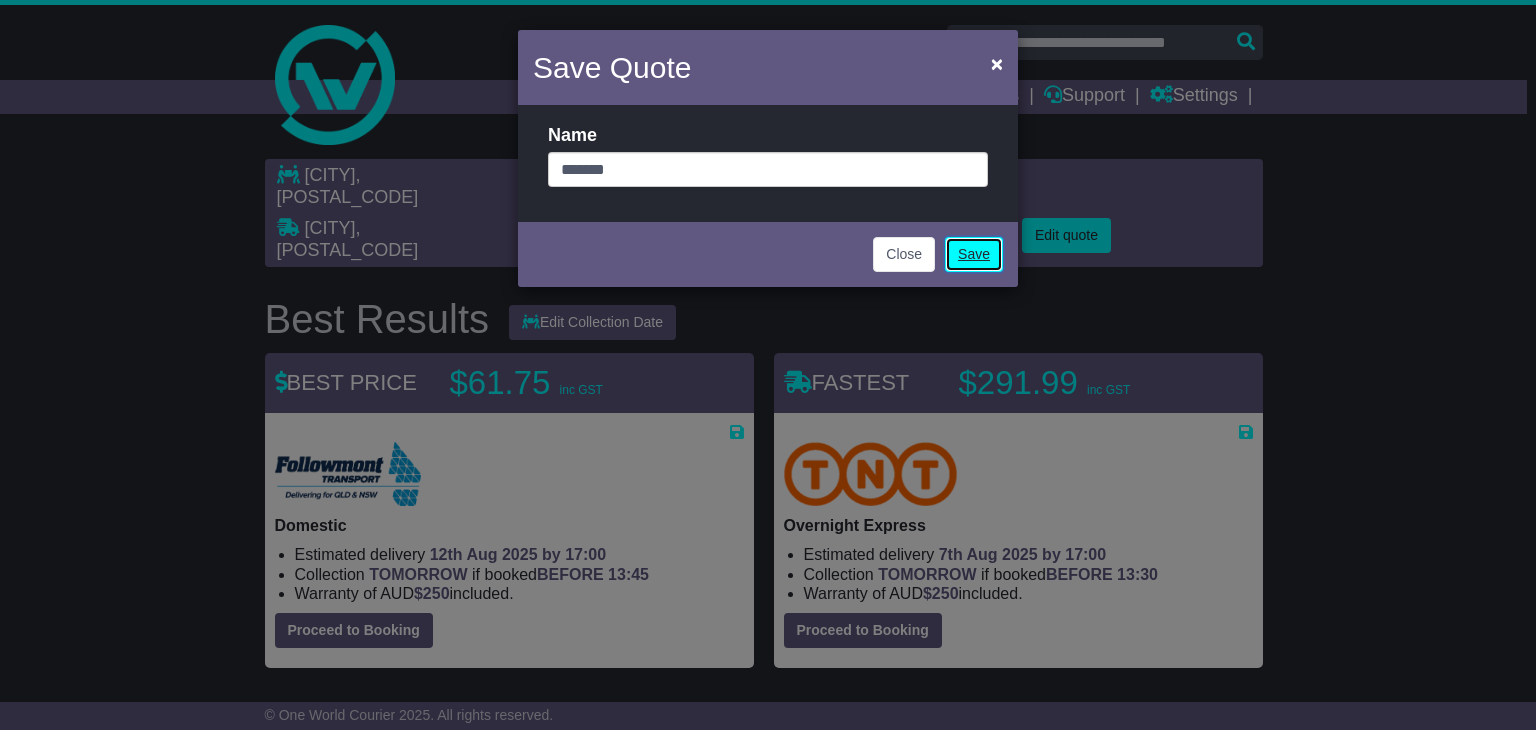 click on "Save" at bounding box center (974, 254) 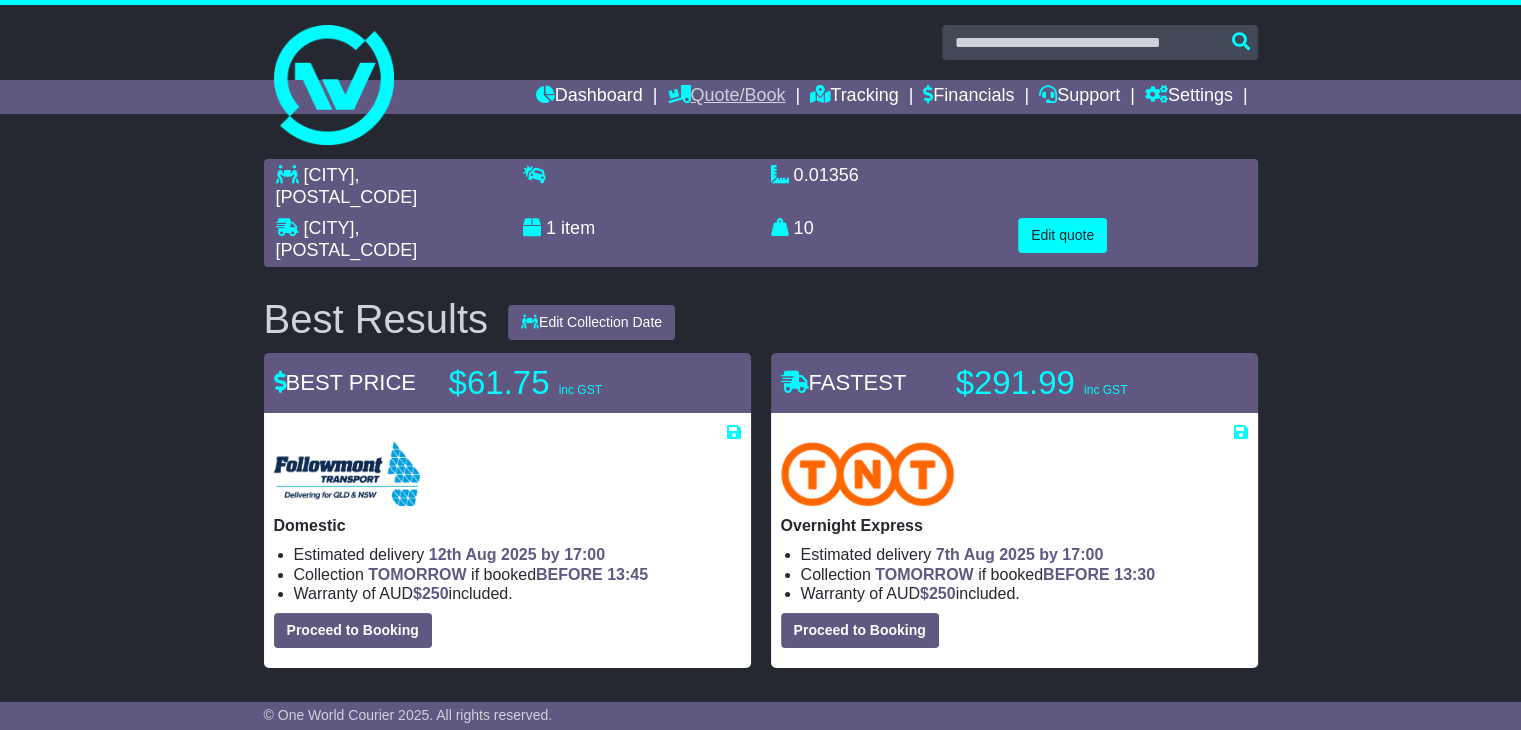 click on "Quote/Book" at bounding box center (726, 97) 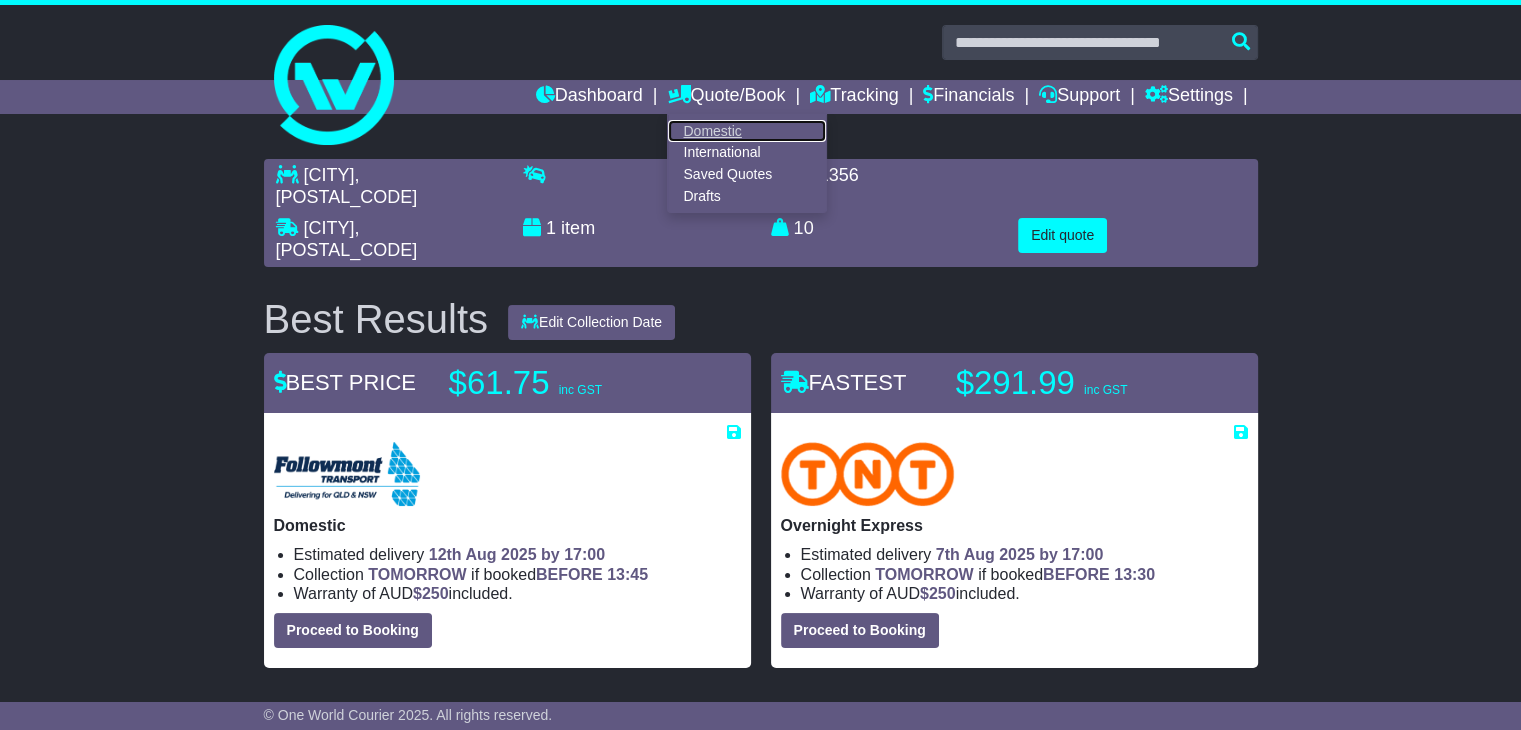 click on "Domestic" at bounding box center [747, 131] 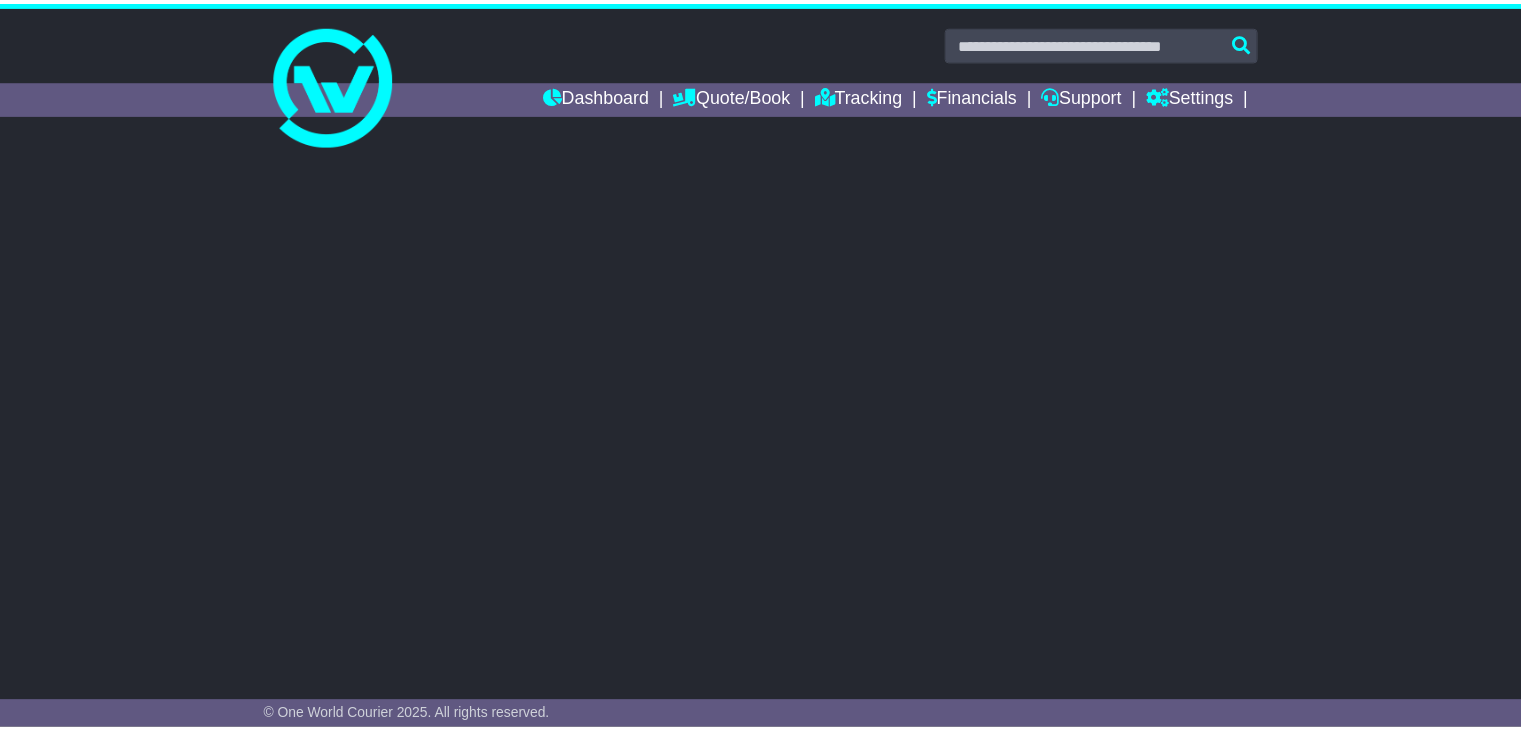 scroll, scrollTop: 0, scrollLeft: 0, axis: both 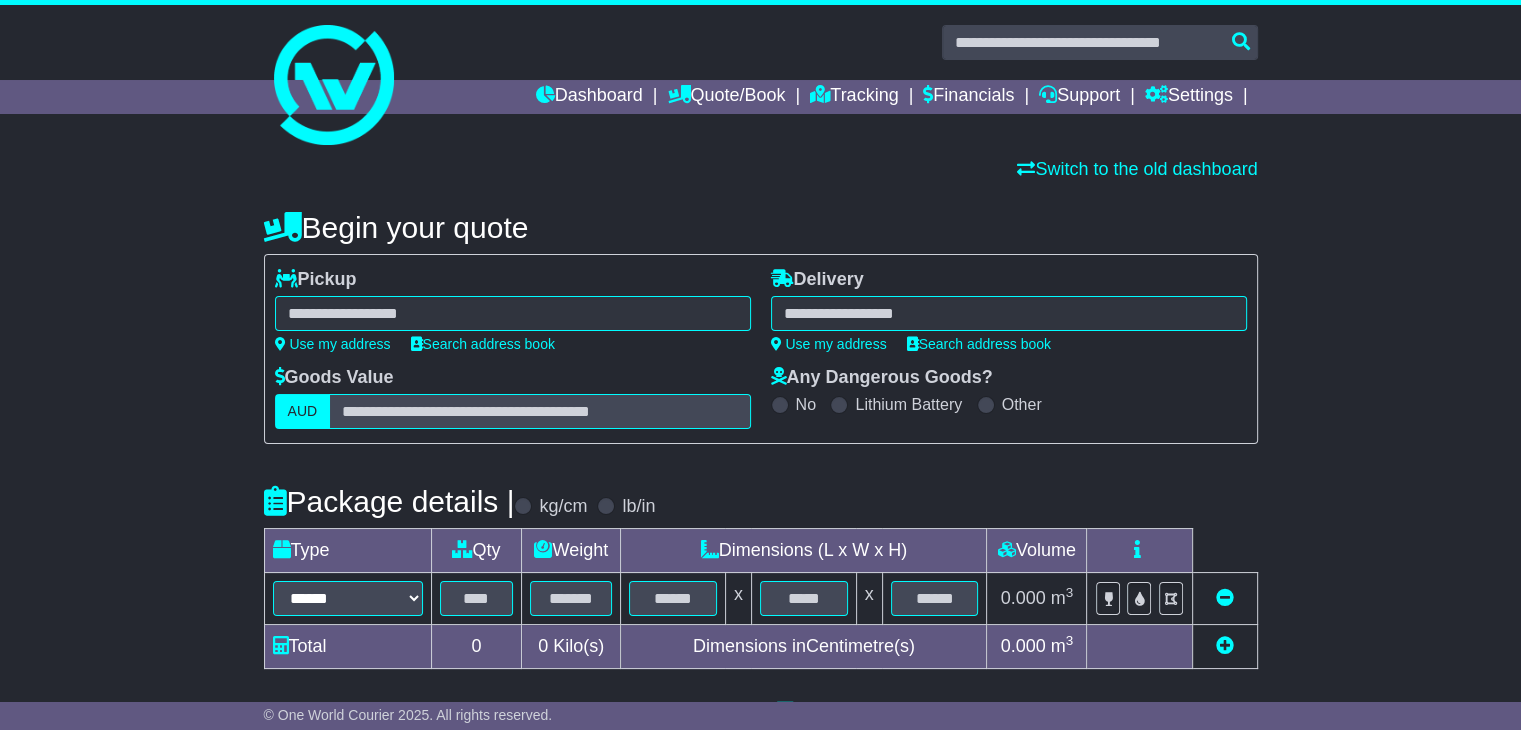 click at bounding box center (513, 313) 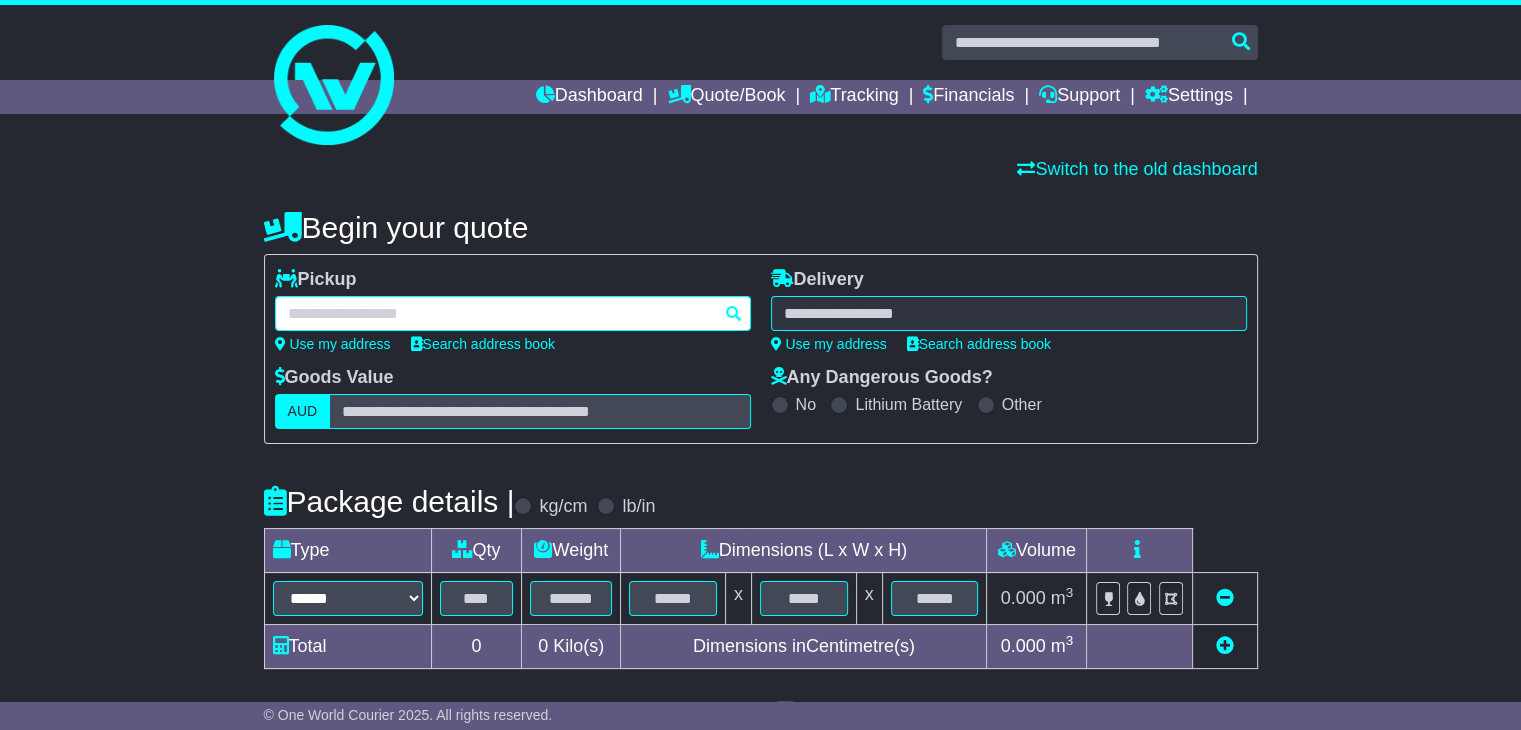 paste on "**********" 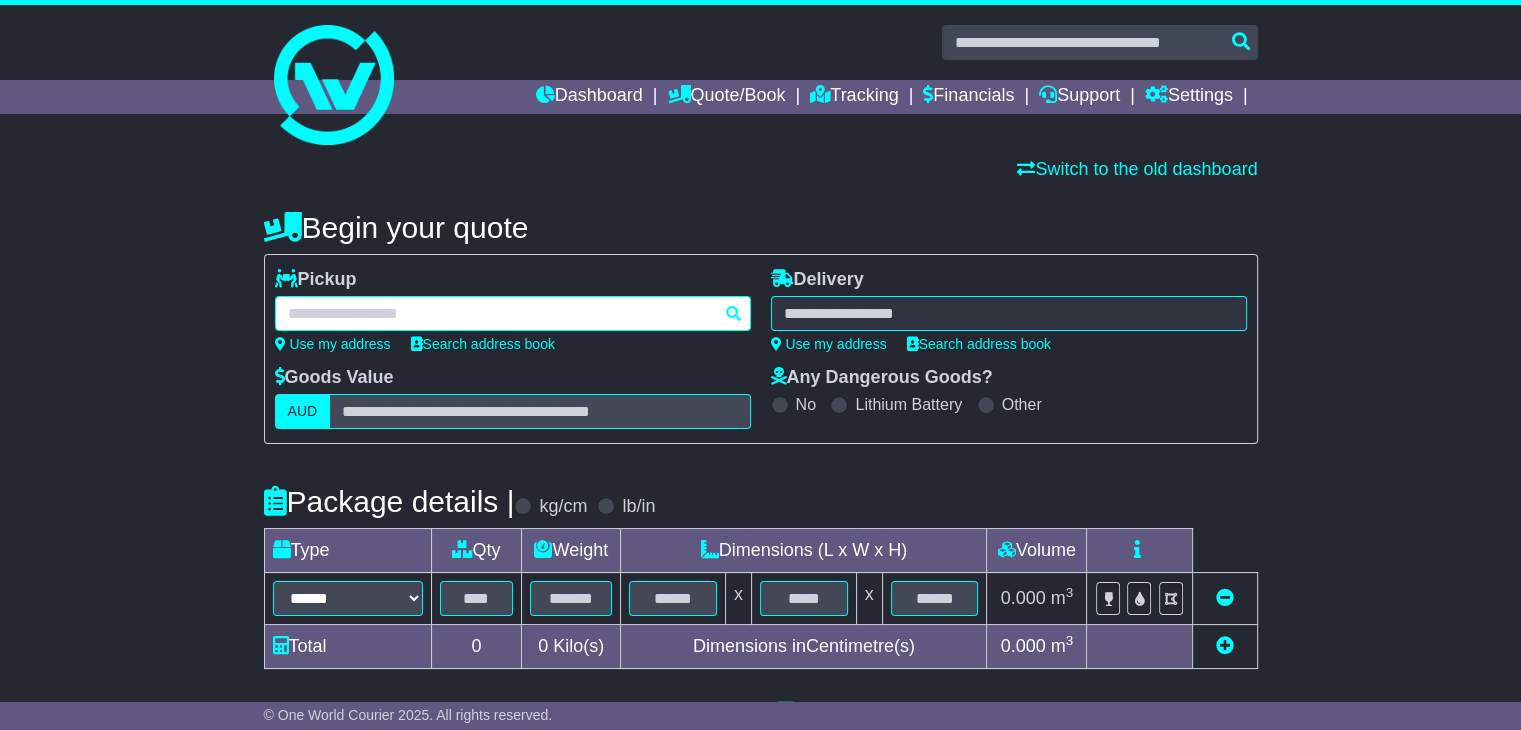 type on "**********" 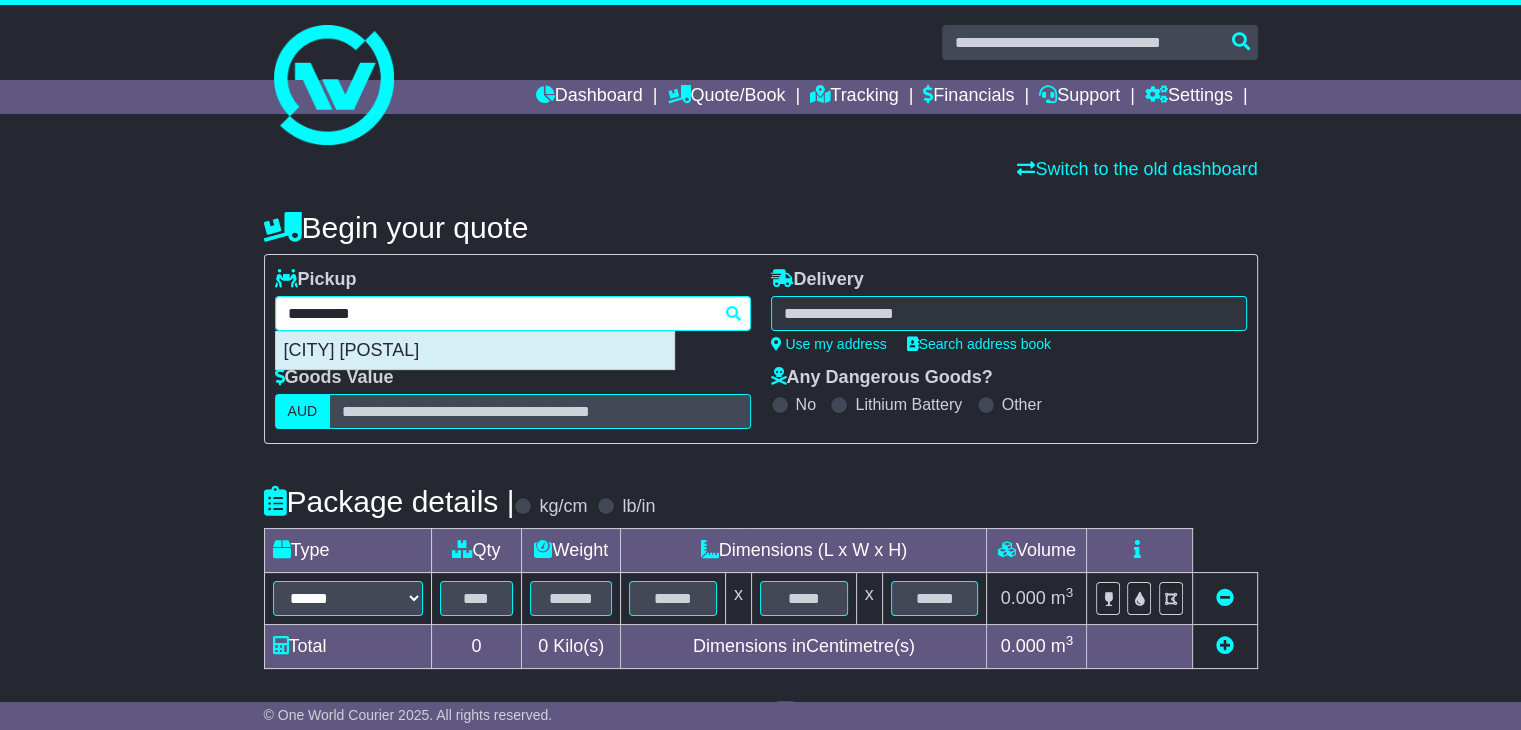 click on "[CITY] [POSTAL]" at bounding box center (475, 351) 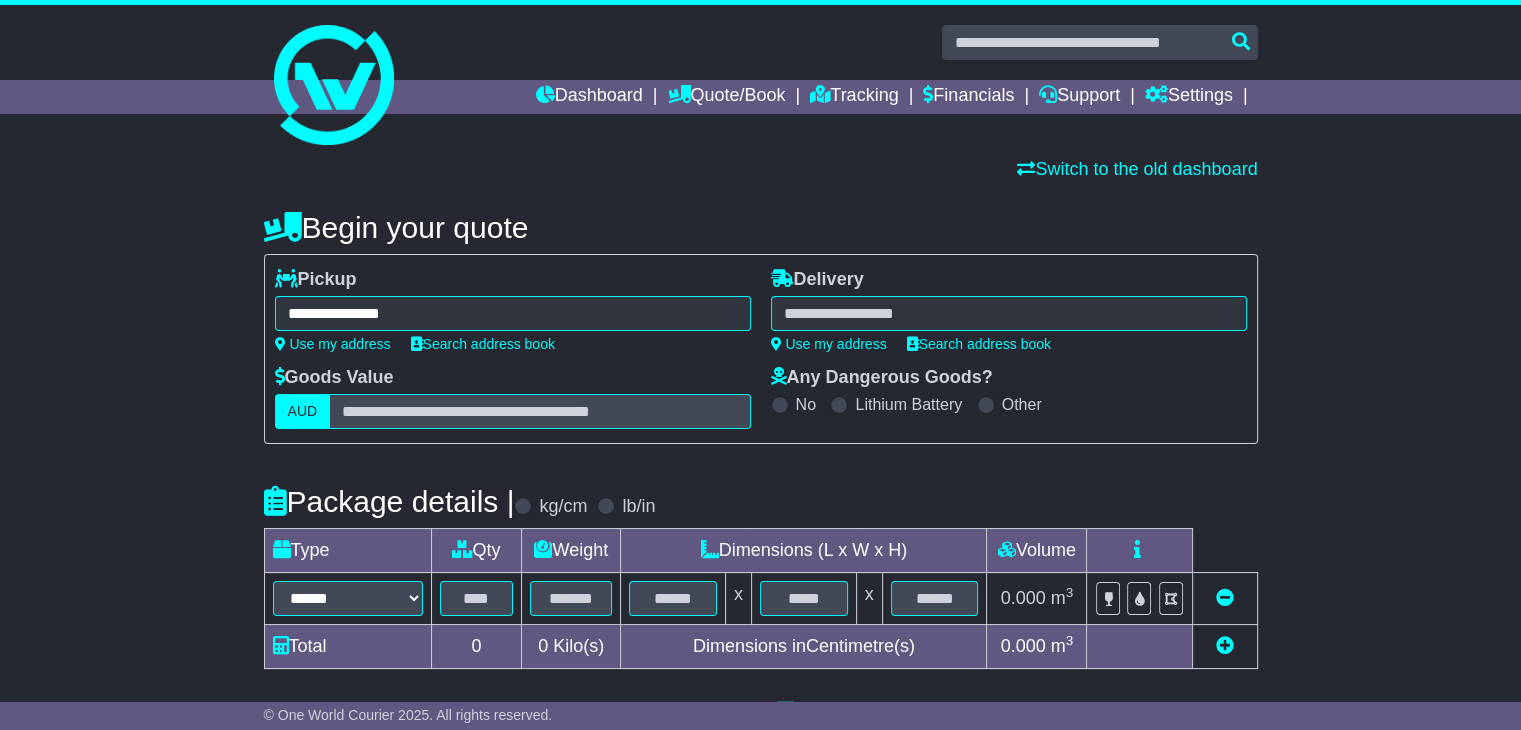 type on "**********" 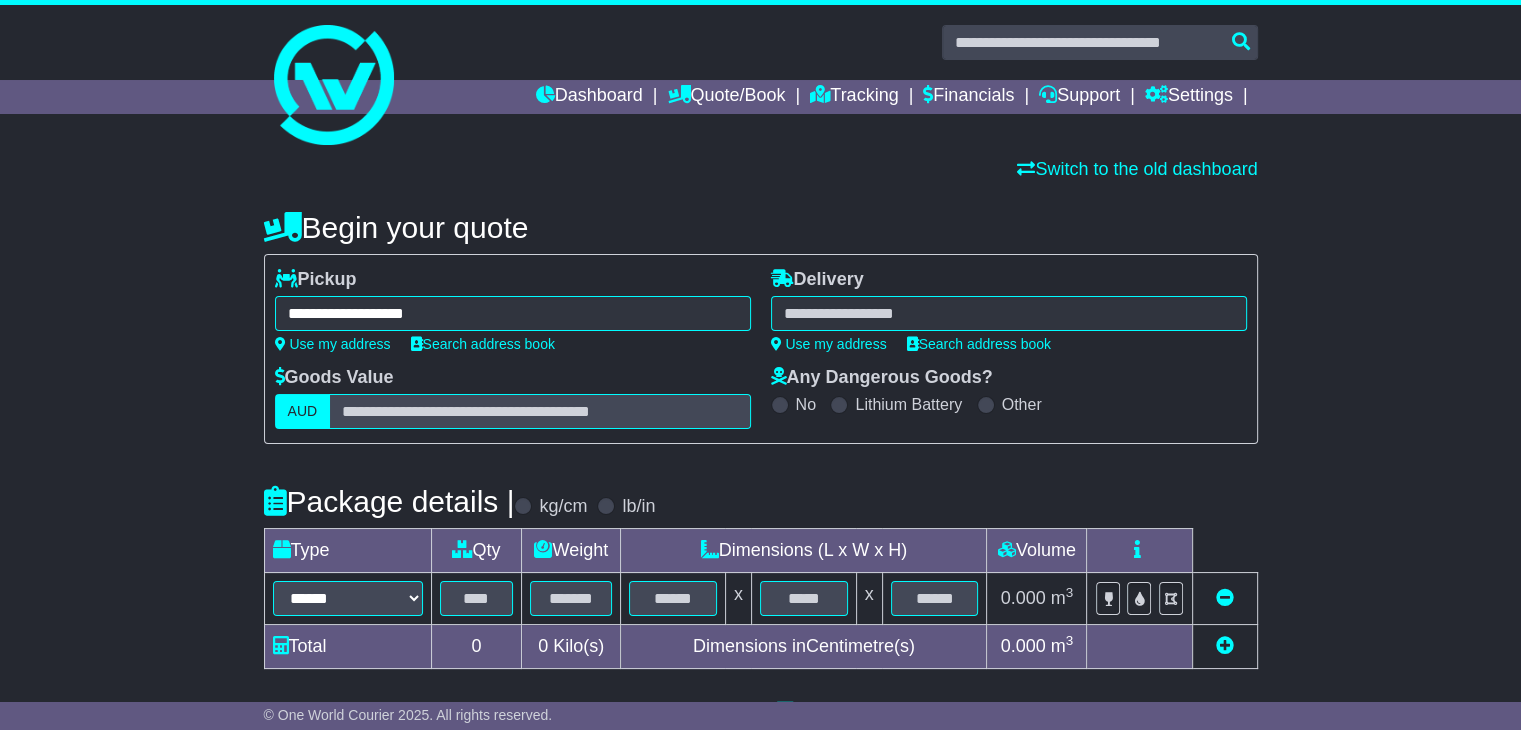 click at bounding box center [1009, 313] 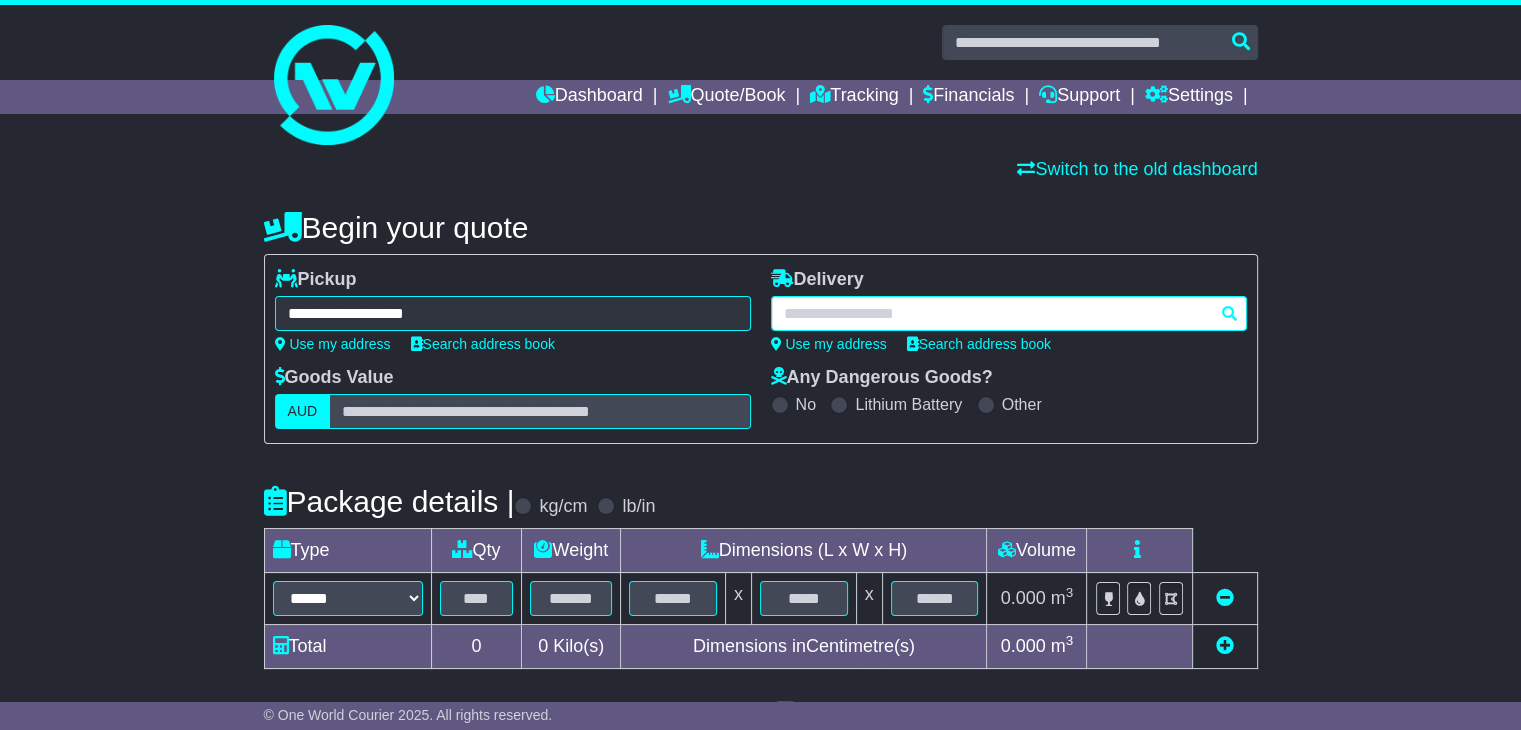 paste on "******" 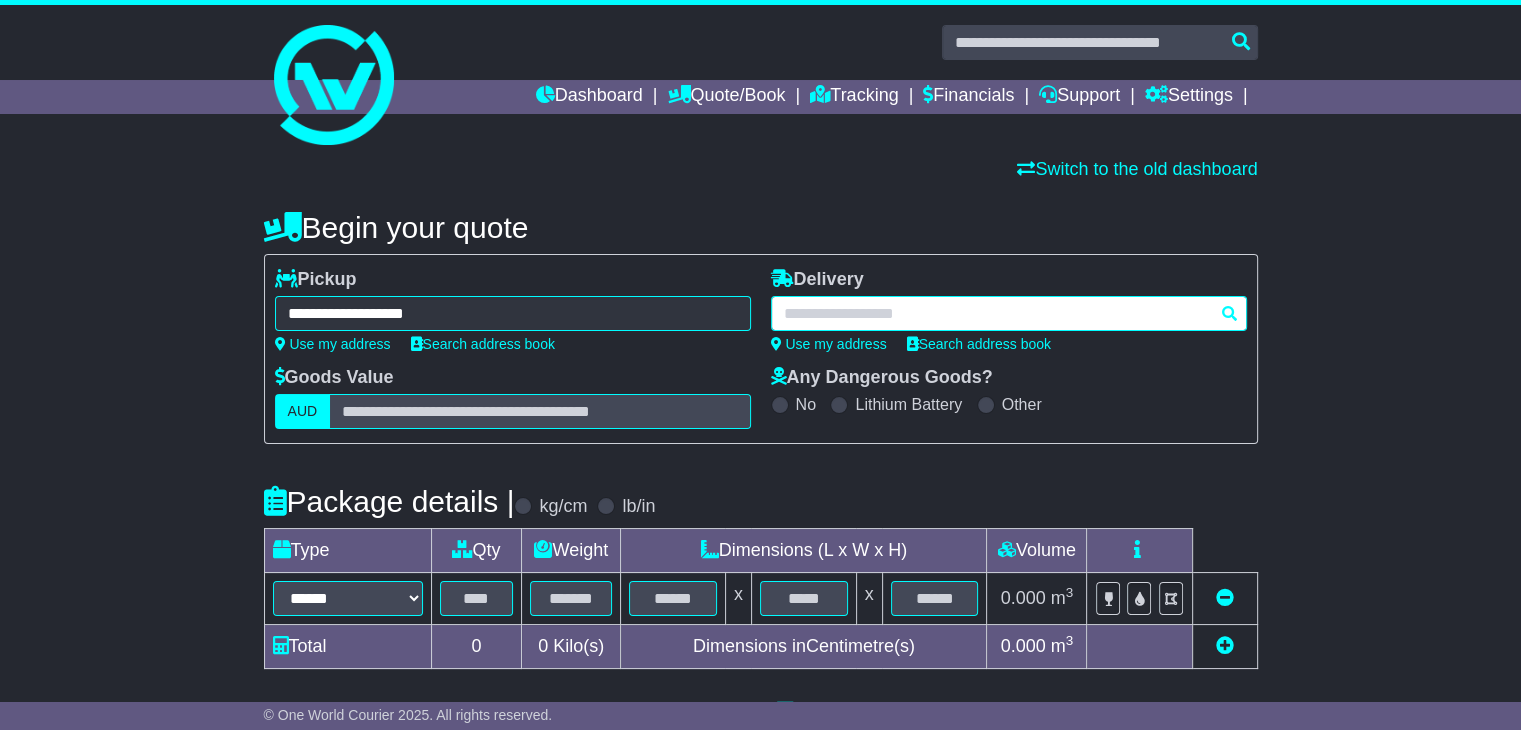 type on "******" 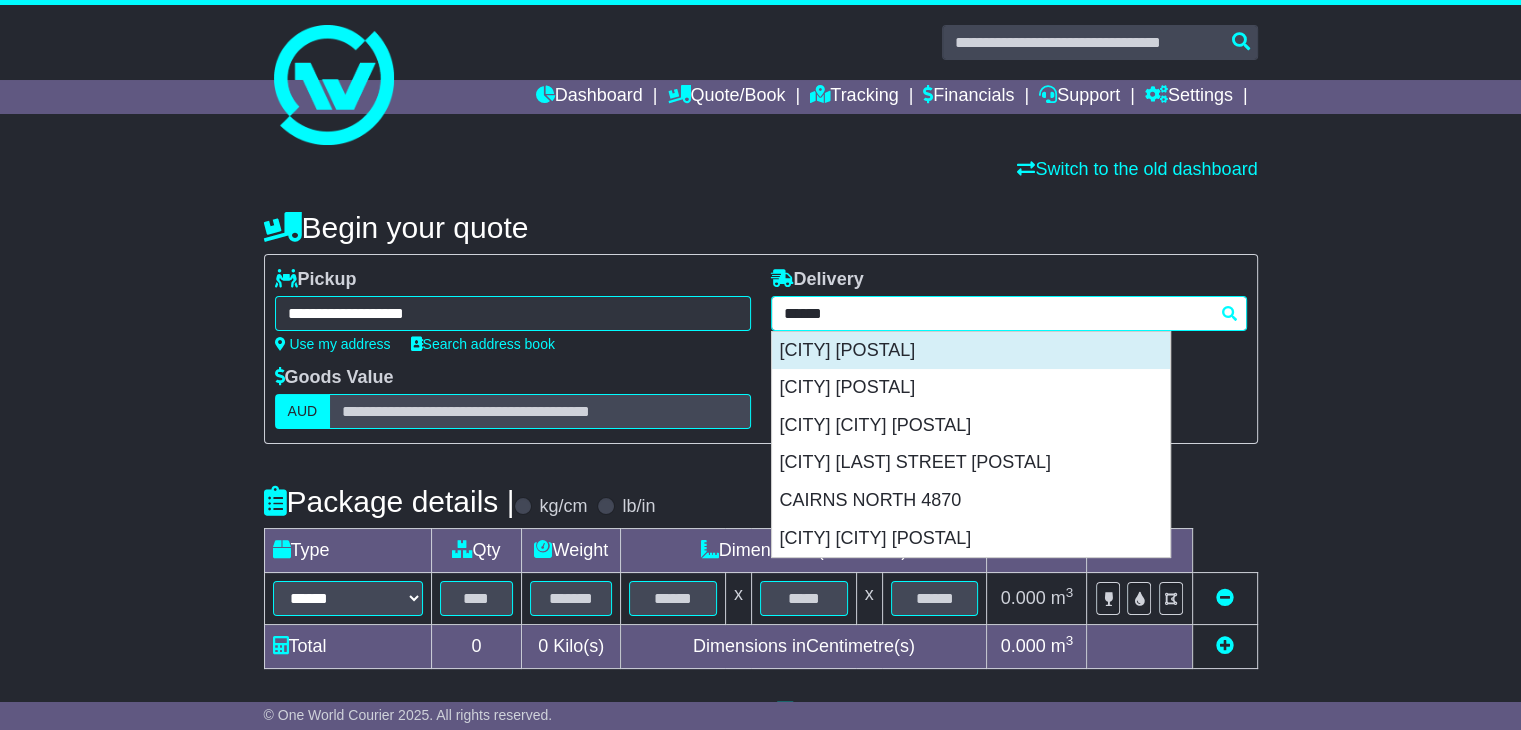 click on "[CITY] [POSTAL]" at bounding box center (971, 351) 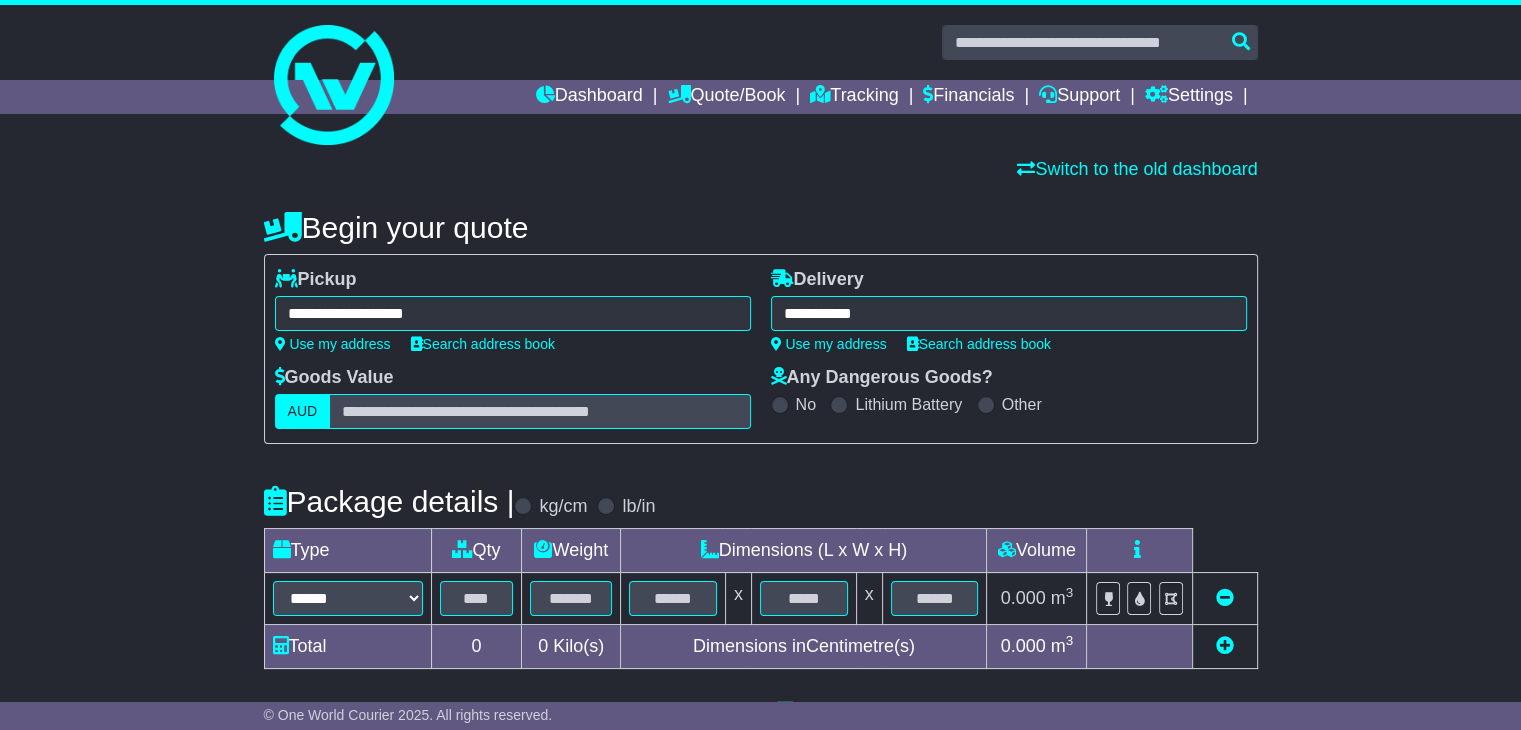 type on "**********" 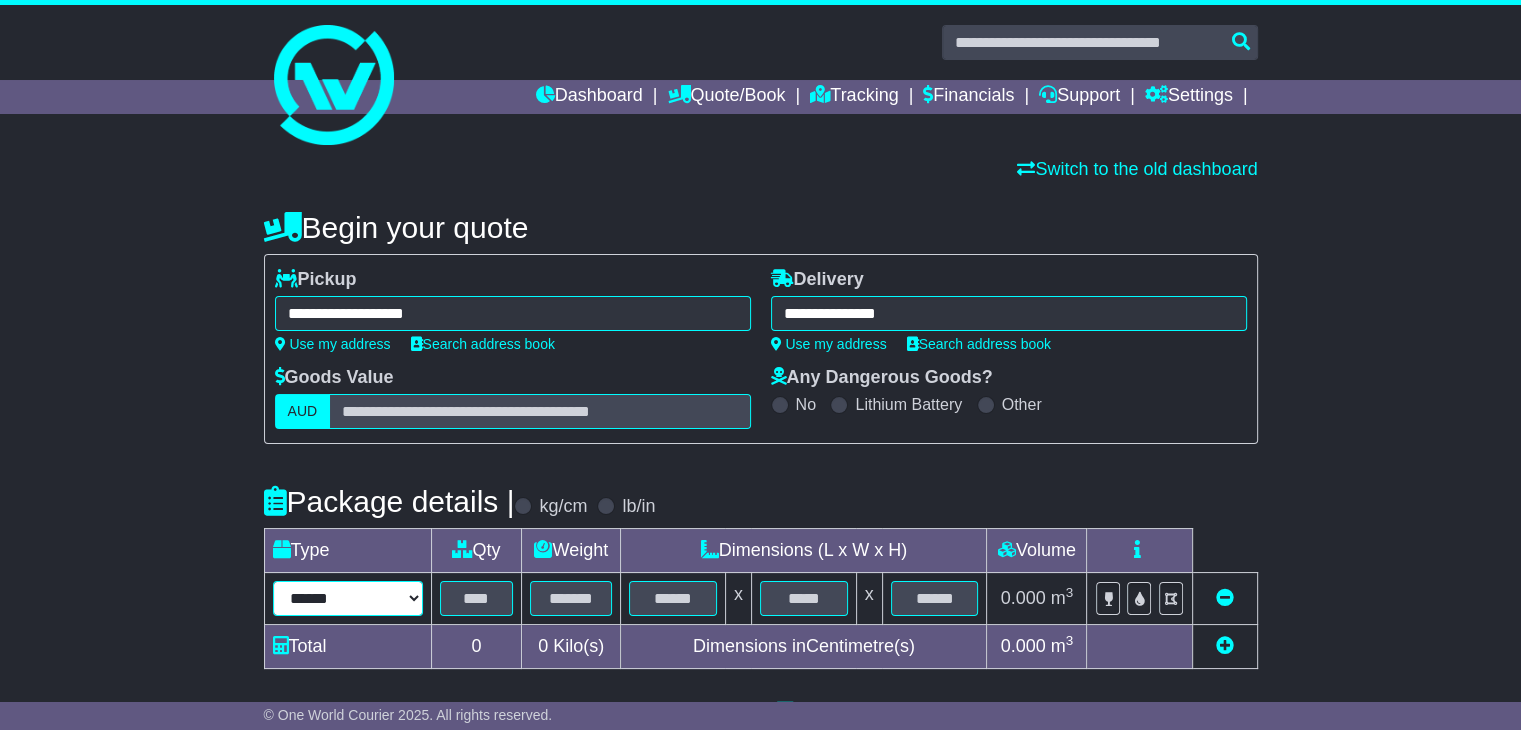 click on "****** ****** *** ******** ***** **** **** ****** *** *******" at bounding box center (348, 598) 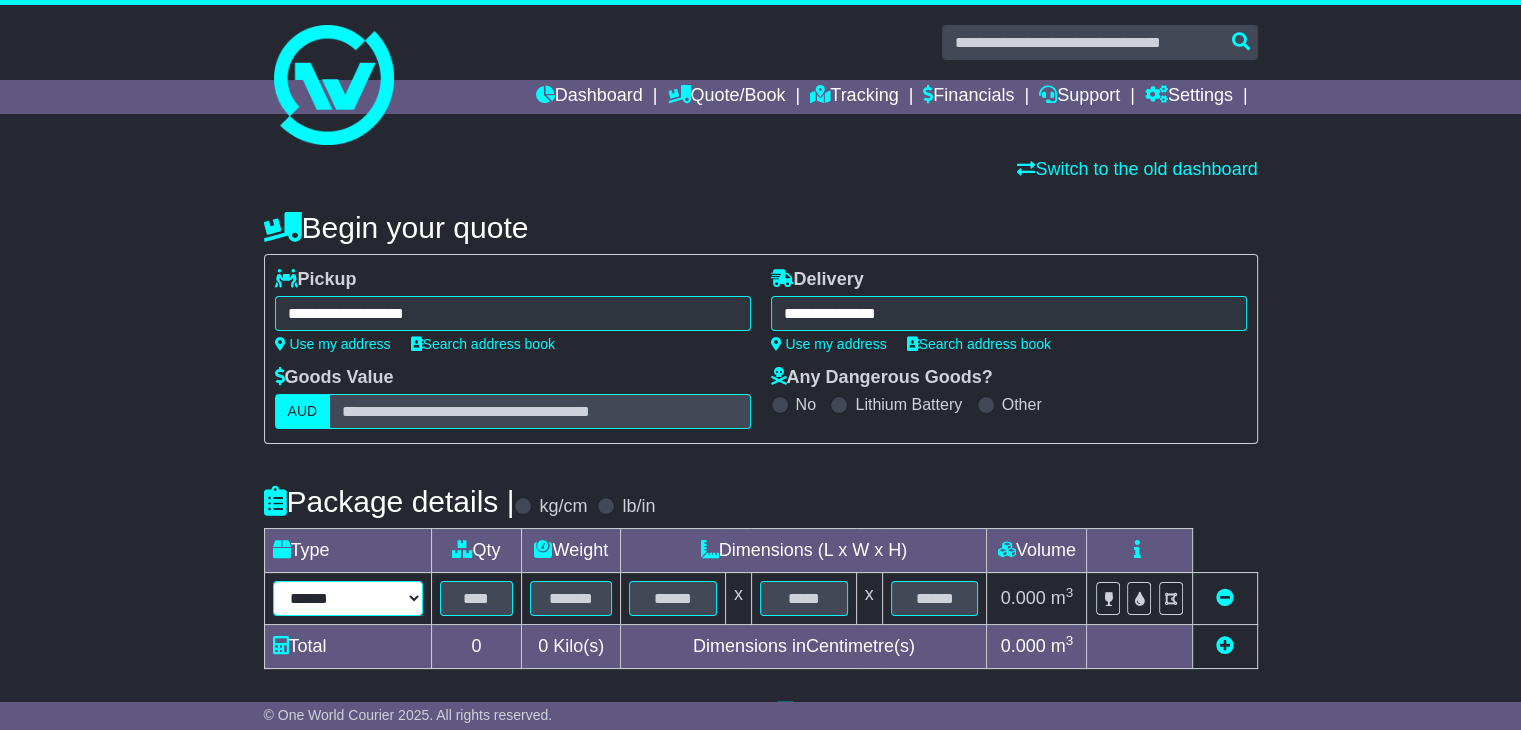 select on "*****" 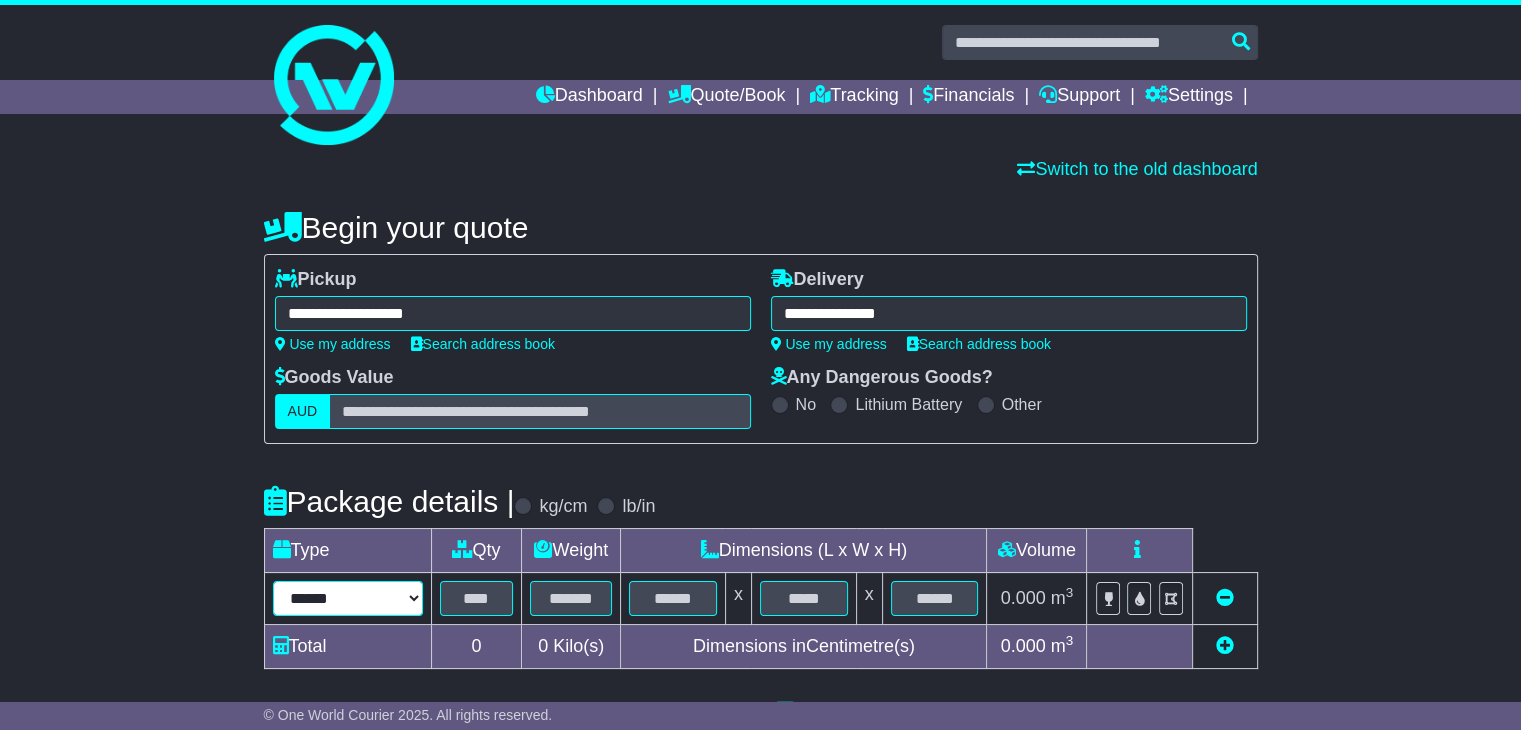 click on "****** ****** *** ******** ***** **** **** ****** *** *******" at bounding box center [348, 598] 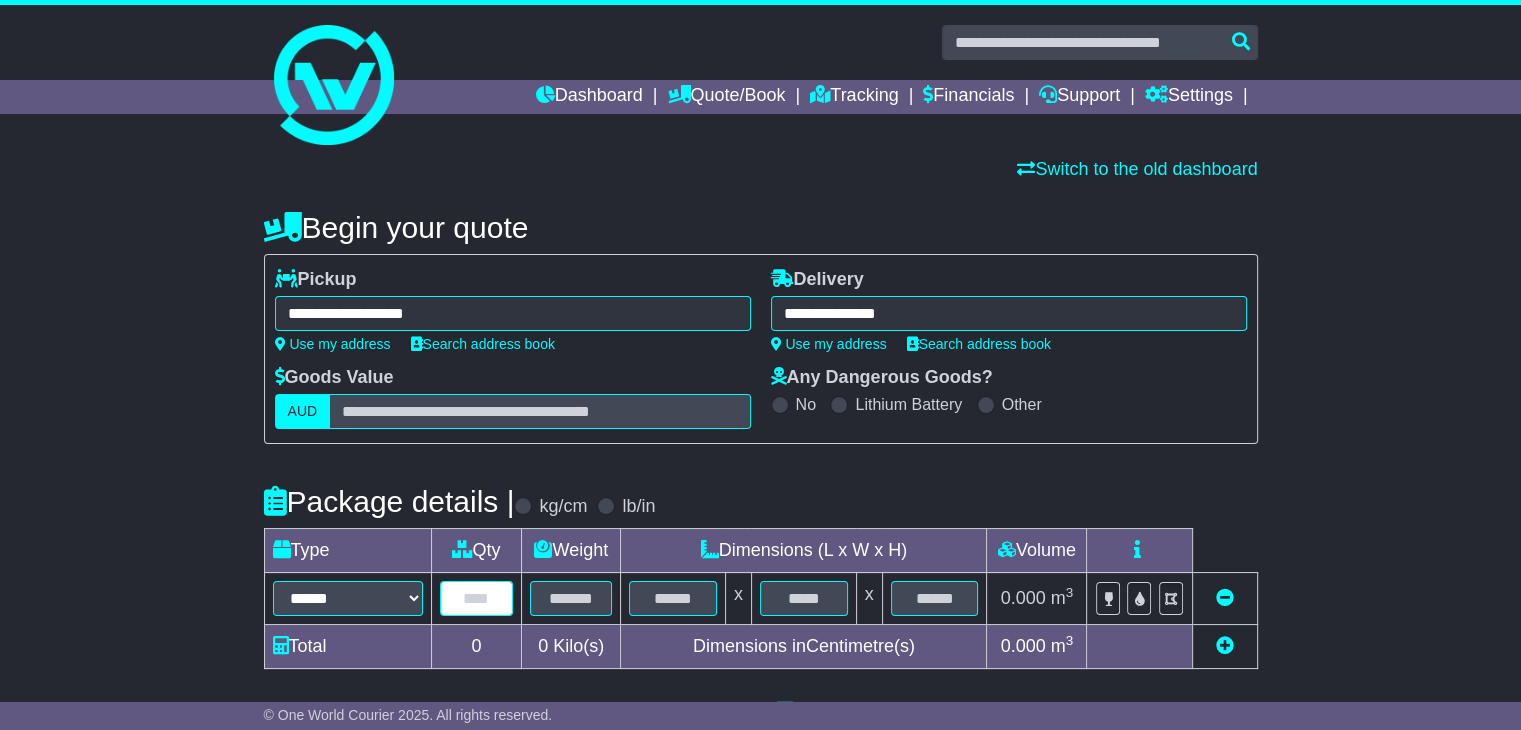 click at bounding box center (477, 598) 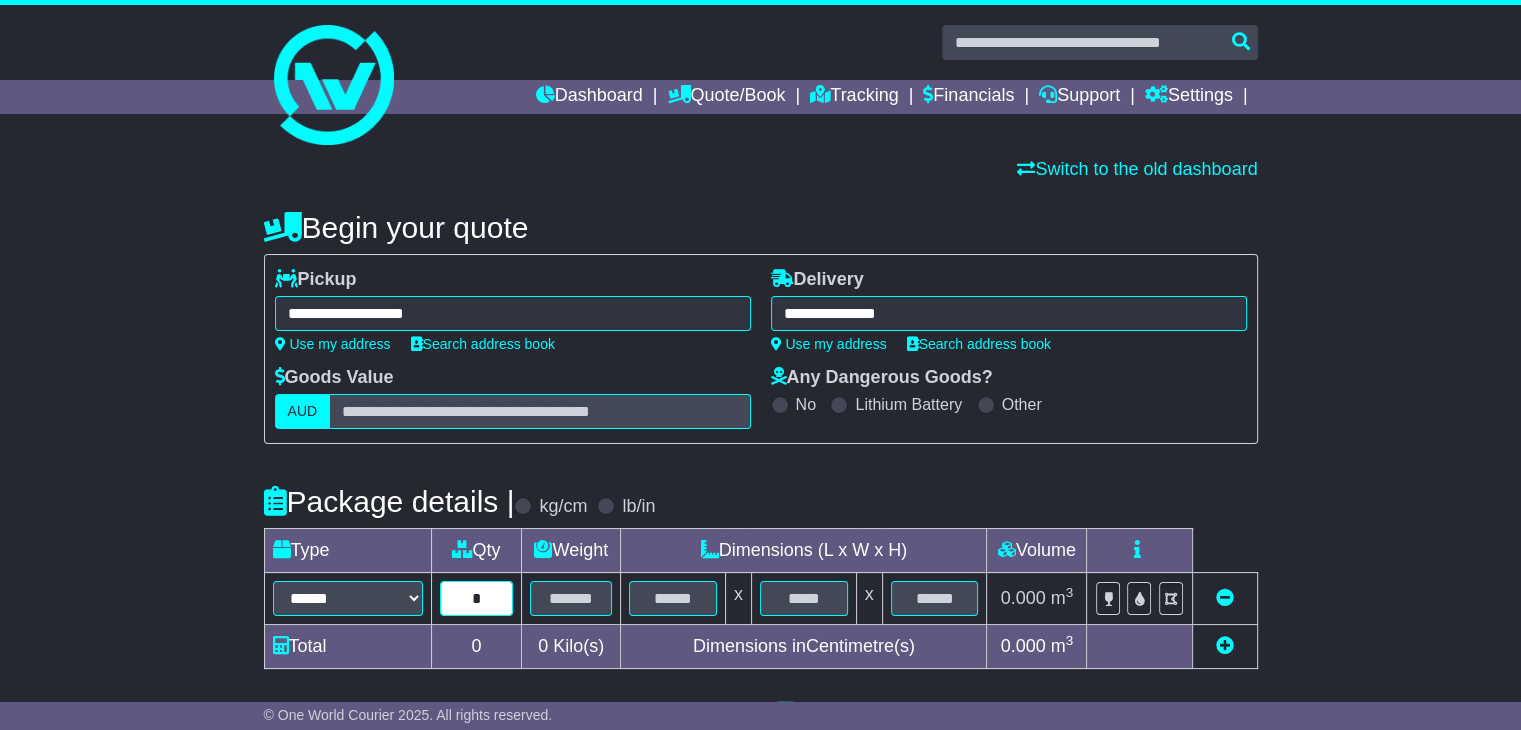 type on "*" 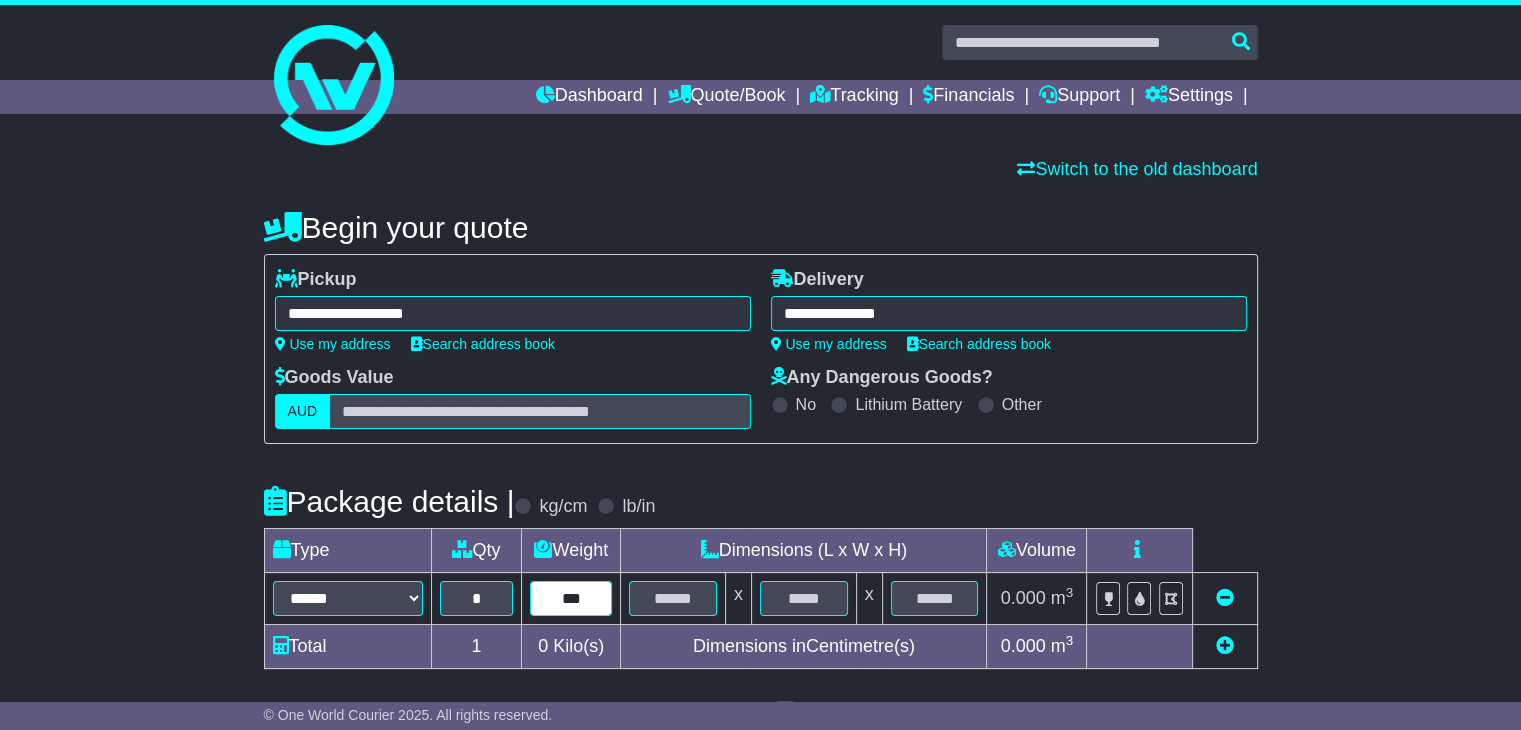 type on "***" 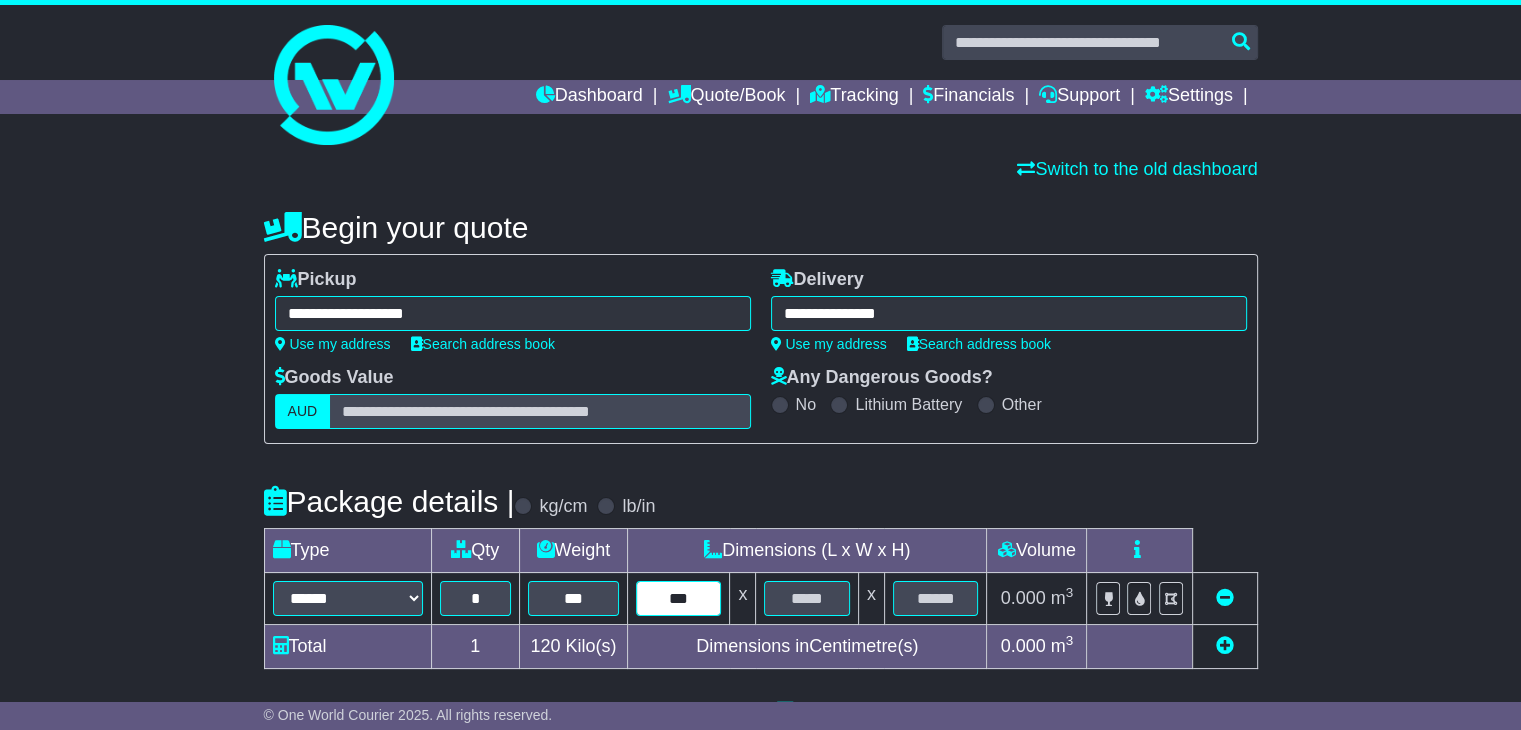 type on "***" 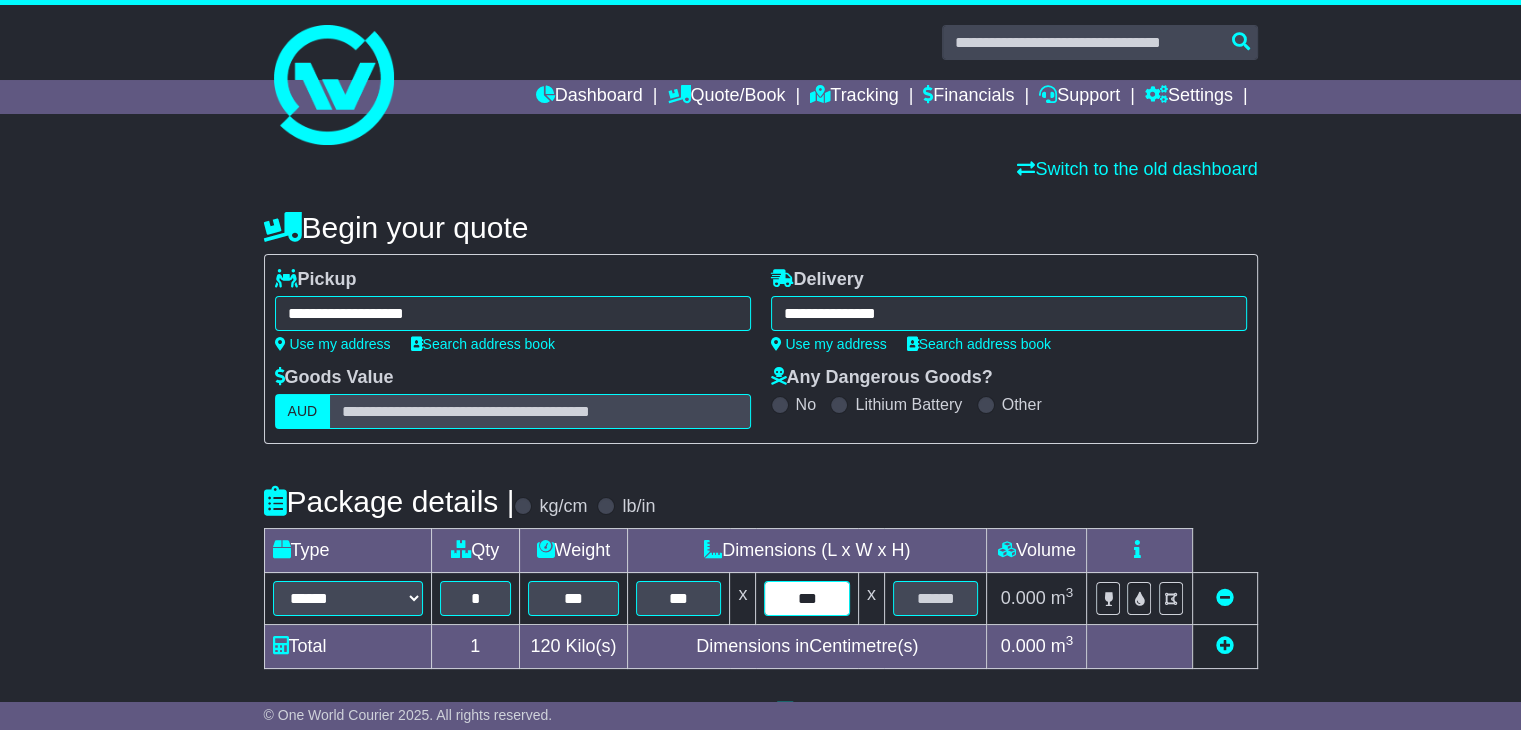 type on "***" 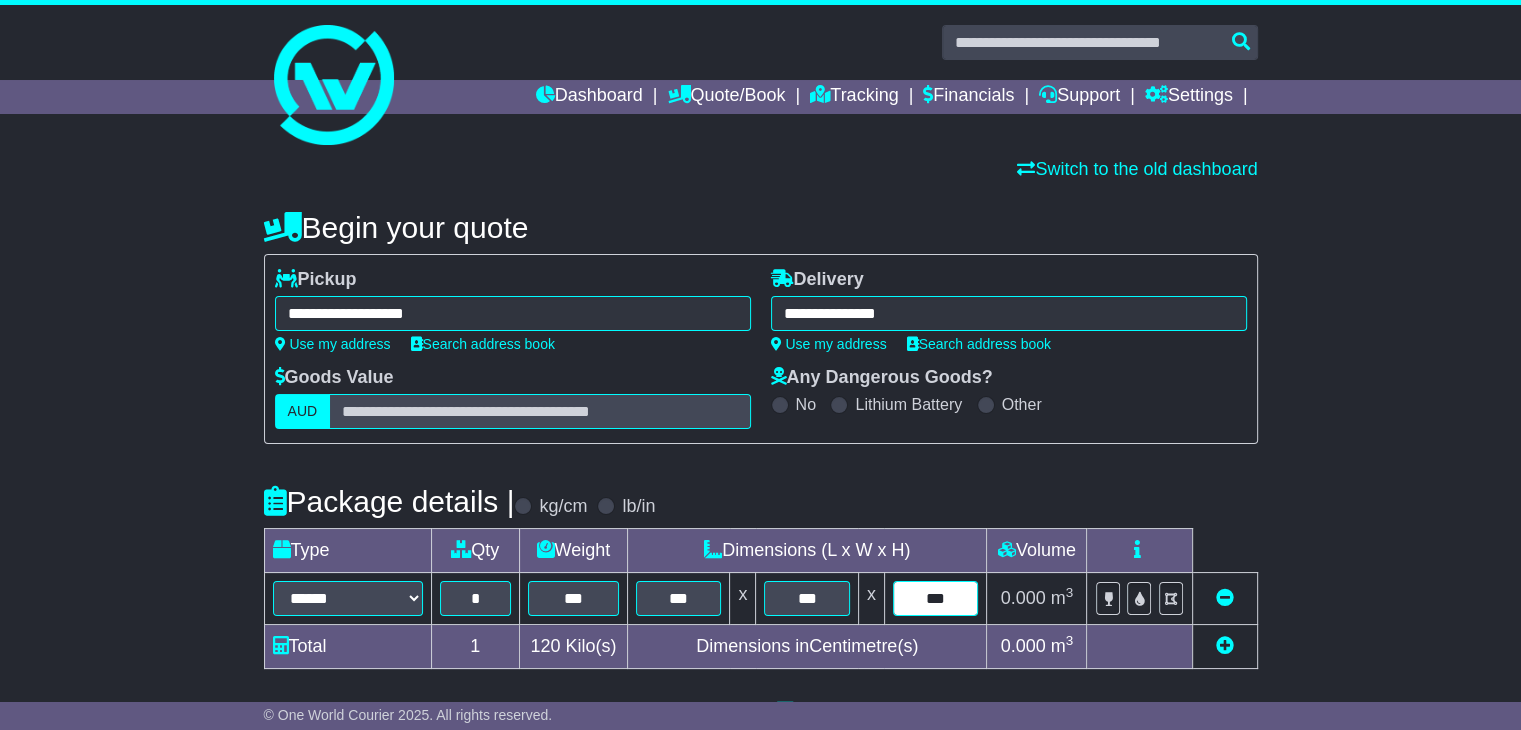 type on "***" 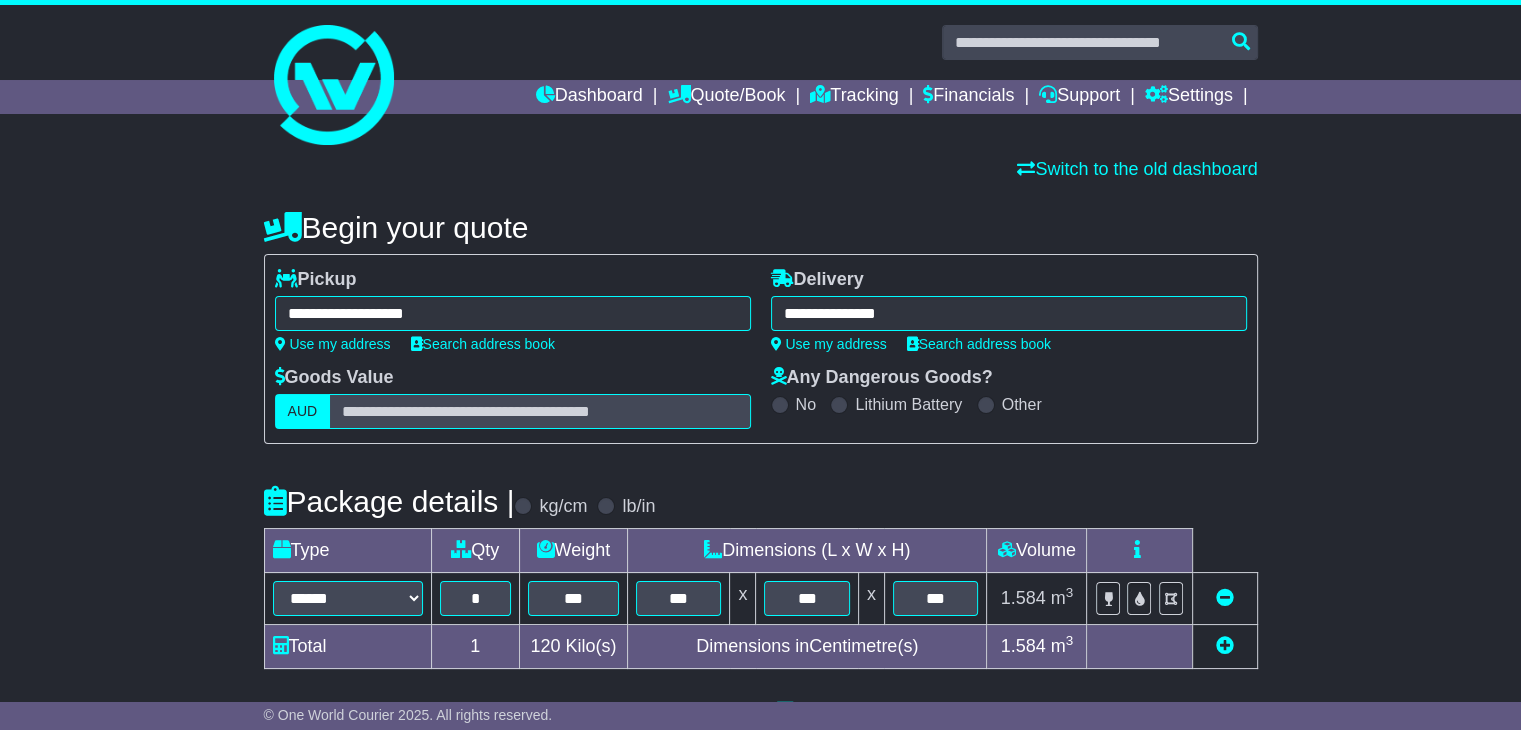 scroll, scrollTop: 500, scrollLeft: 0, axis: vertical 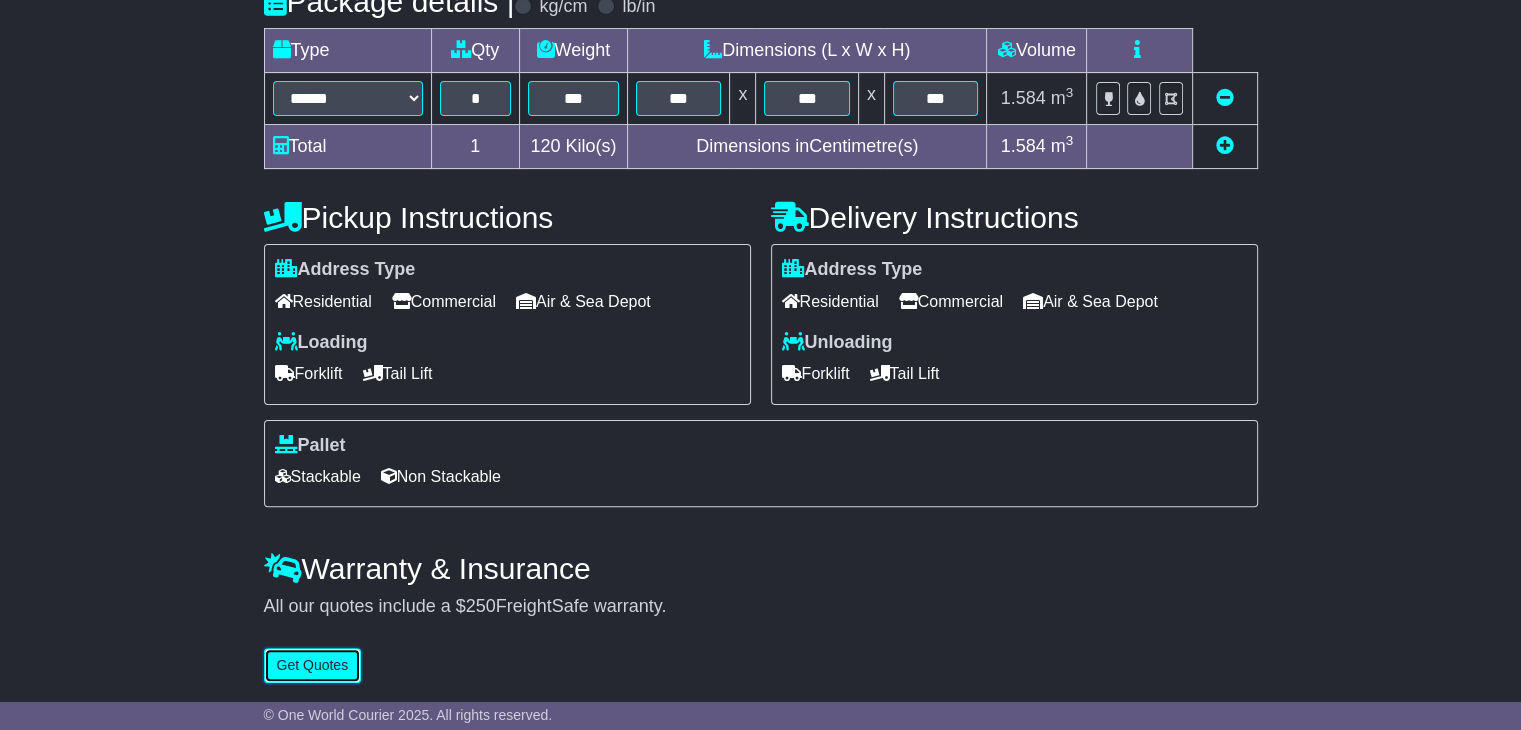 type 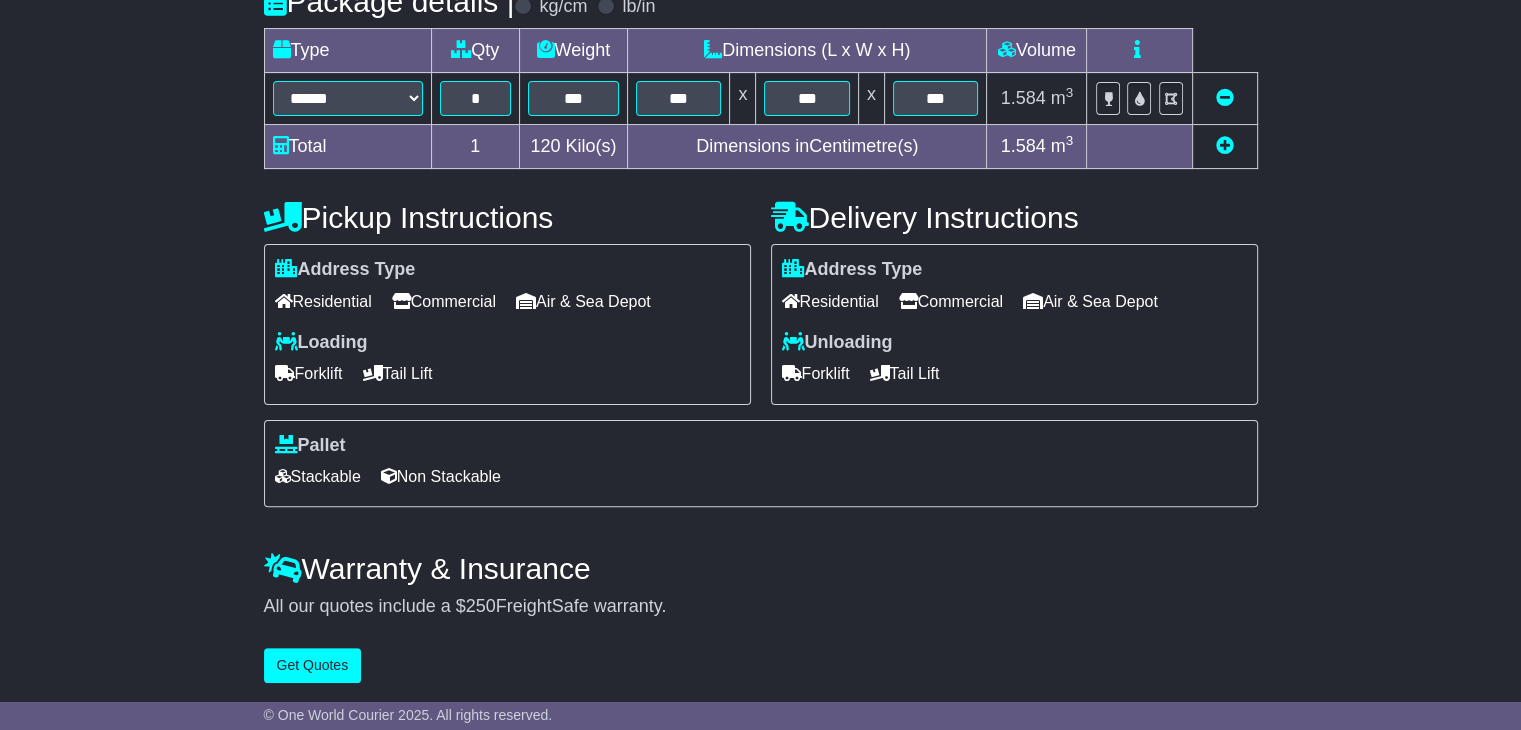 click on "***" at bounding box center [573, 99] 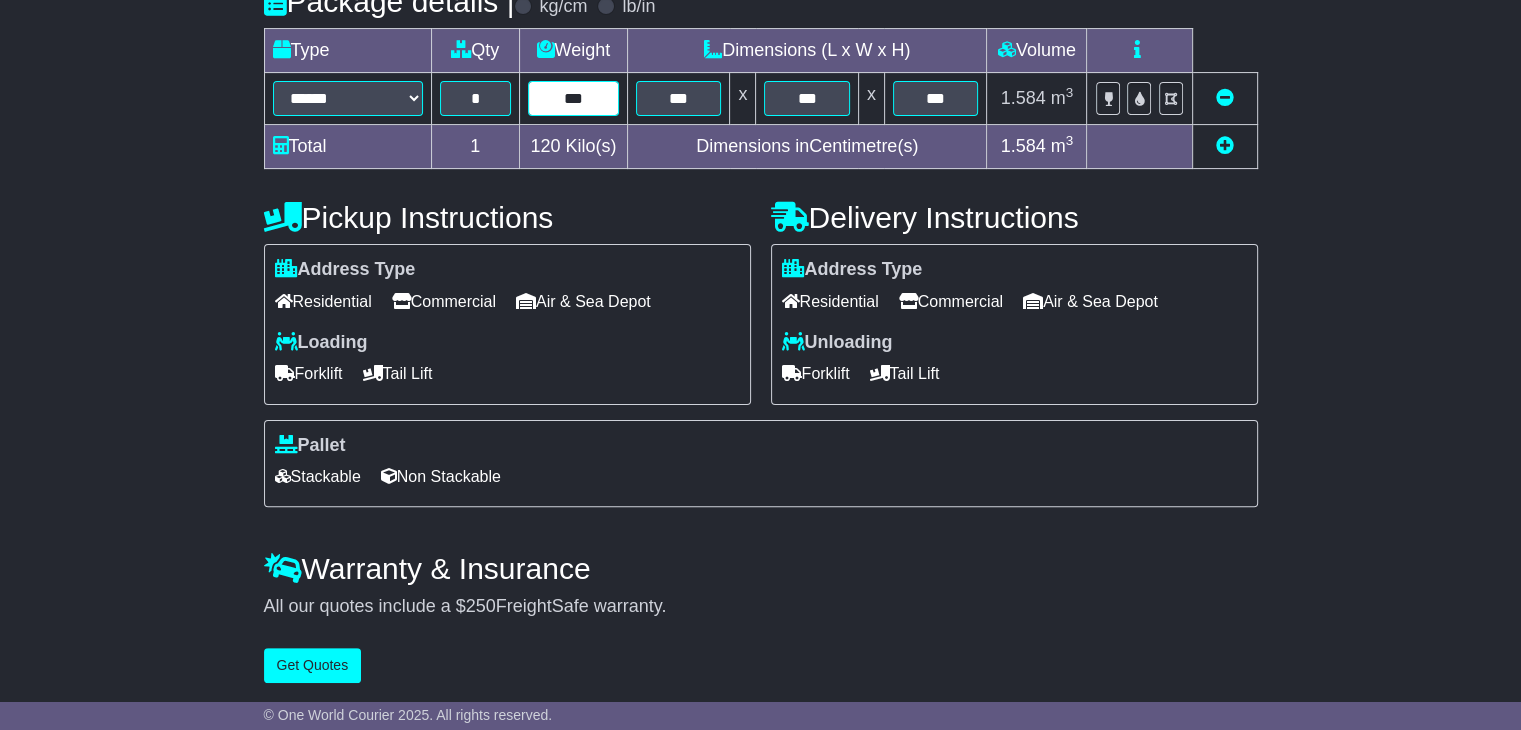 click on "***" at bounding box center (573, 98) 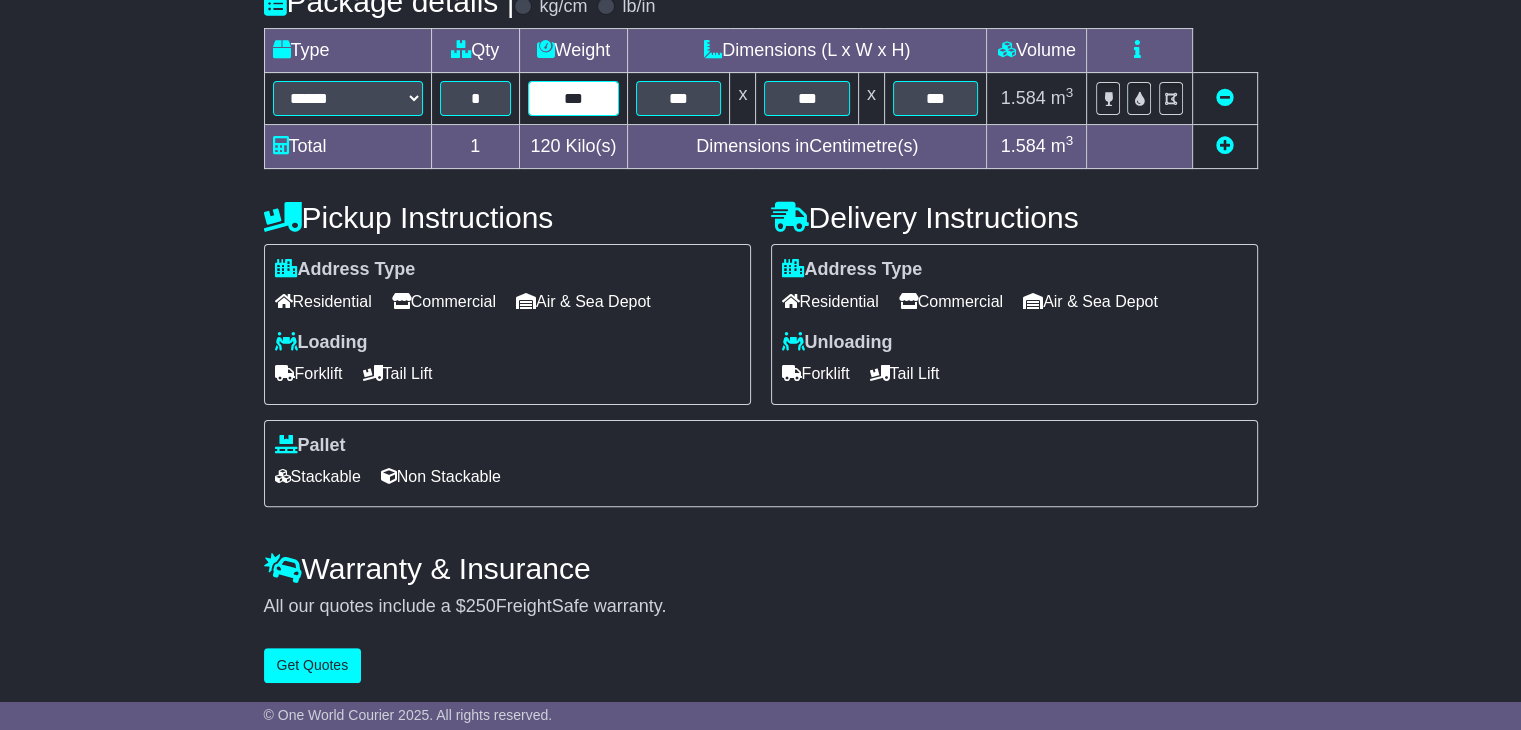 click on "***" at bounding box center [573, 98] 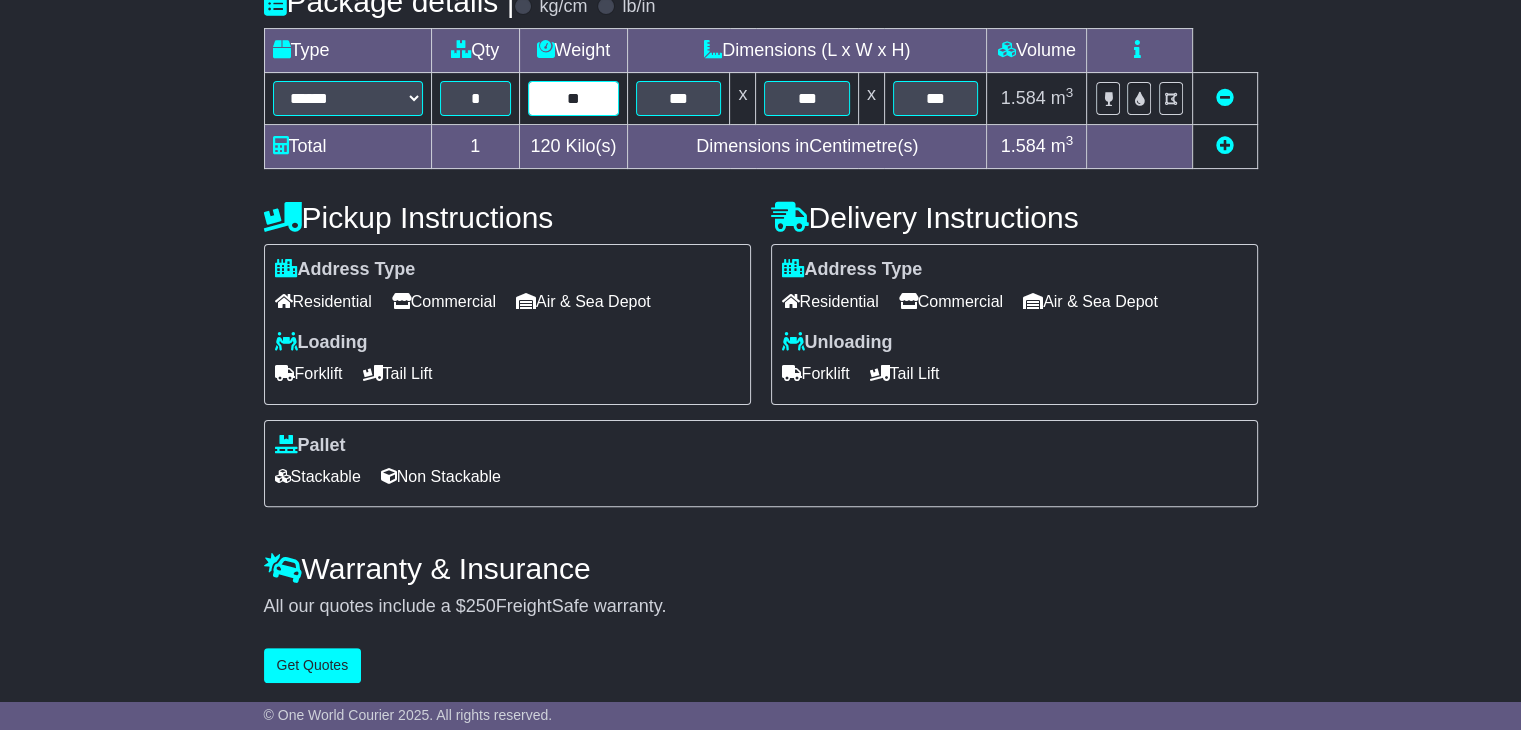 type on "**" 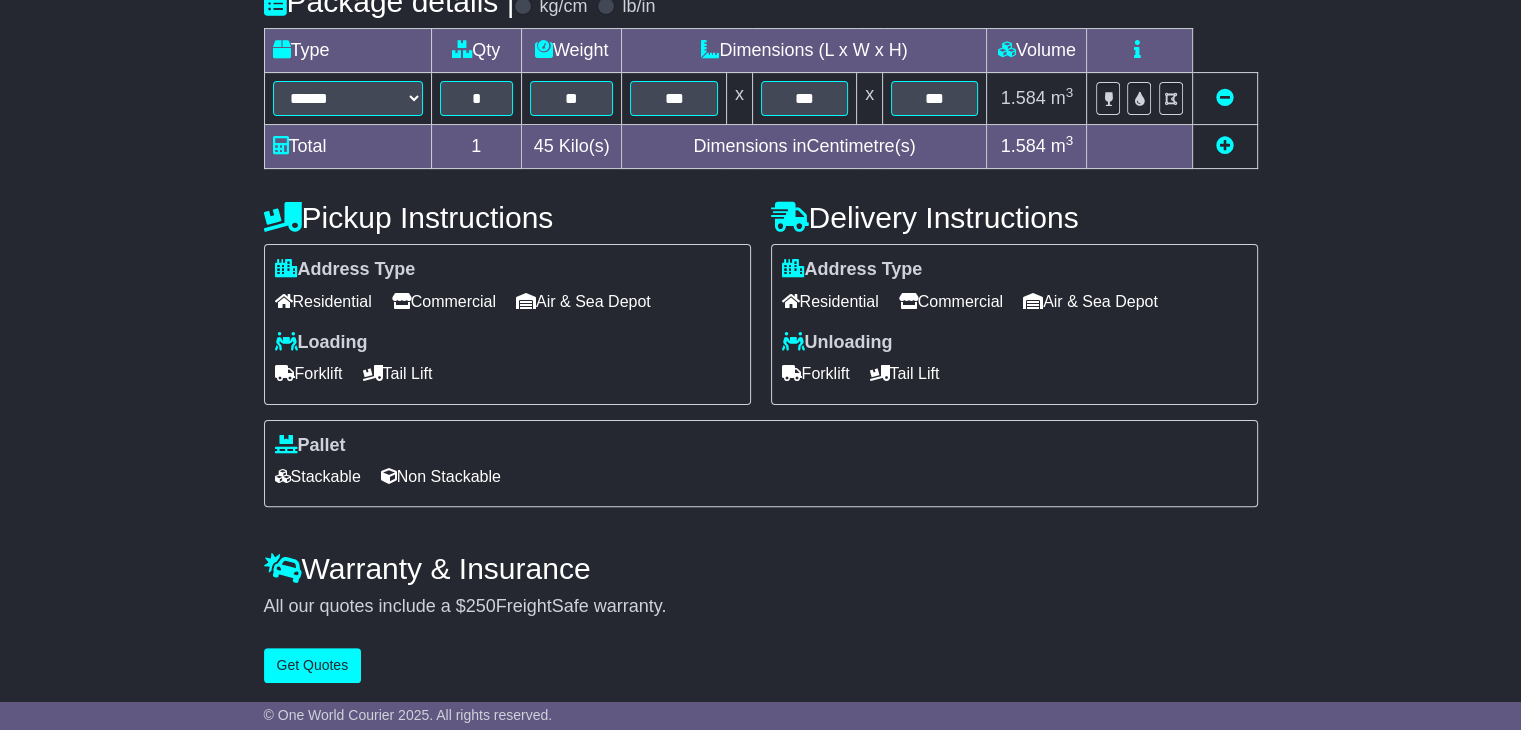 click on "Commercial" at bounding box center [444, 301] 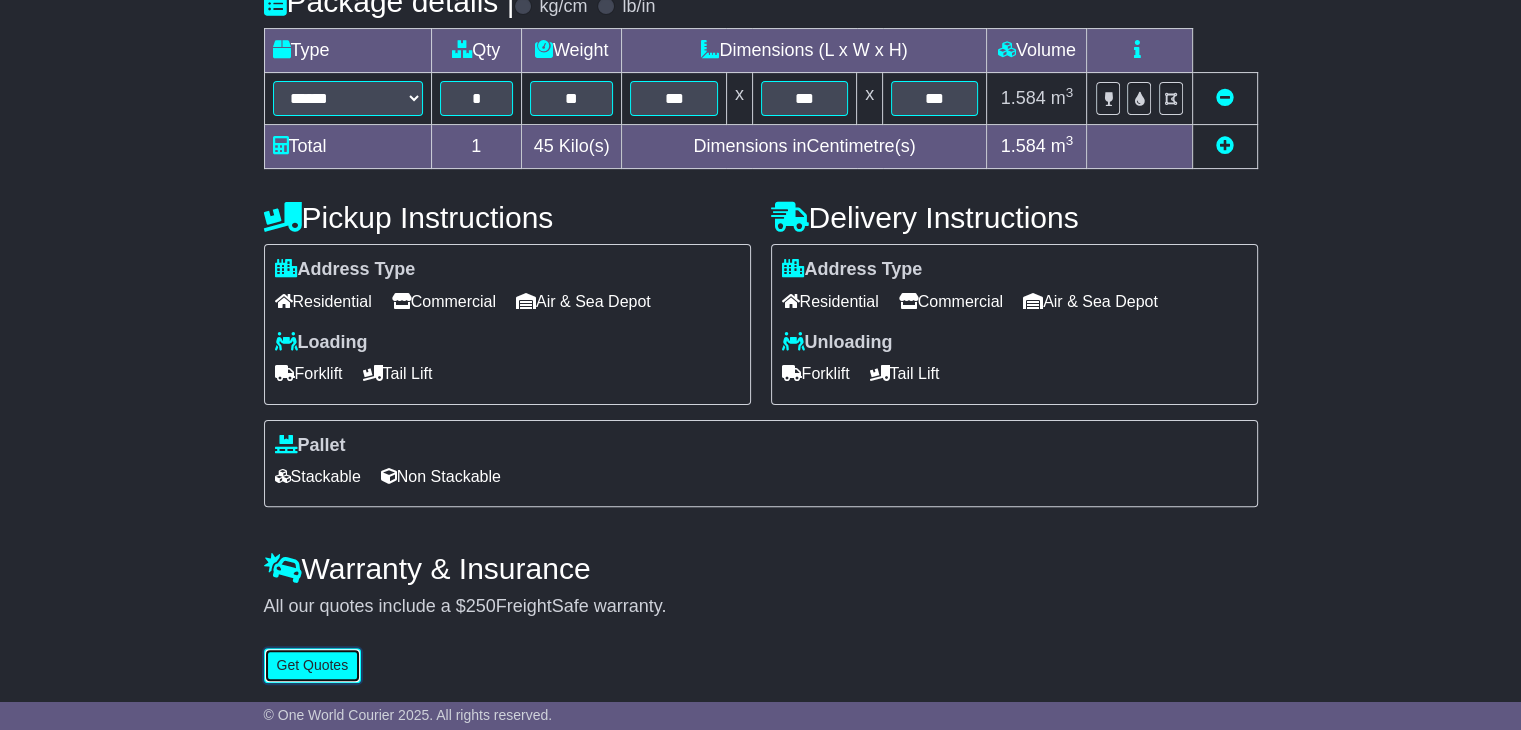 click on "Get Quotes" at bounding box center (313, 665) 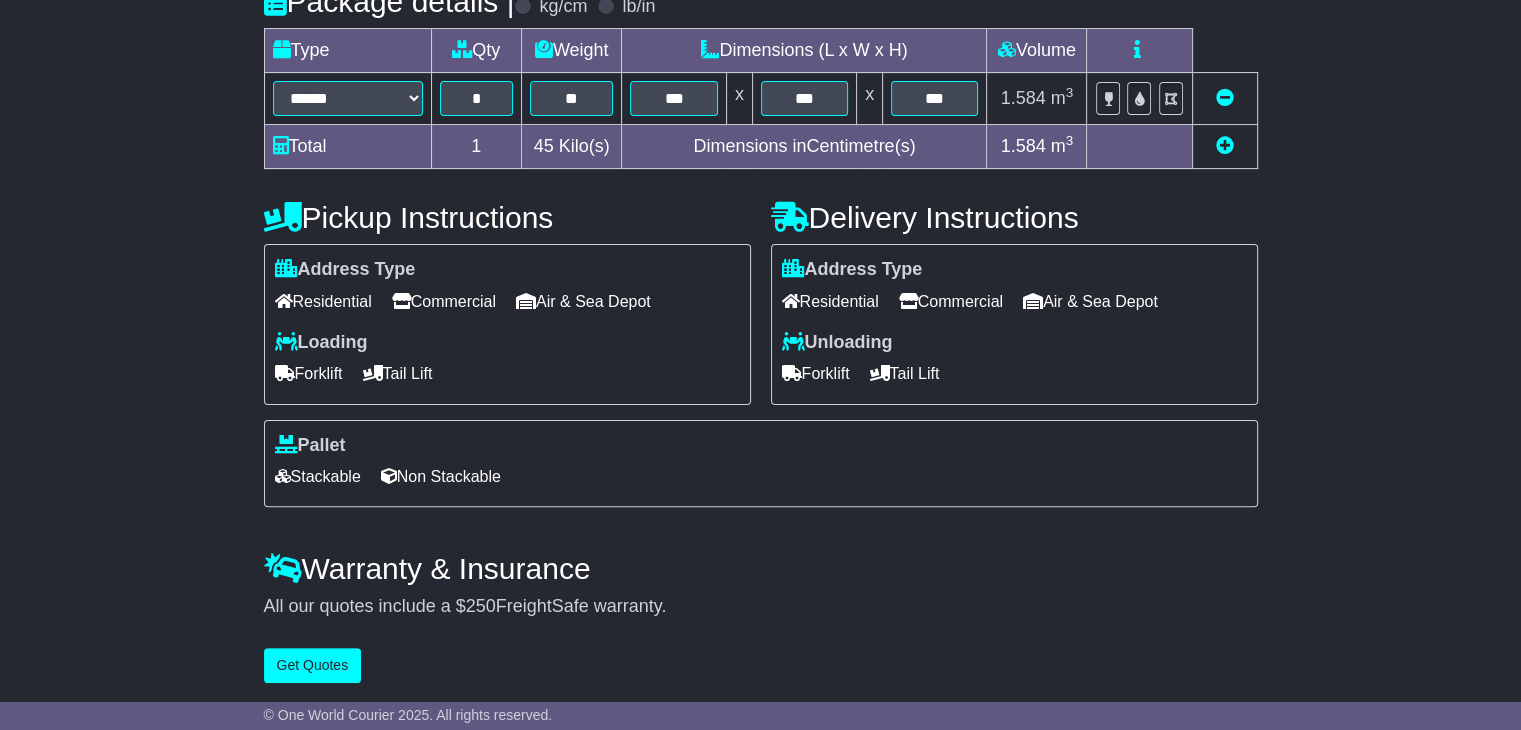 scroll, scrollTop: 0, scrollLeft: 0, axis: both 